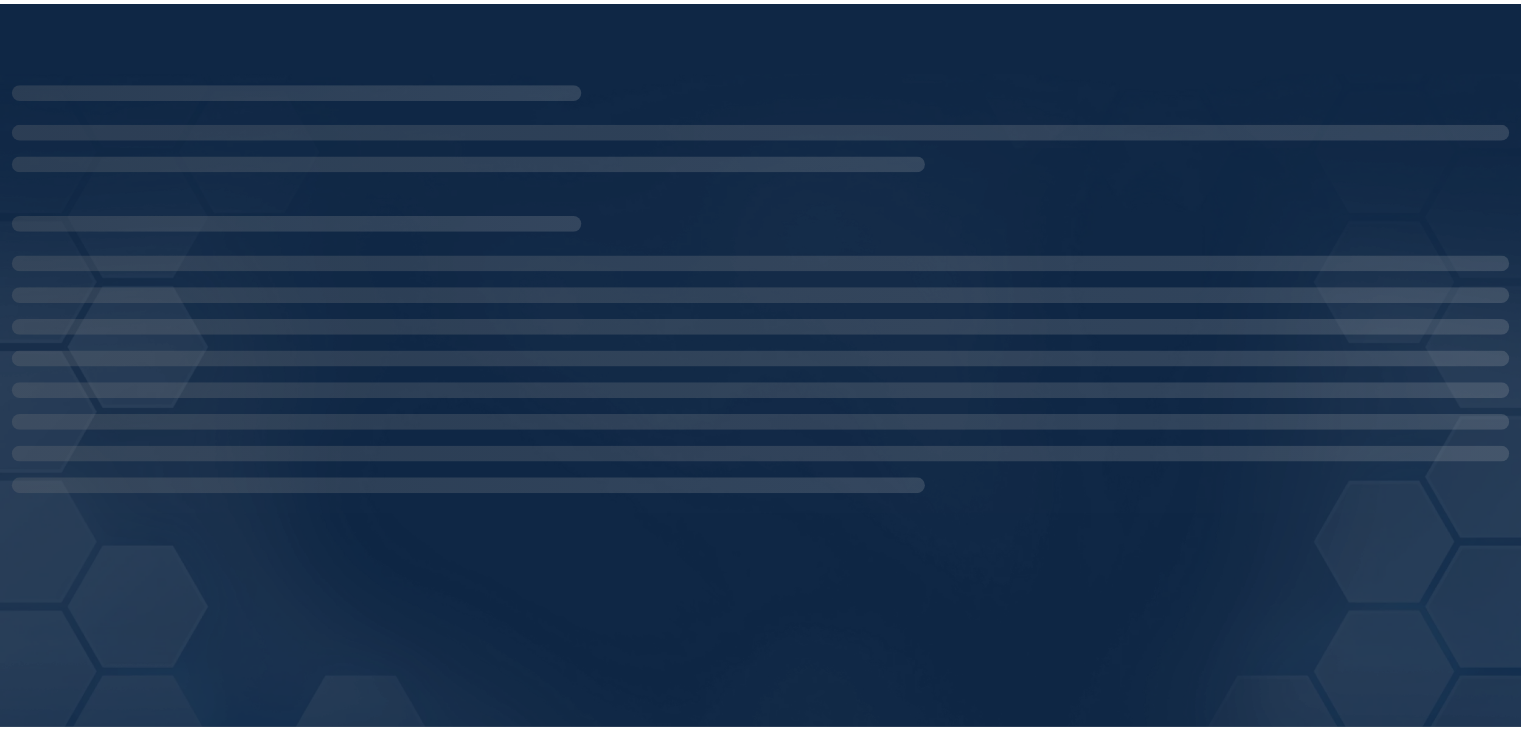 scroll, scrollTop: 0, scrollLeft: 0, axis: both 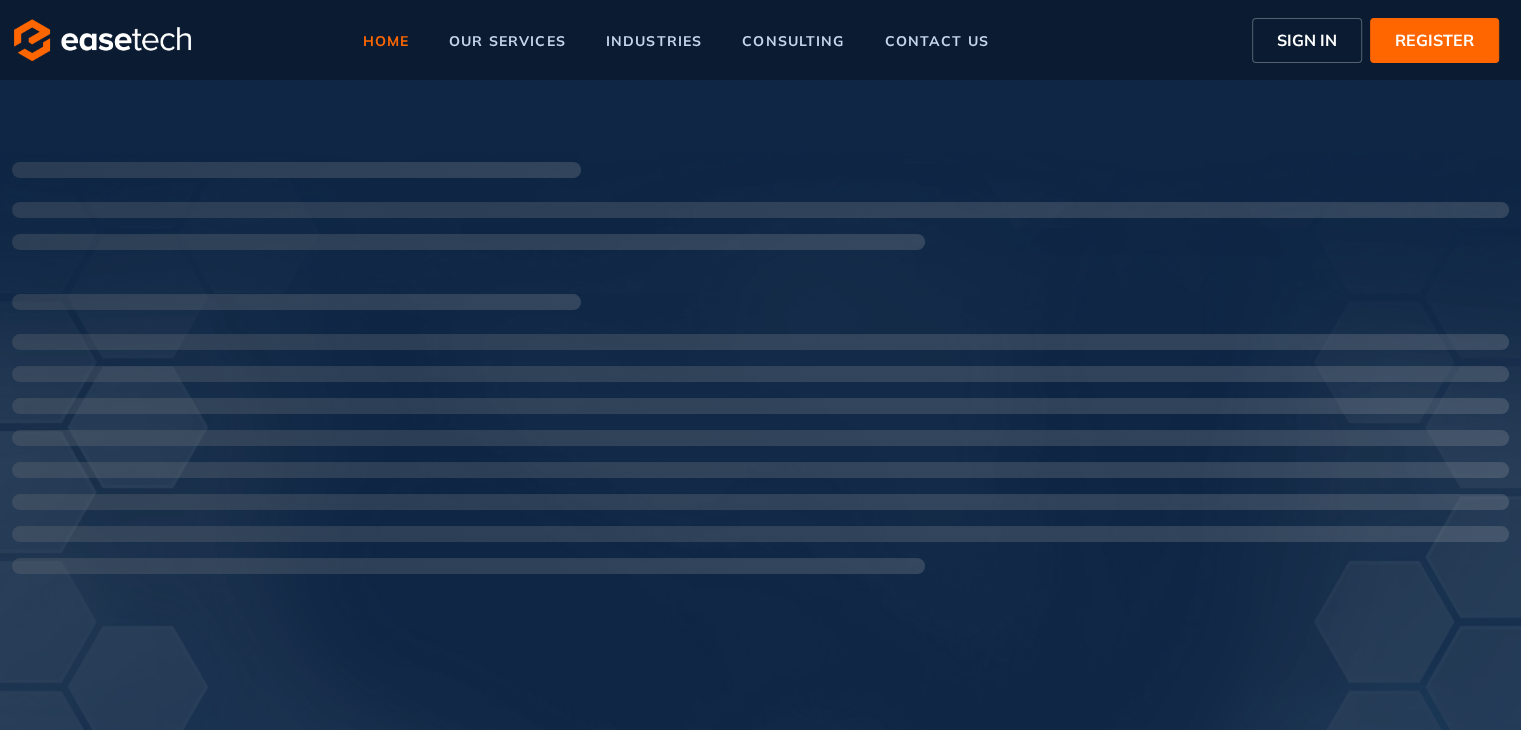 click on "SIGN IN" at bounding box center (1307, 40) 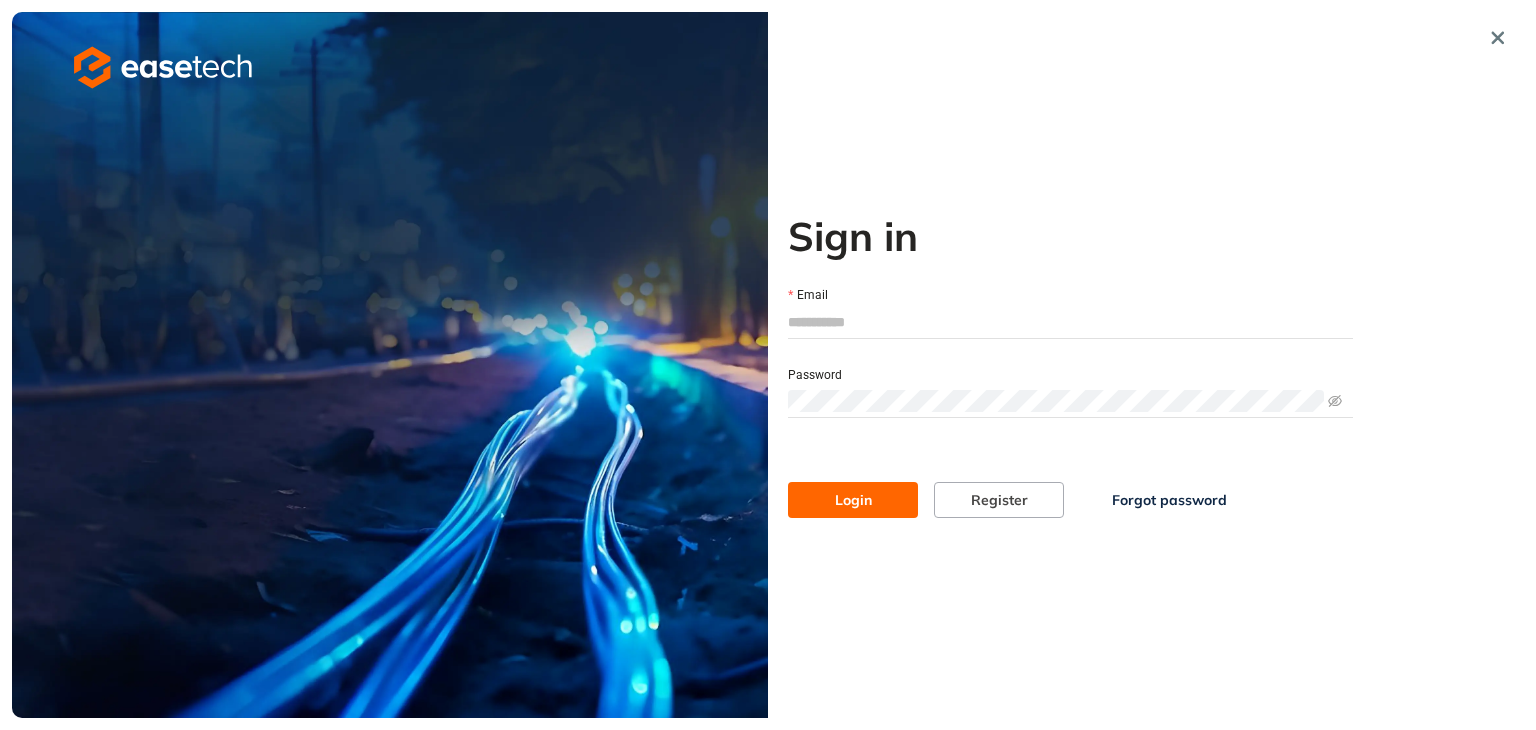 type on "**********" 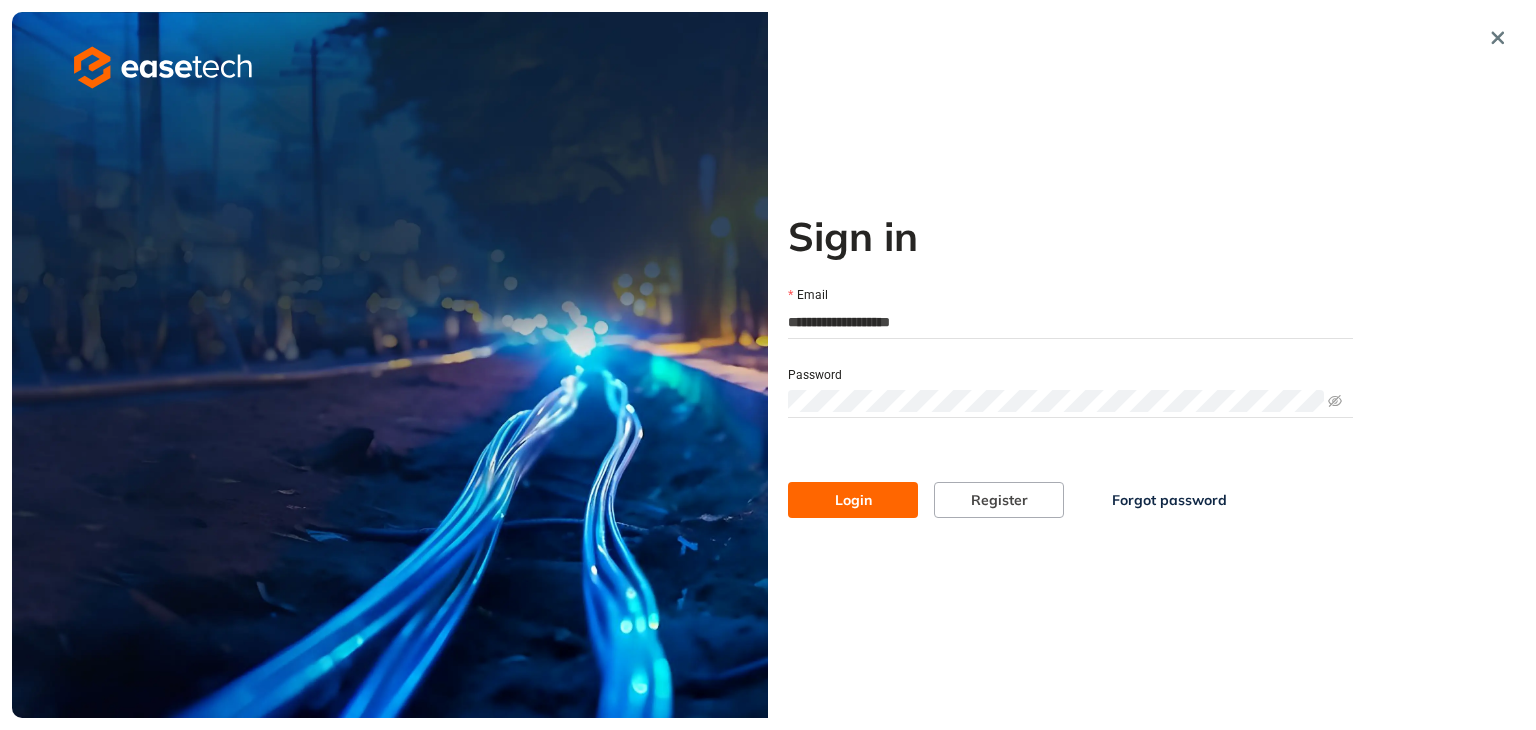 click on "Login" at bounding box center [853, 500] 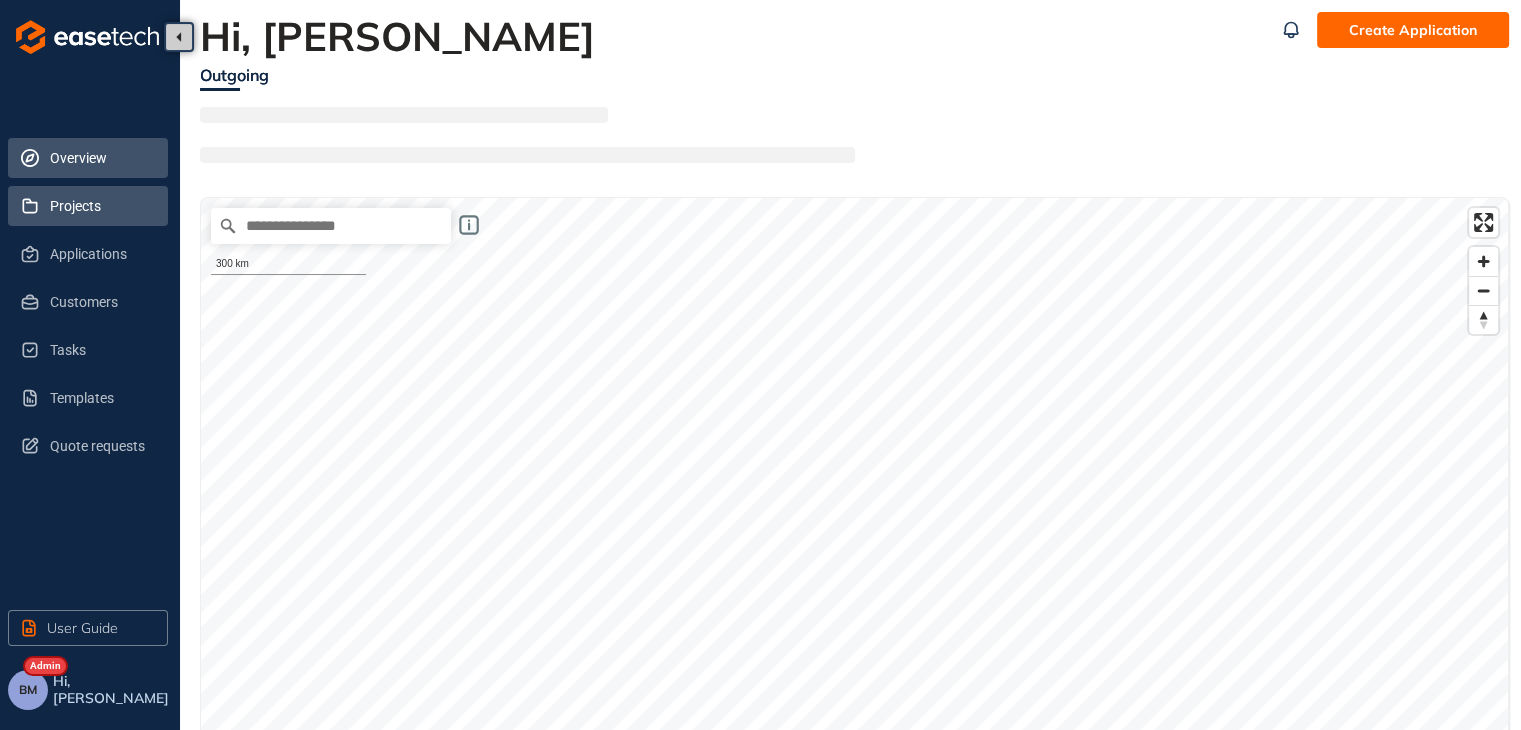 click on "Projects" at bounding box center (101, 206) 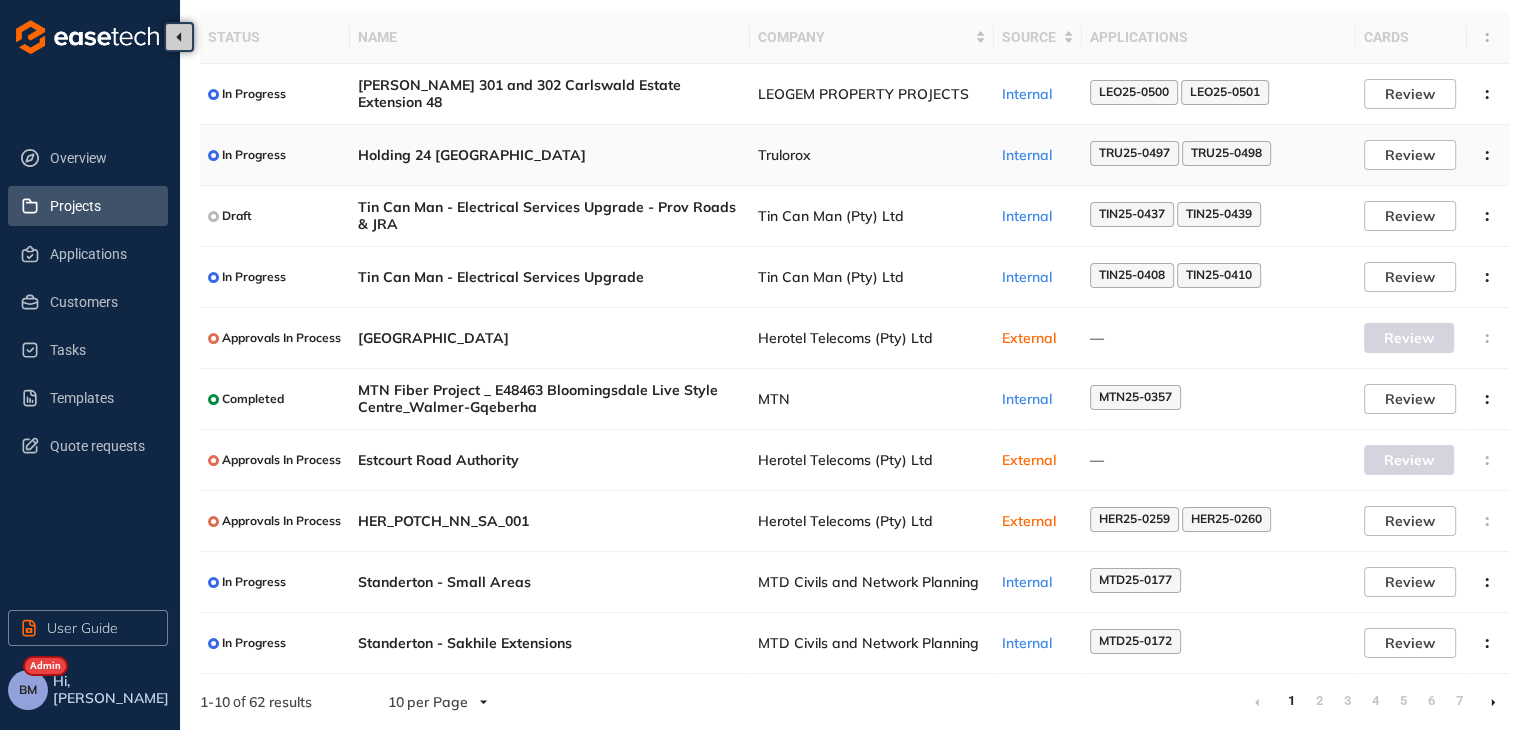 scroll, scrollTop: 130, scrollLeft: 0, axis: vertical 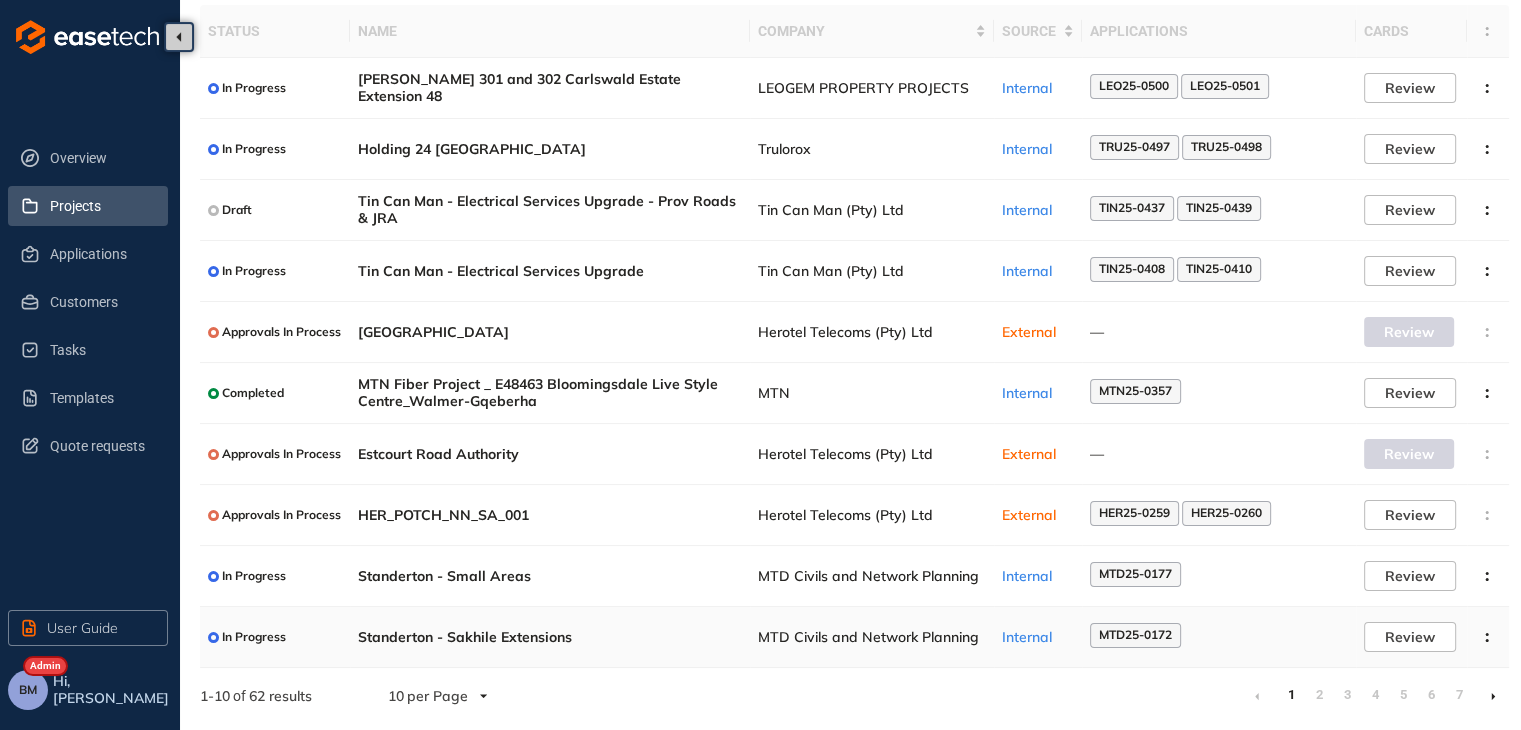 click on "MTD Civils and Network Planning" at bounding box center (872, 637) 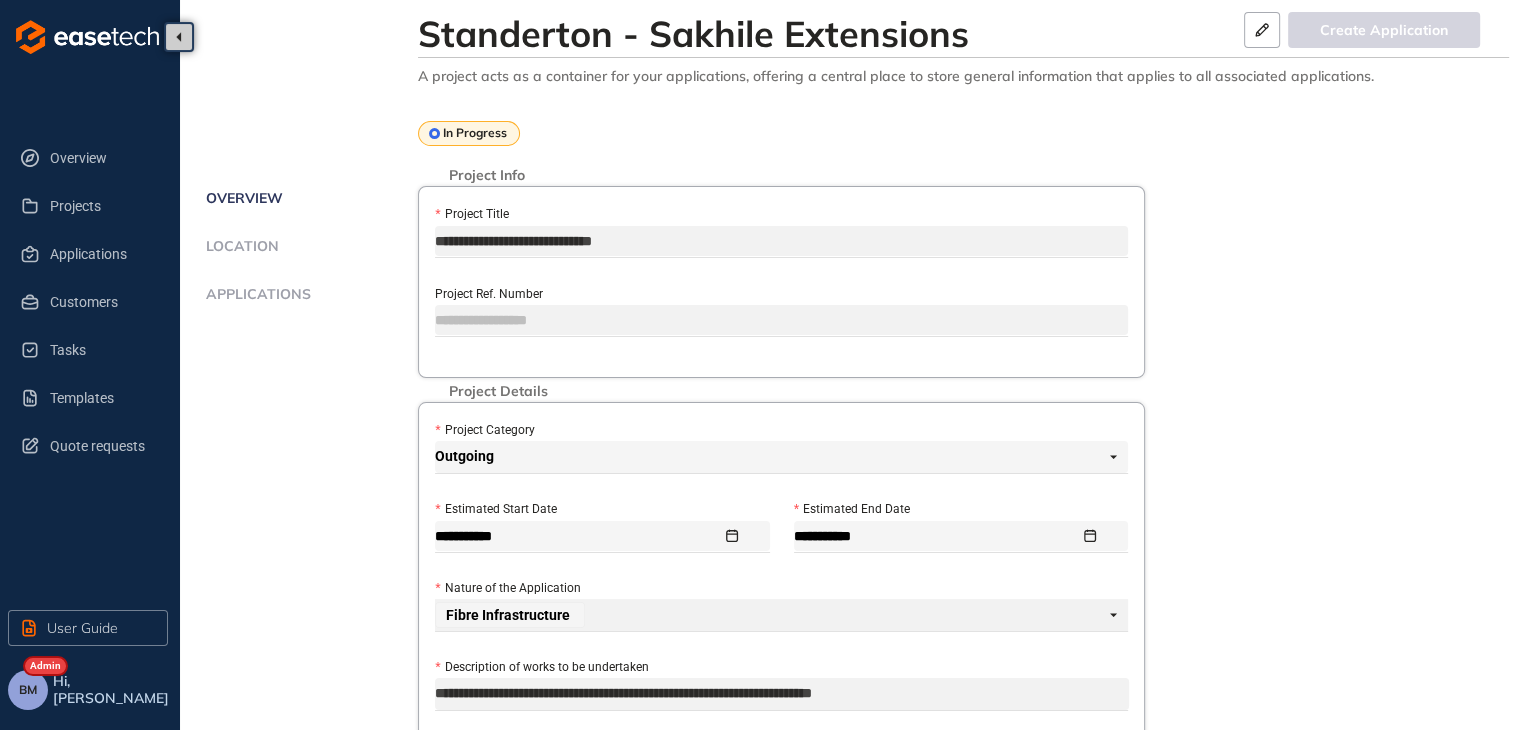 click on "Applications" at bounding box center [255, 294] 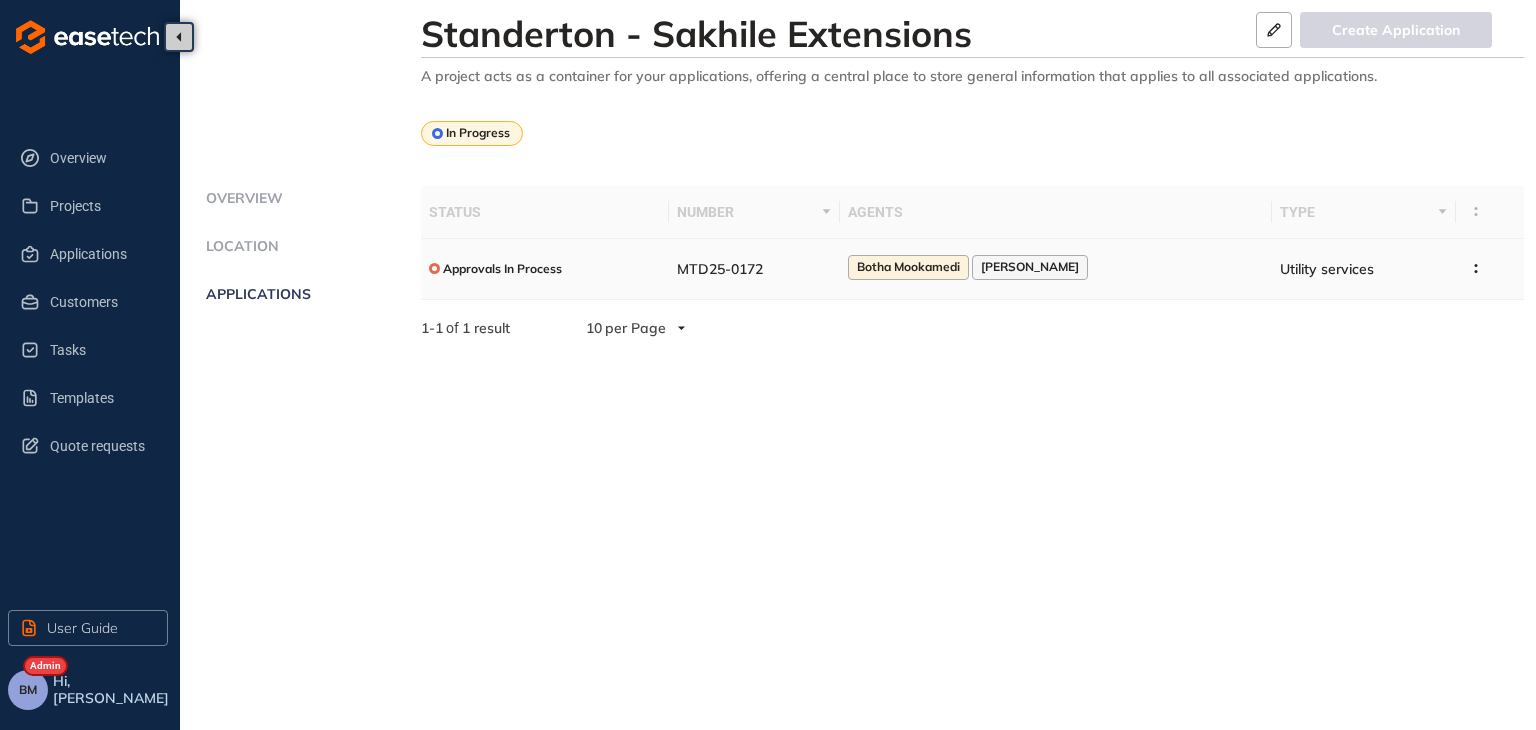 click on "MTD25-0172" at bounding box center [720, 269] 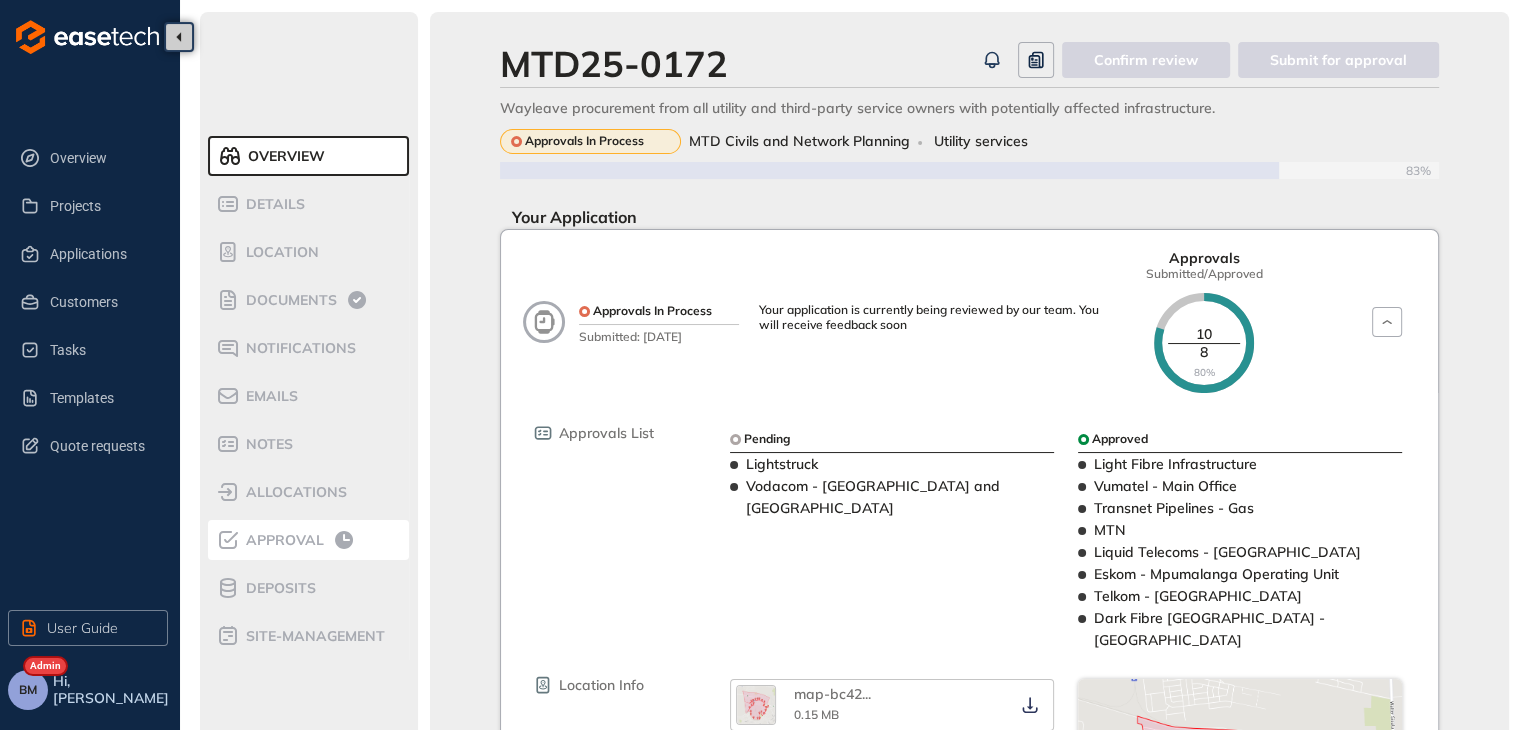 click on "Approval" at bounding box center [282, 540] 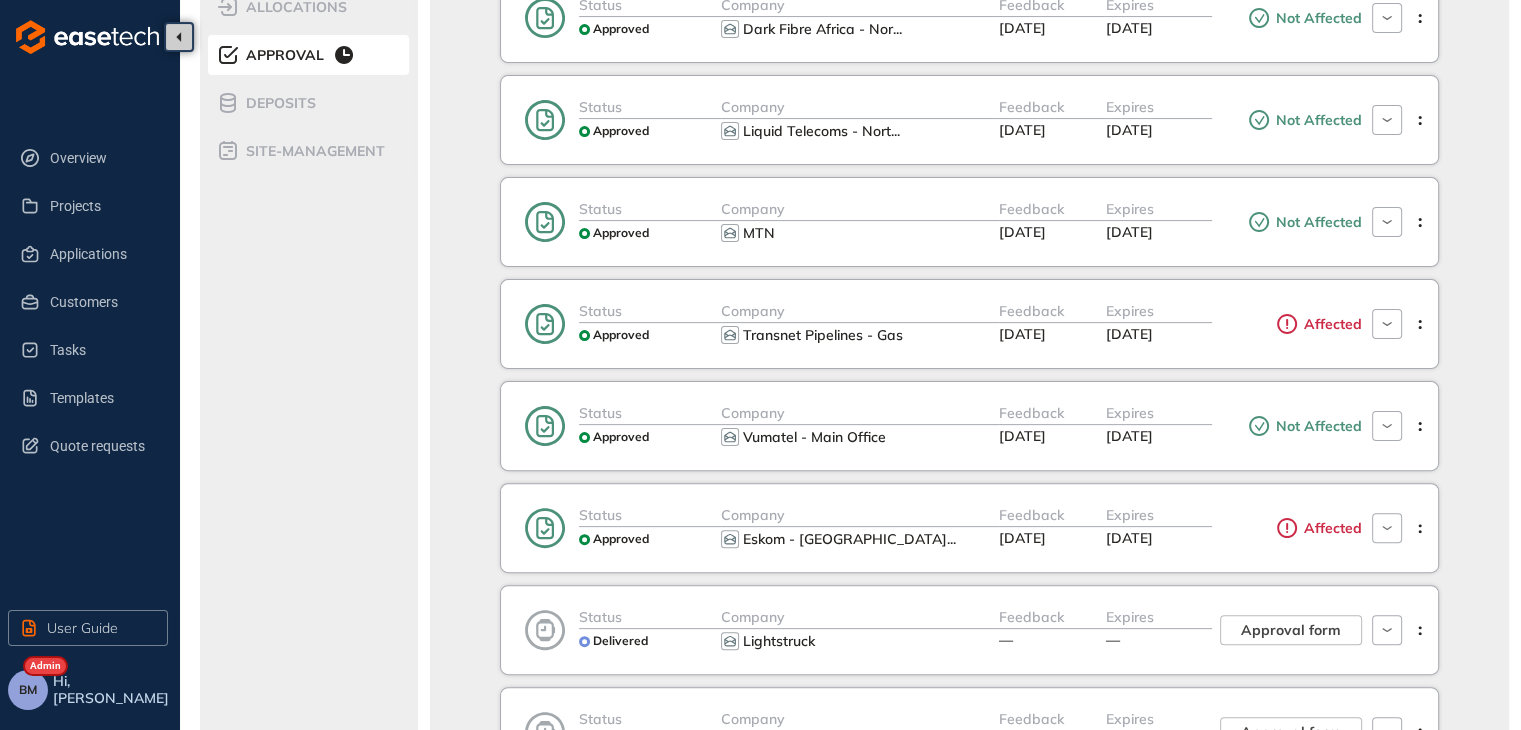 scroll, scrollTop: 454, scrollLeft: 0, axis: vertical 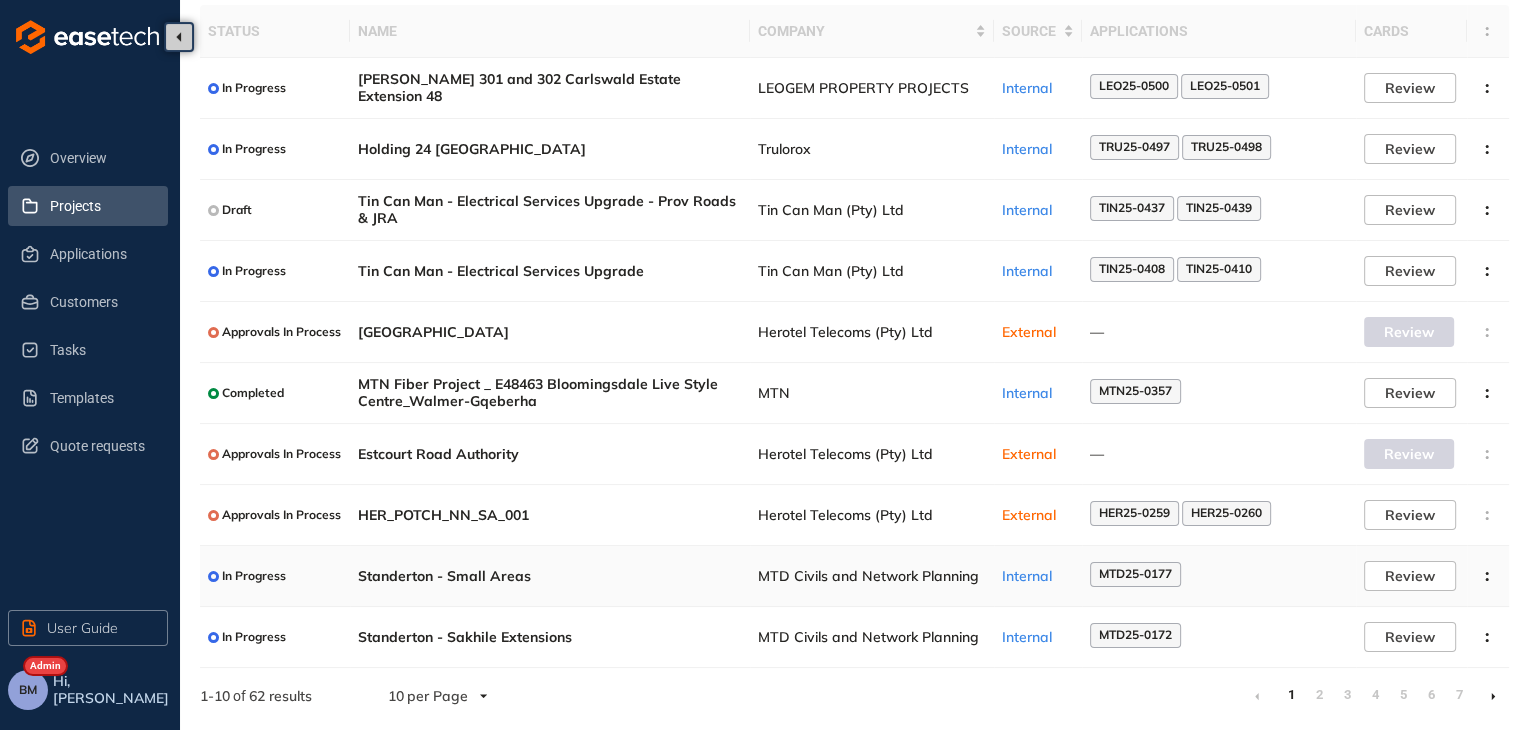 click on "MTD Civils and Network Planning" at bounding box center [872, 576] 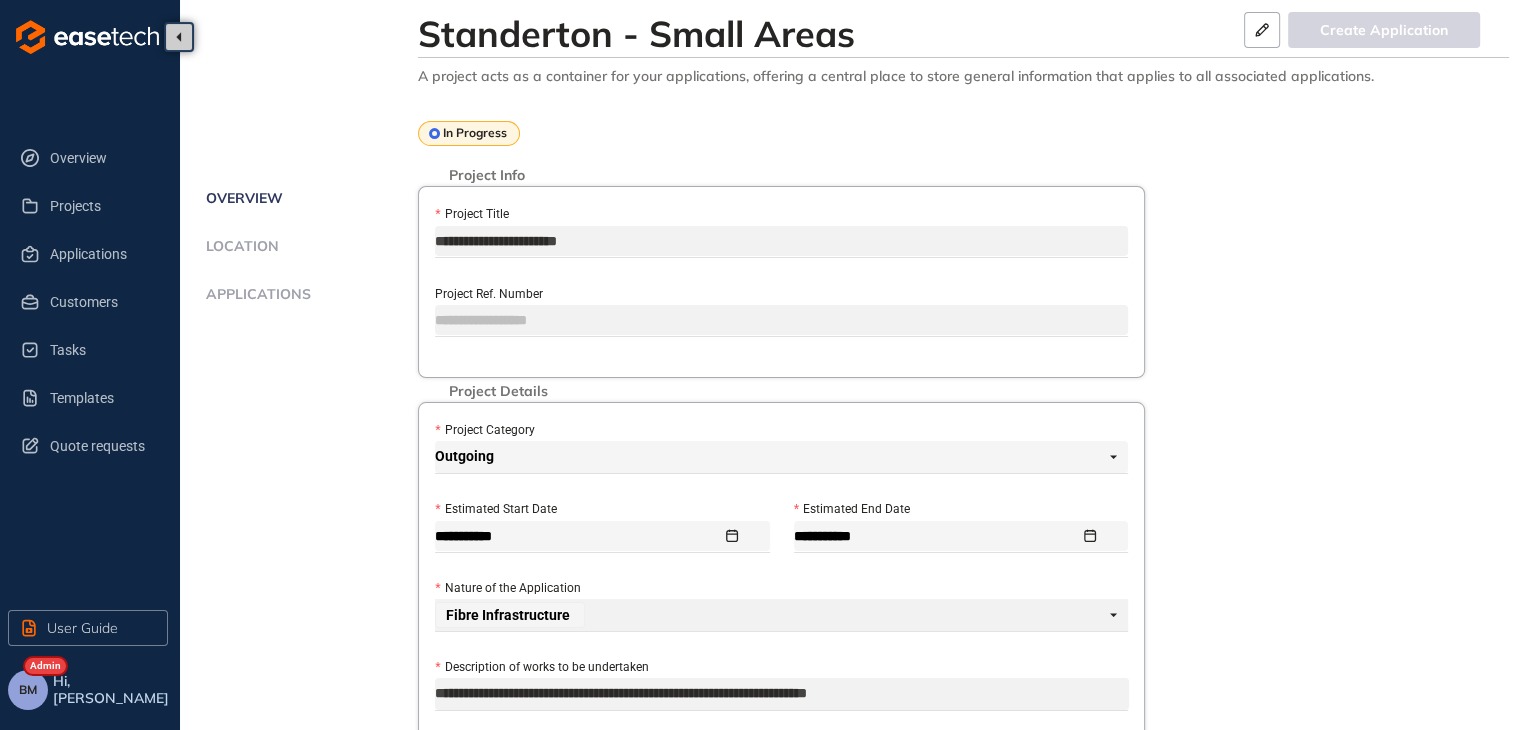 click on "Overview Location Applications" at bounding box center (309, 268) 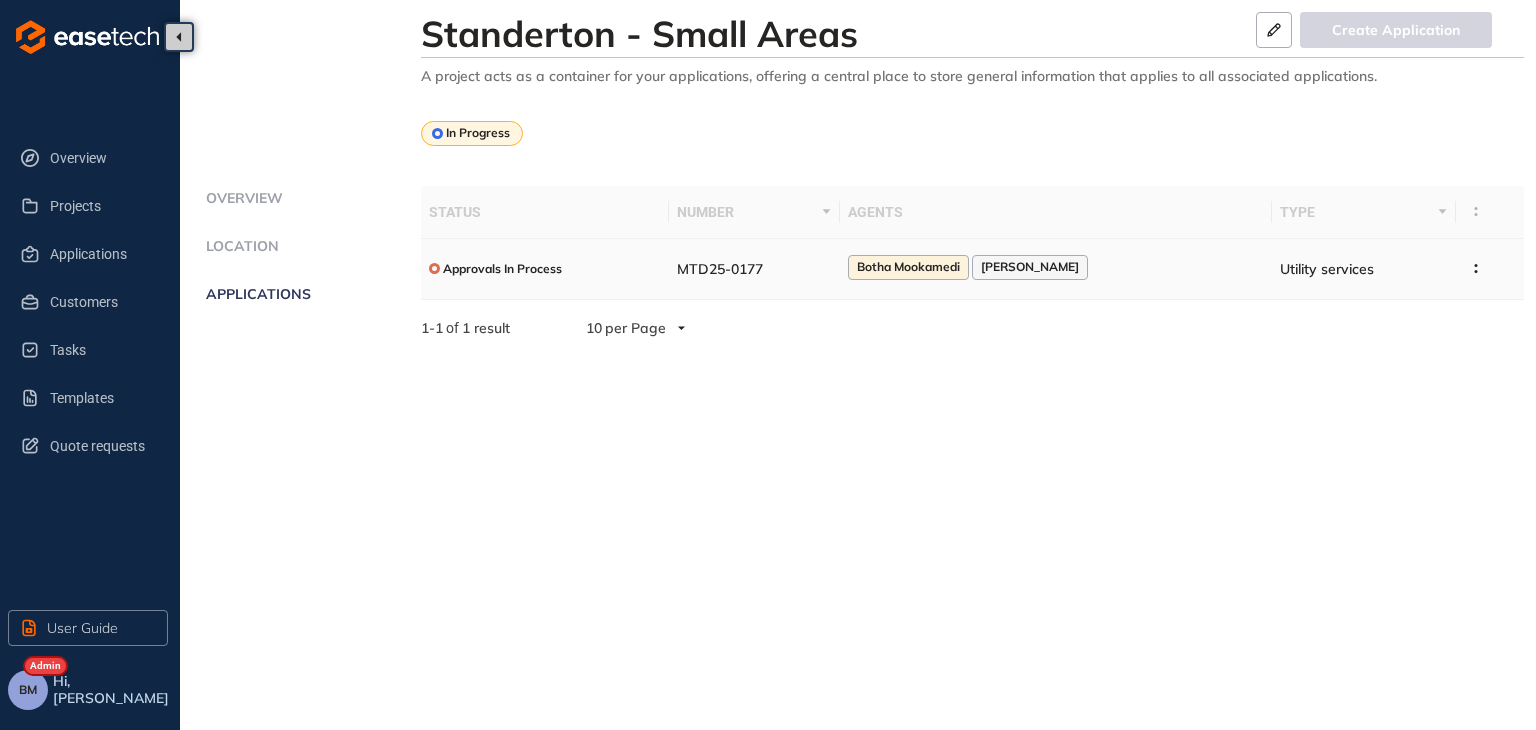 click on "MTD25-0177" at bounding box center [720, 269] 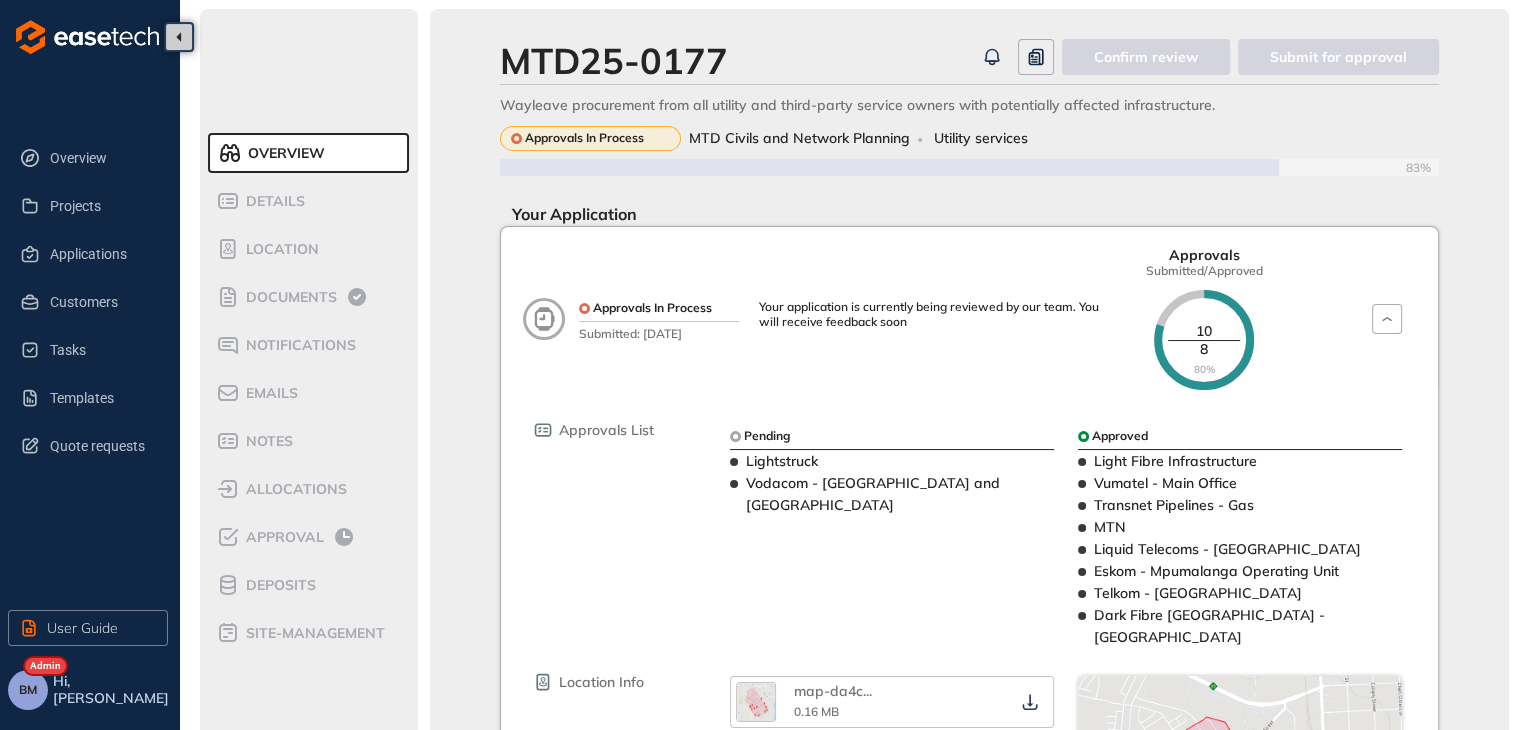 scroll, scrollTop: 0, scrollLeft: 0, axis: both 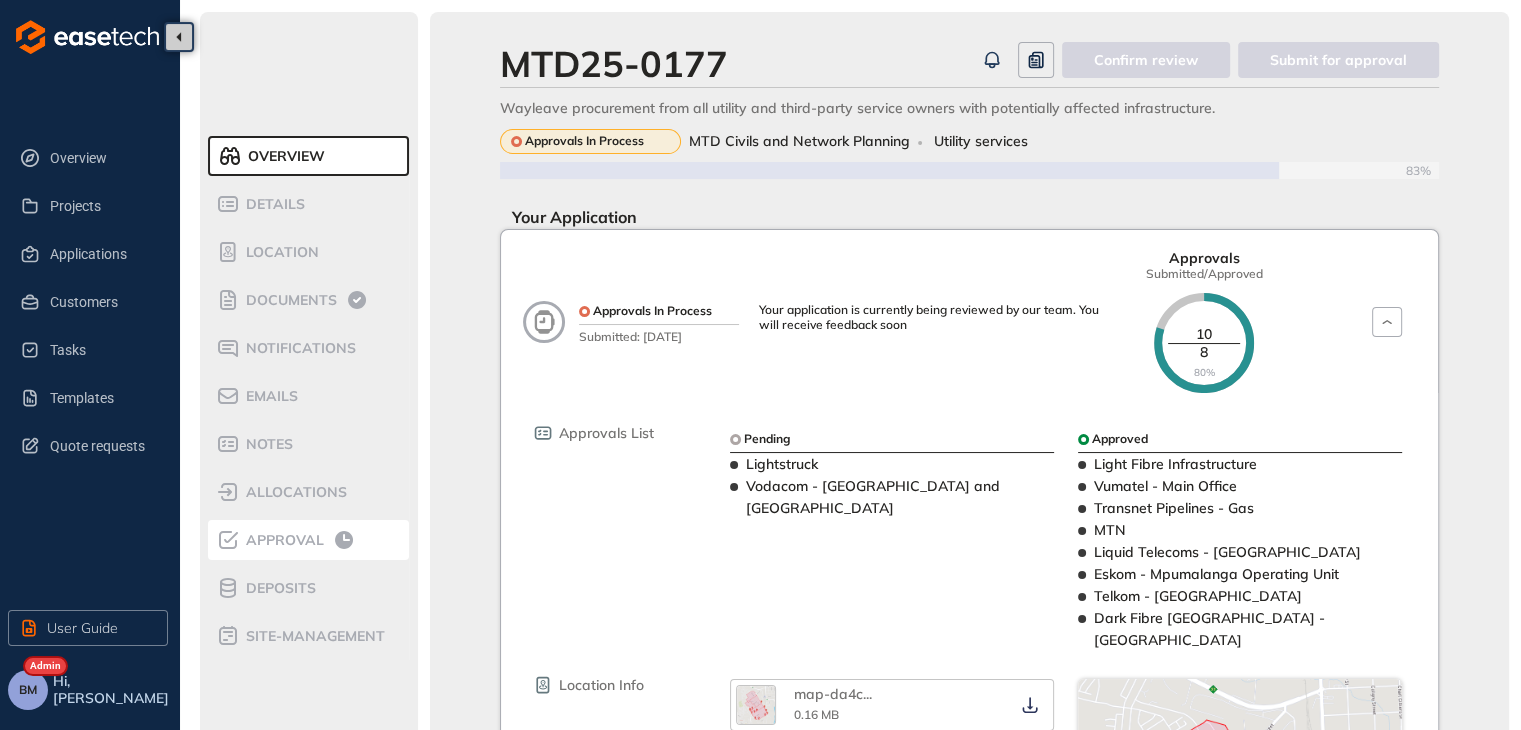 click on "Approval" at bounding box center [282, 540] 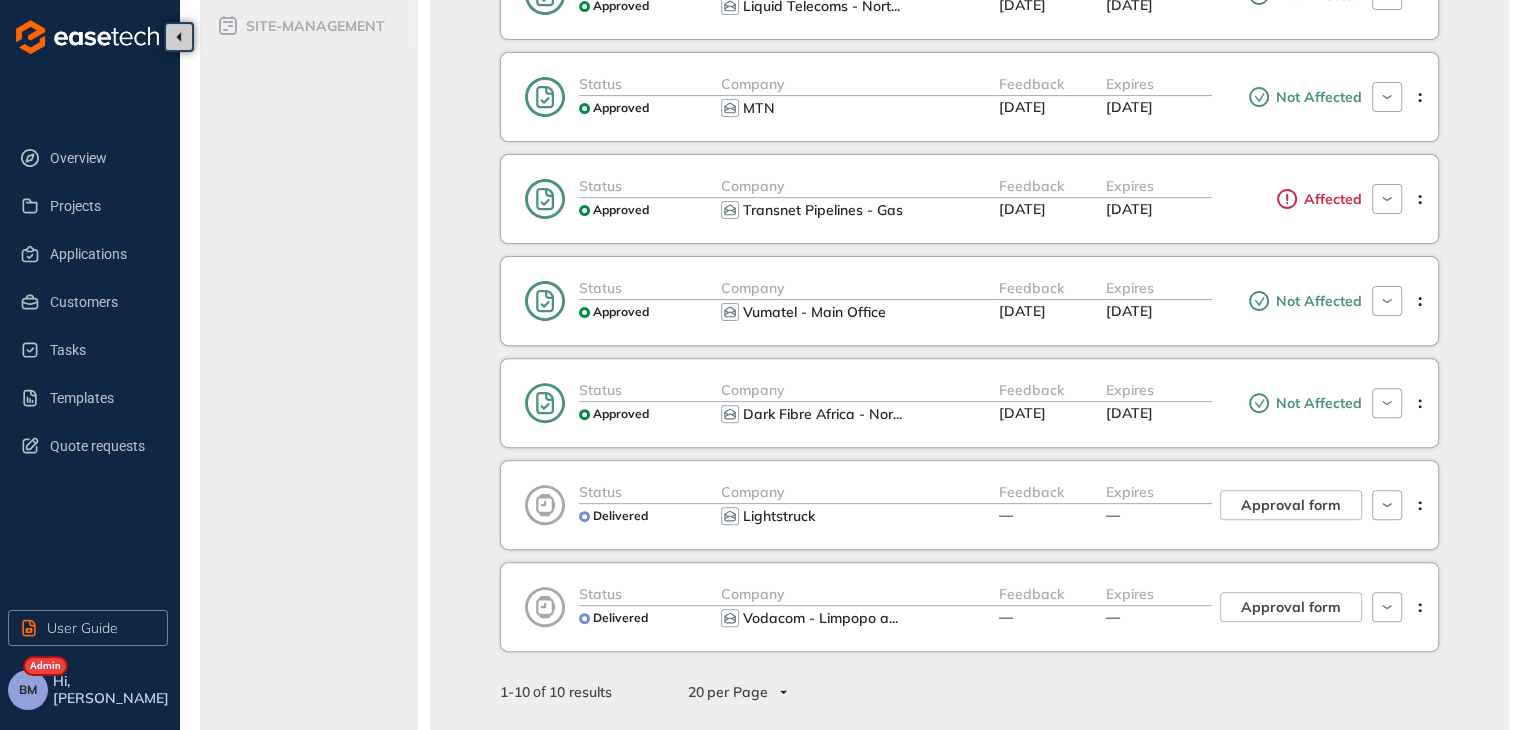scroll, scrollTop: 754, scrollLeft: 0, axis: vertical 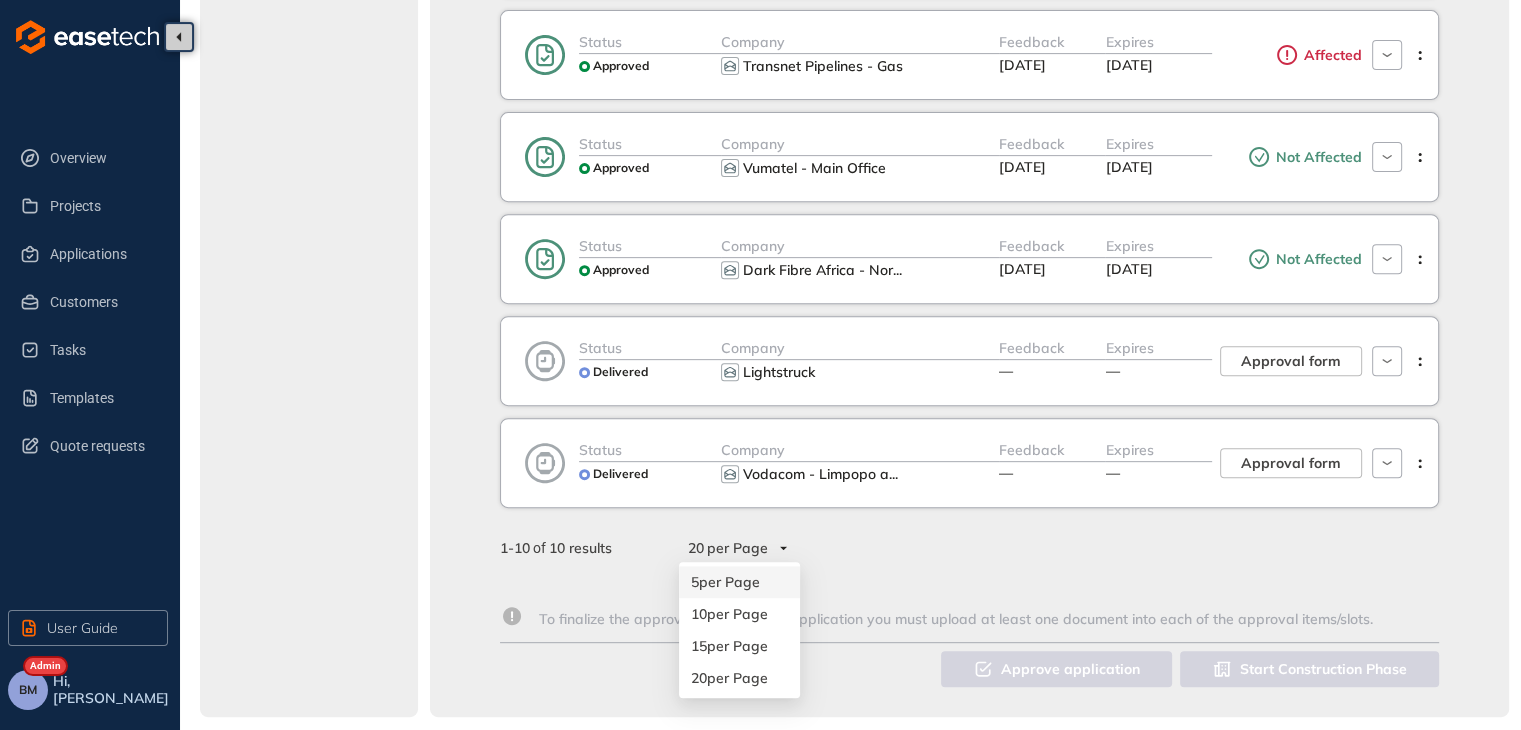 click on "20   per Page" at bounding box center [737, 548] 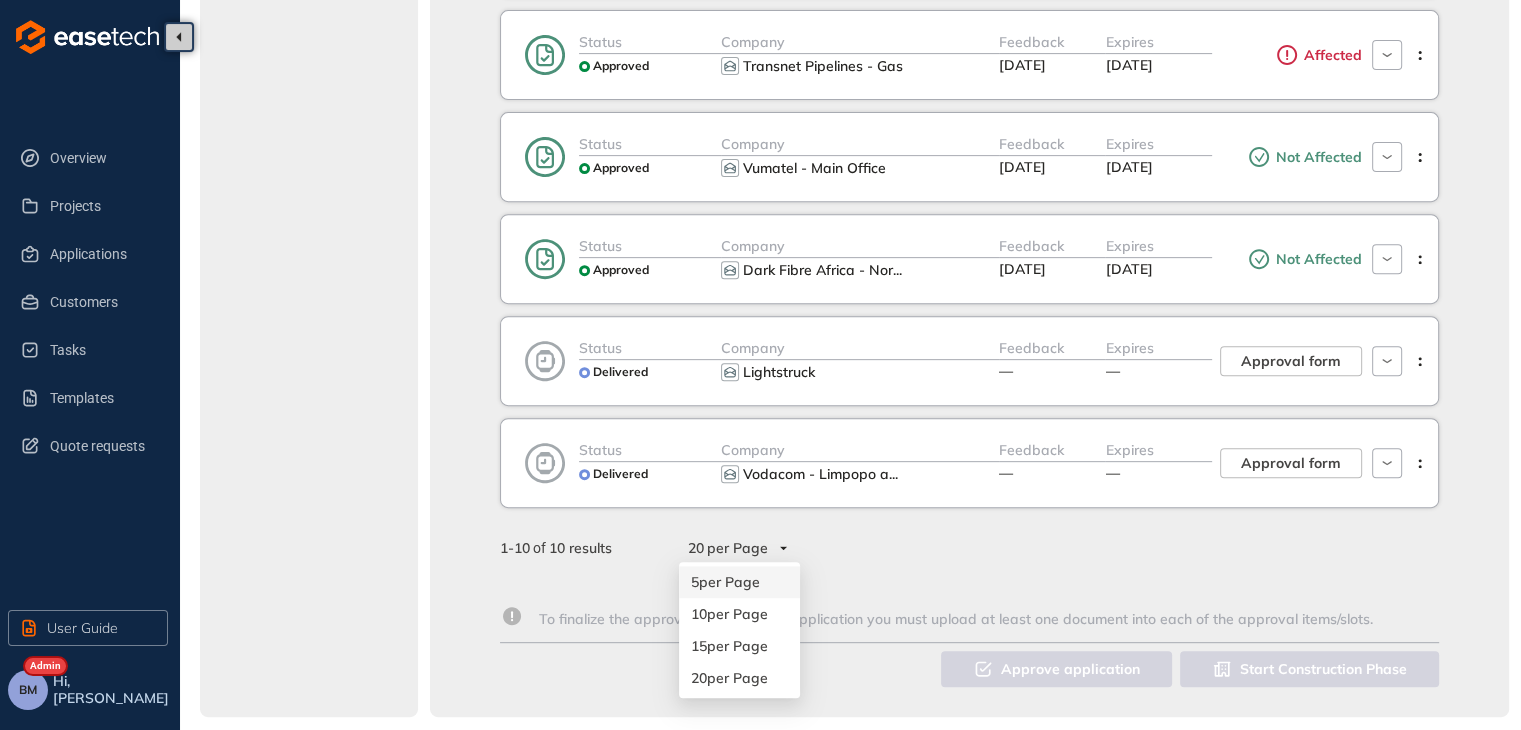 click on "20   per Page" at bounding box center (737, 548) 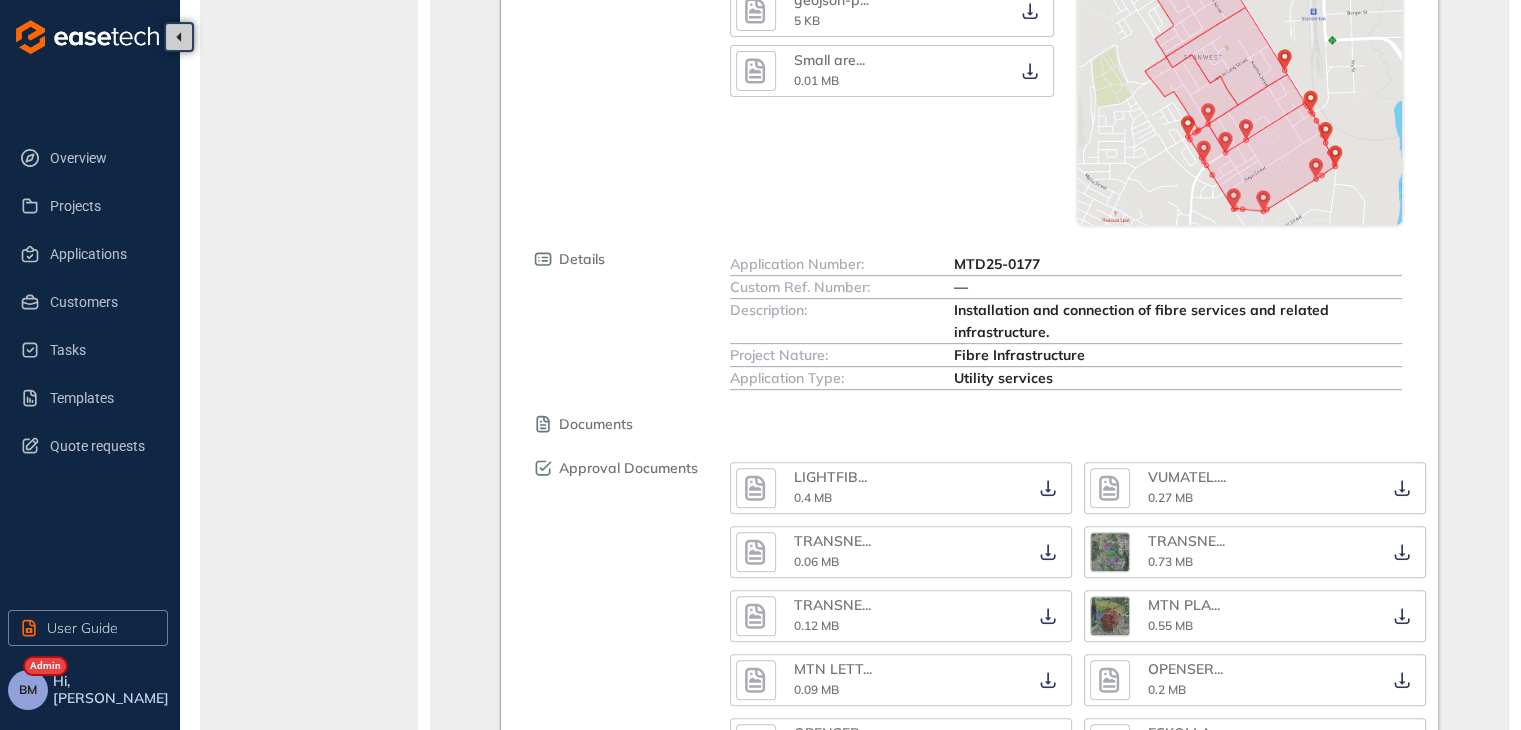 scroll, scrollTop: 0, scrollLeft: 0, axis: both 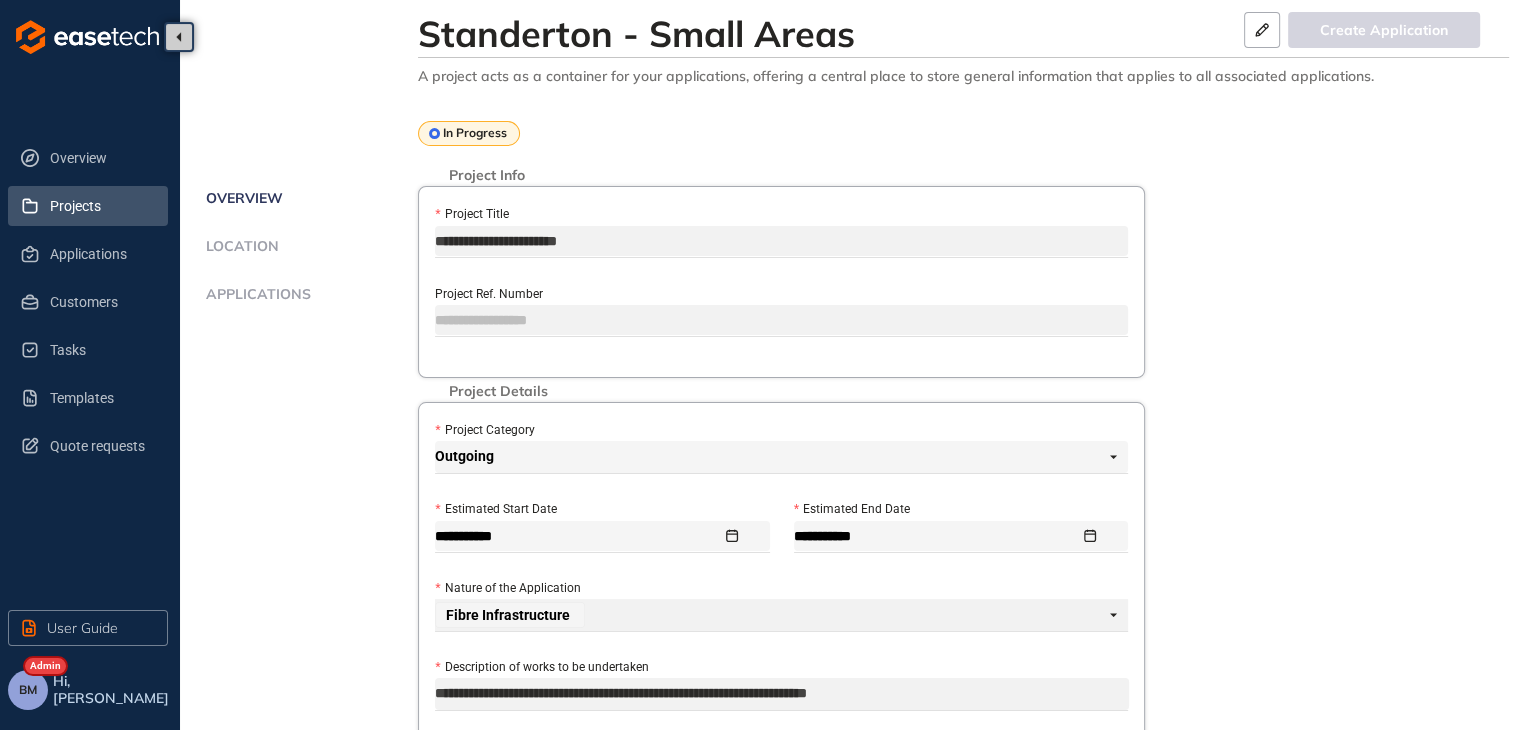 click on "Projects" at bounding box center [101, 206] 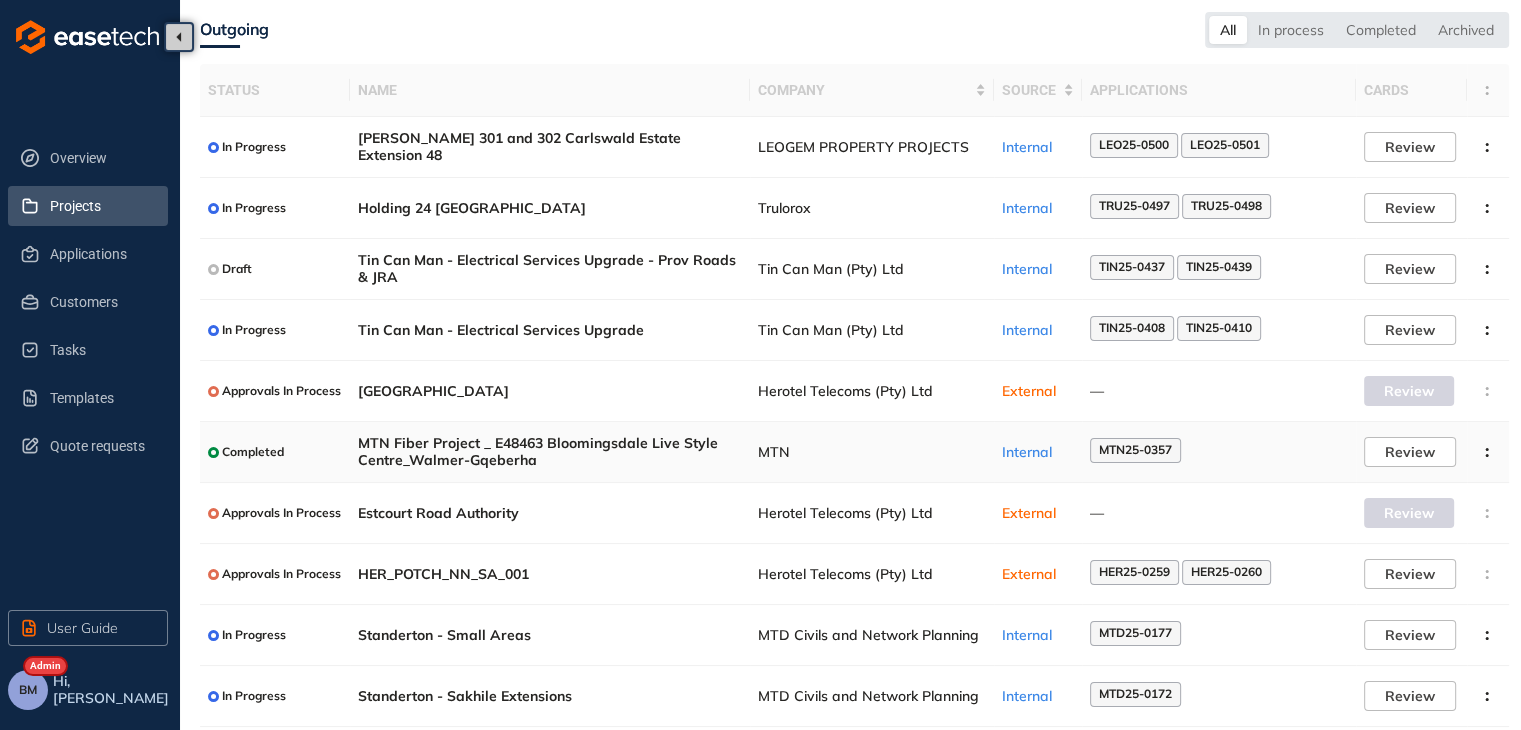 scroll, scrollTop: 130, scrollLeft: 0, axis: vertical 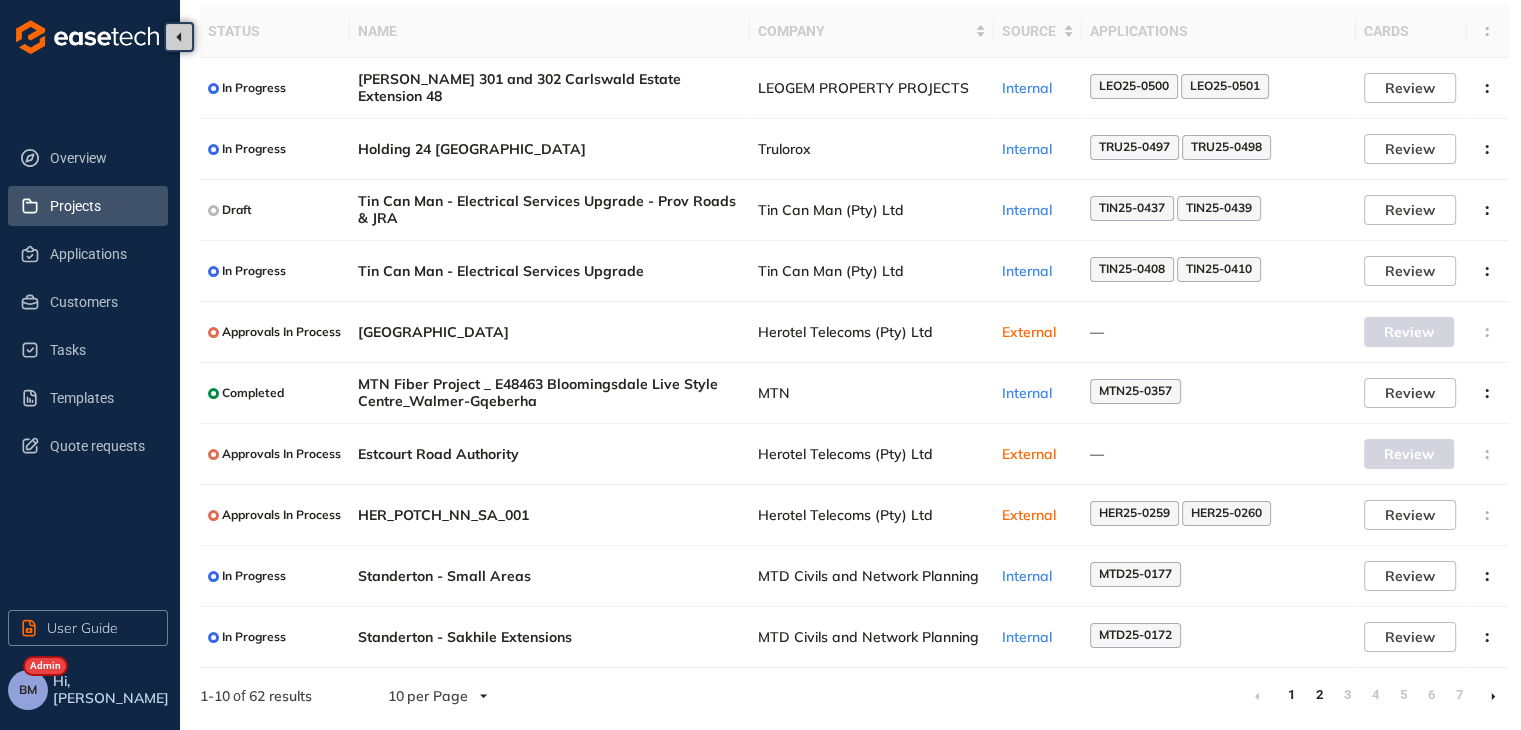 click on "2" at bounding box center (1319, 695) 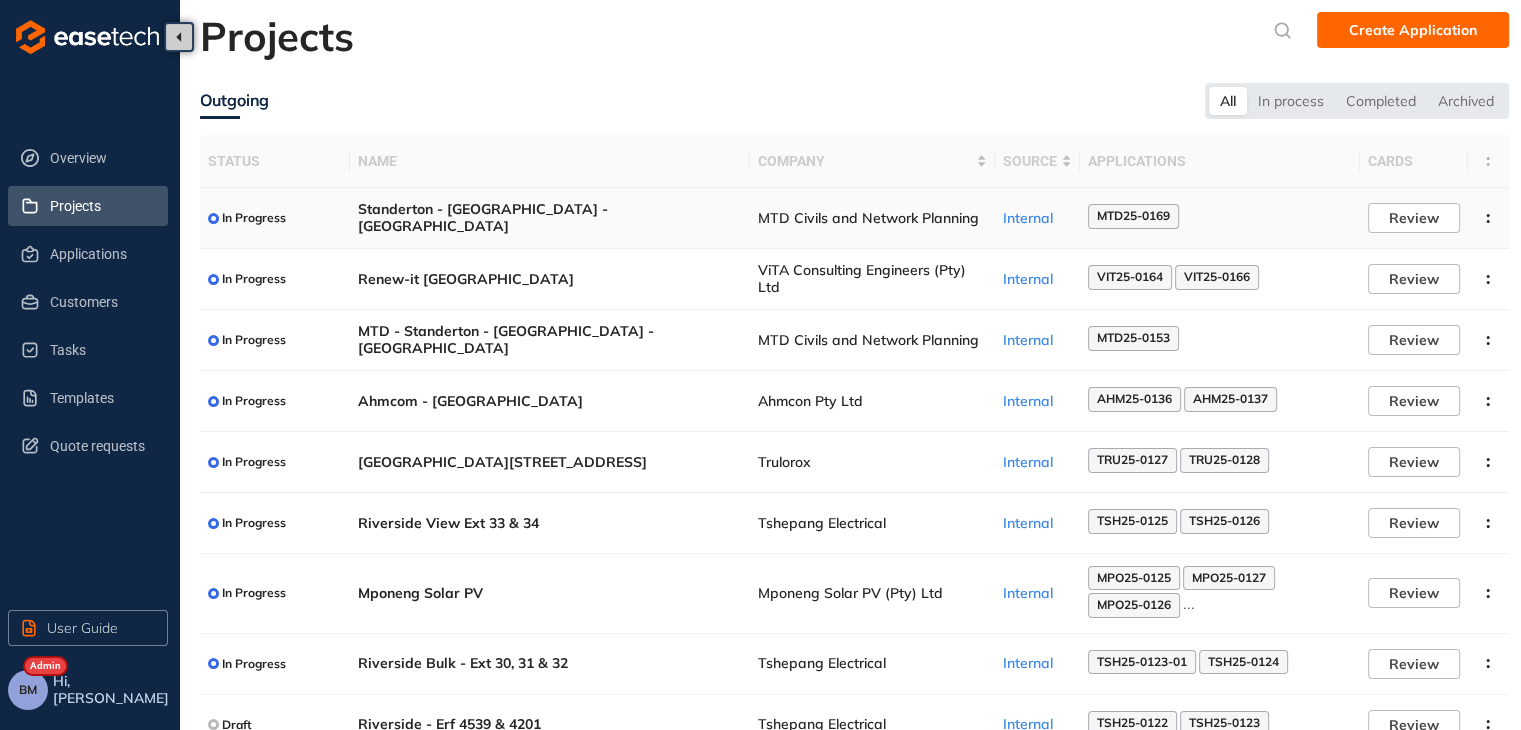 click on "MTD Civils and Network Planning" at bounding box center [872, 218] 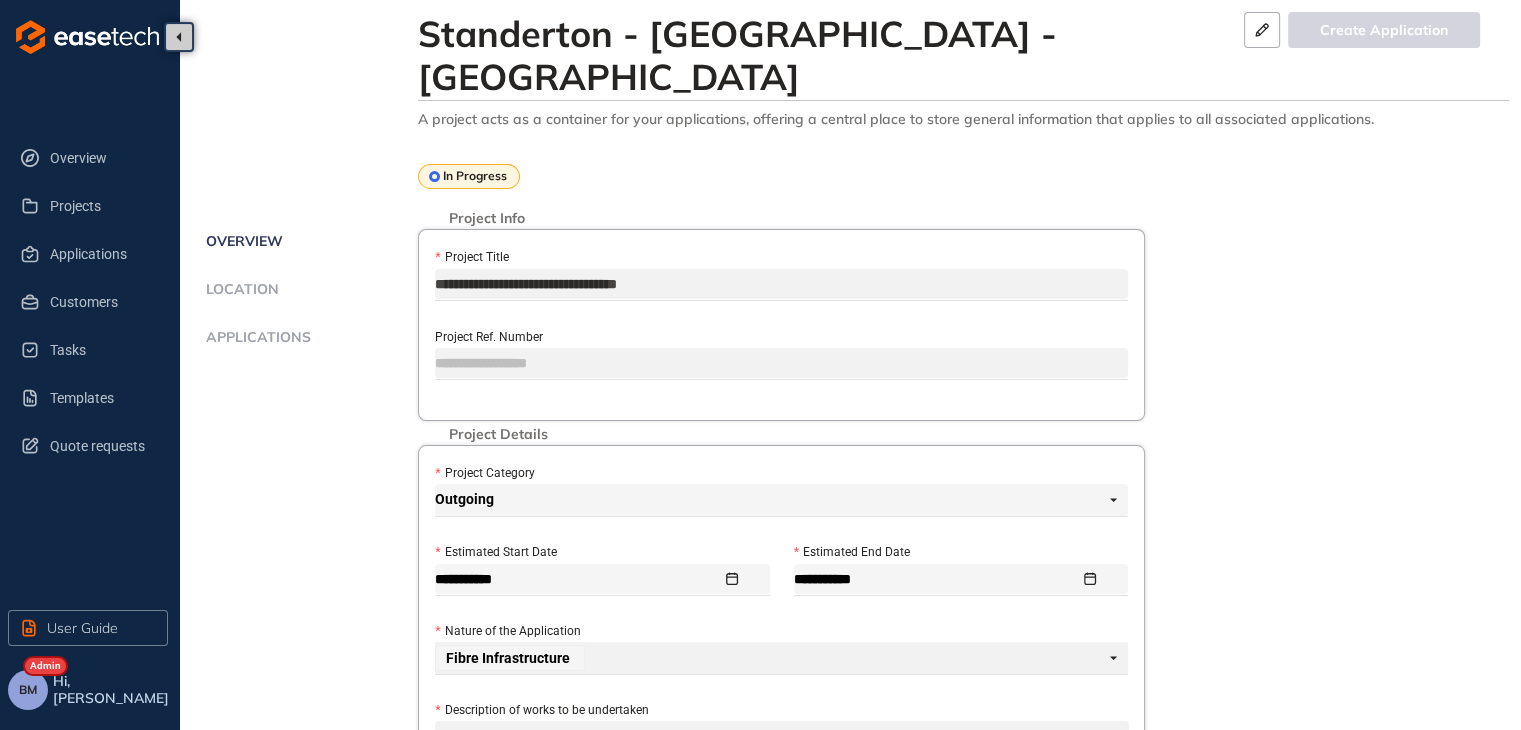 click on "Applications" at bounding box center [255, 337] 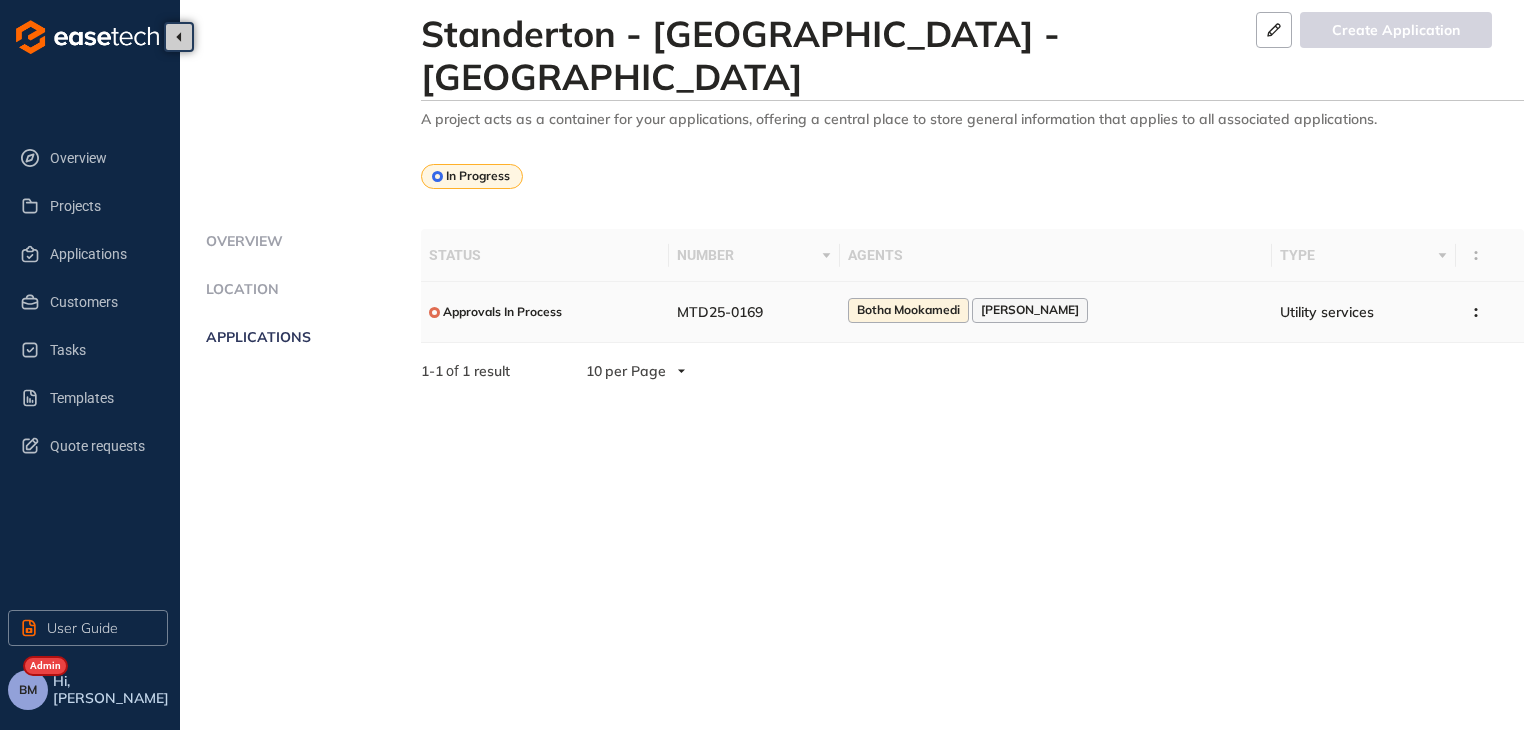 click on "Botha Mookamedi" at bounding box center [908, 310] 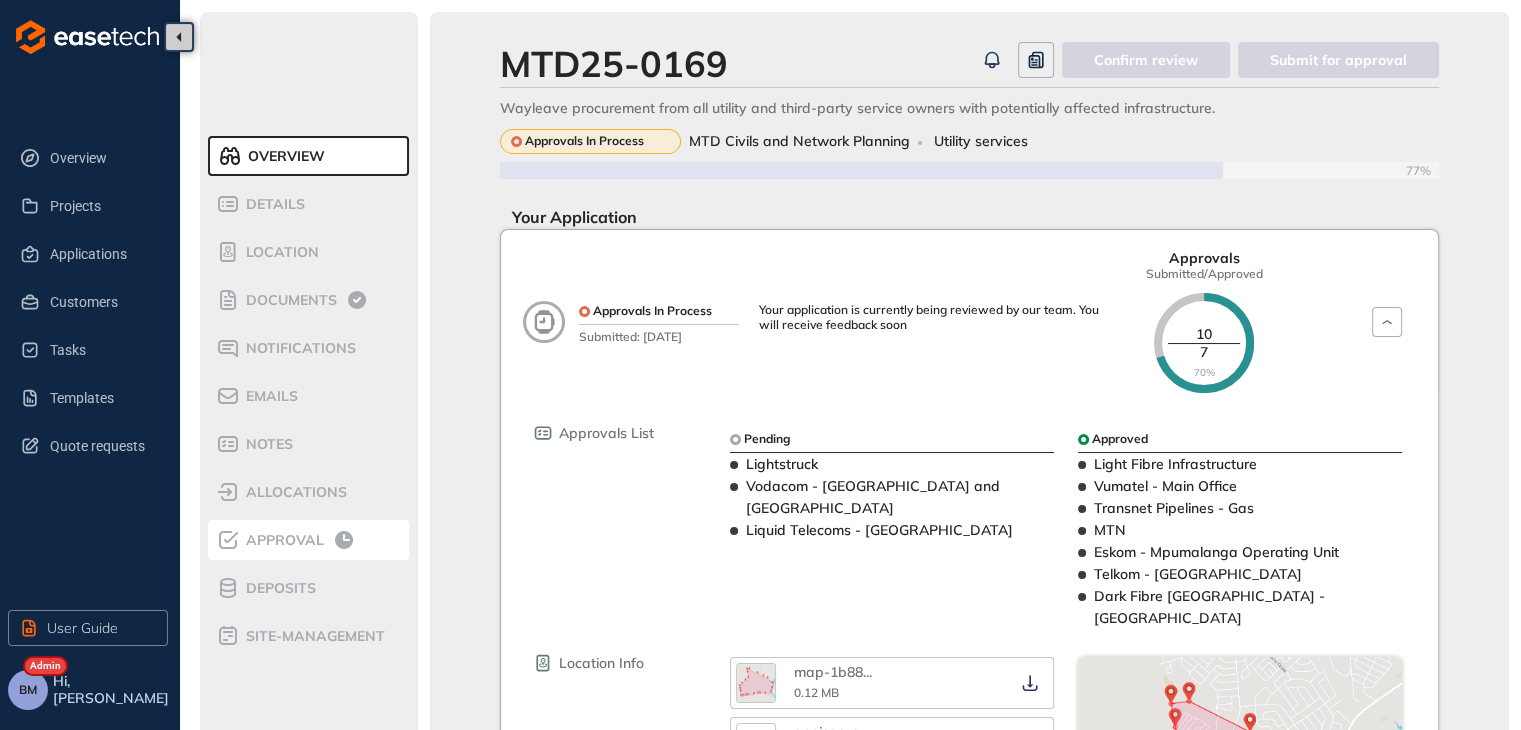 click on "Approval" at bounding box center (301, 540) 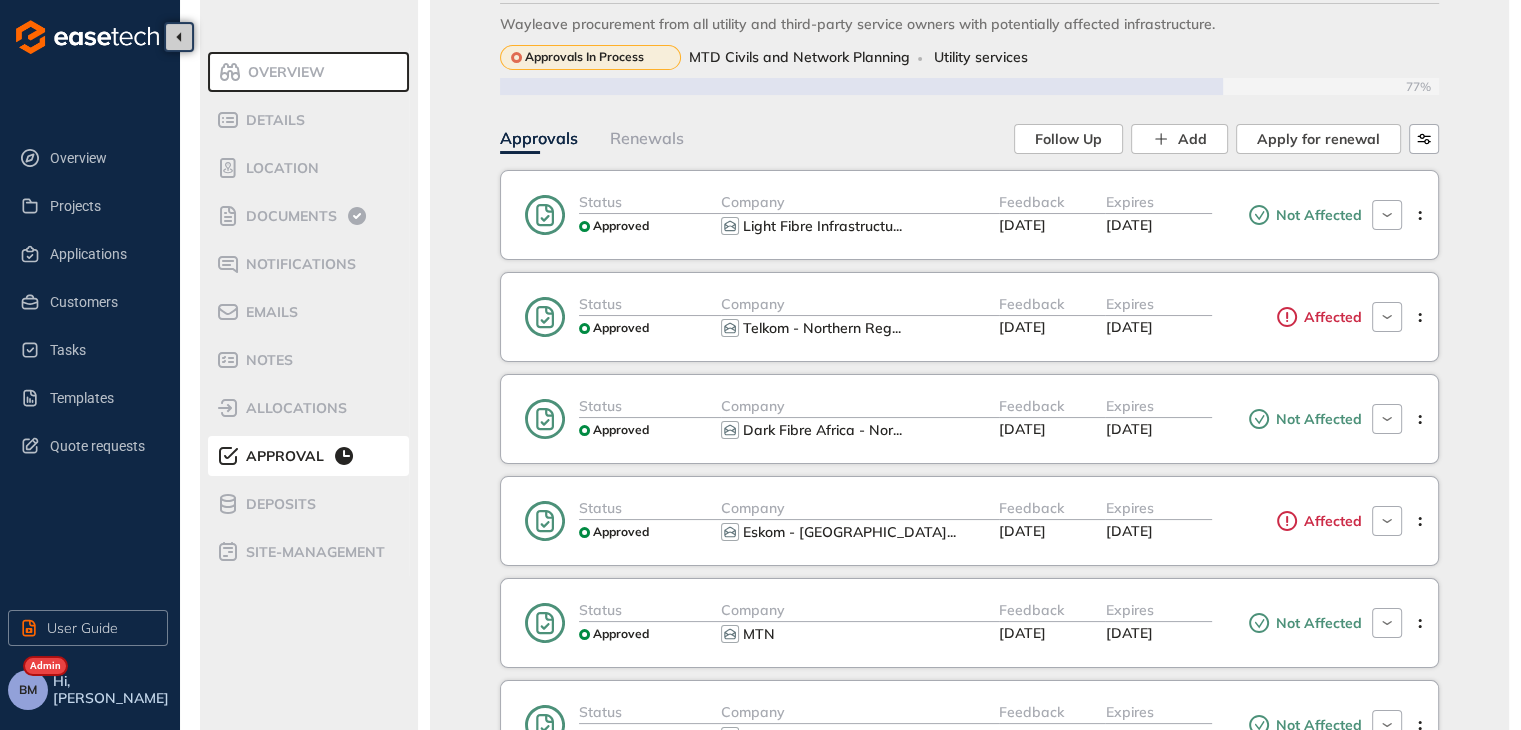 scroll, scrollTop: 0, scrollLeft: 0, axis: both 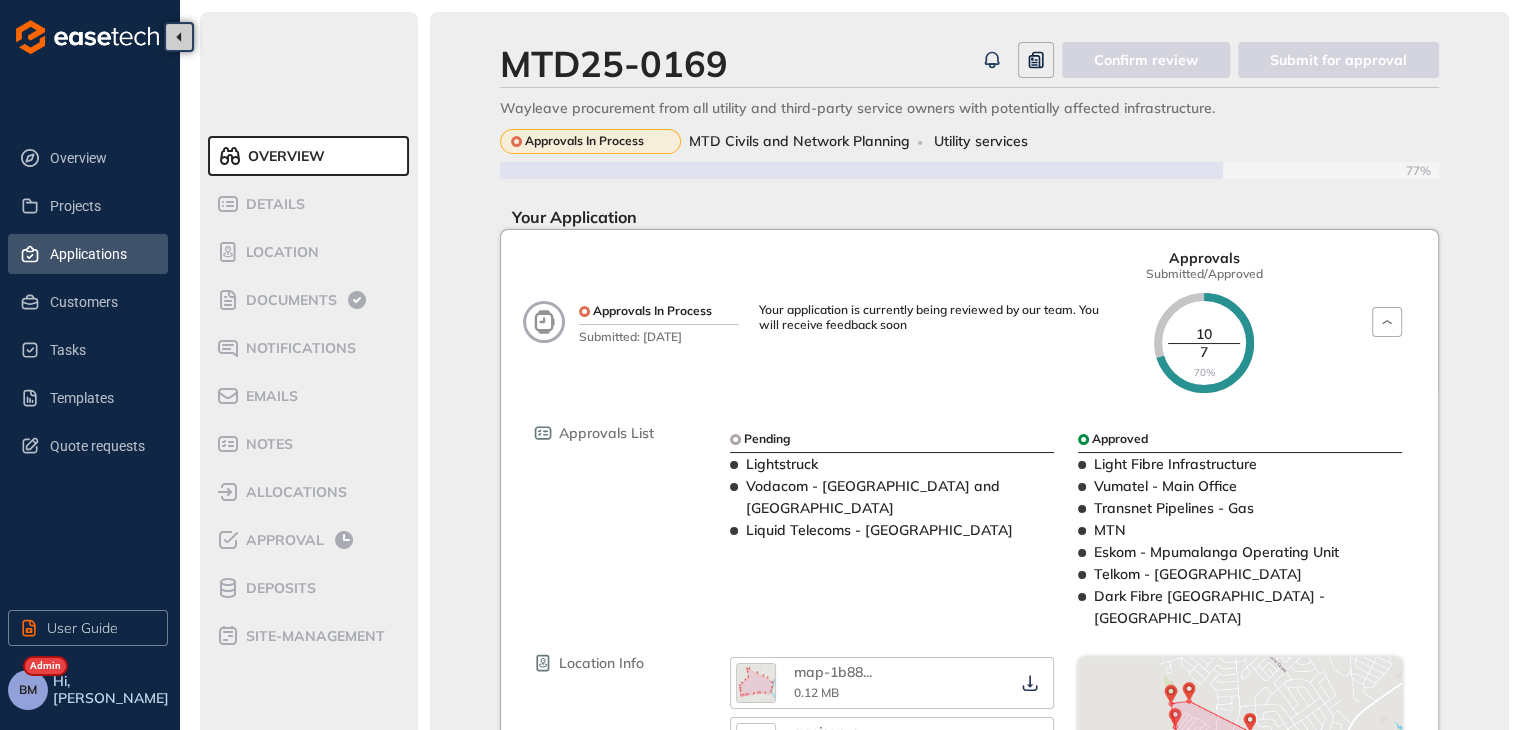 click on "Applications" at bounding box center (101, 254) 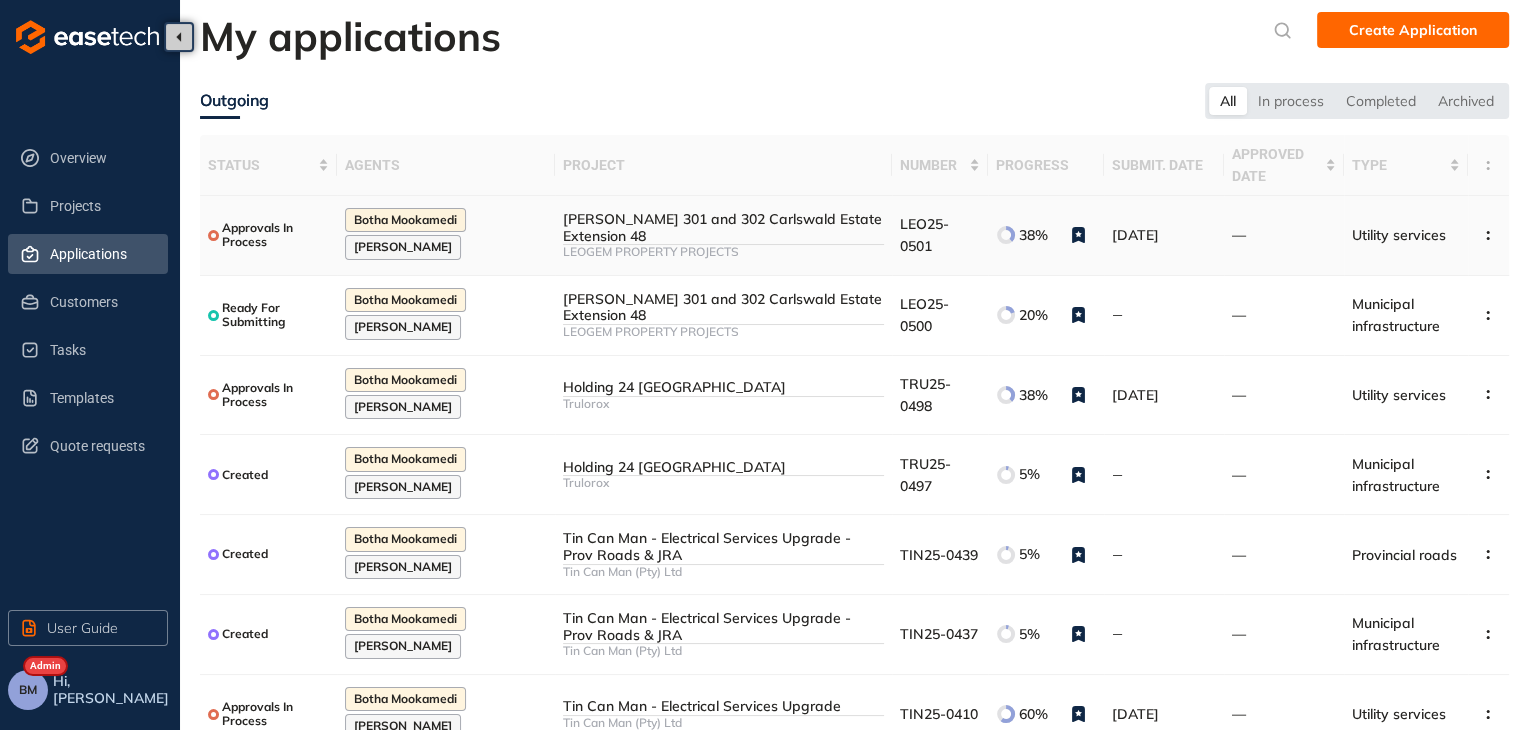 click on "LEOGEM PROPERTY PROJECTS" at bounding box center [723, 252] 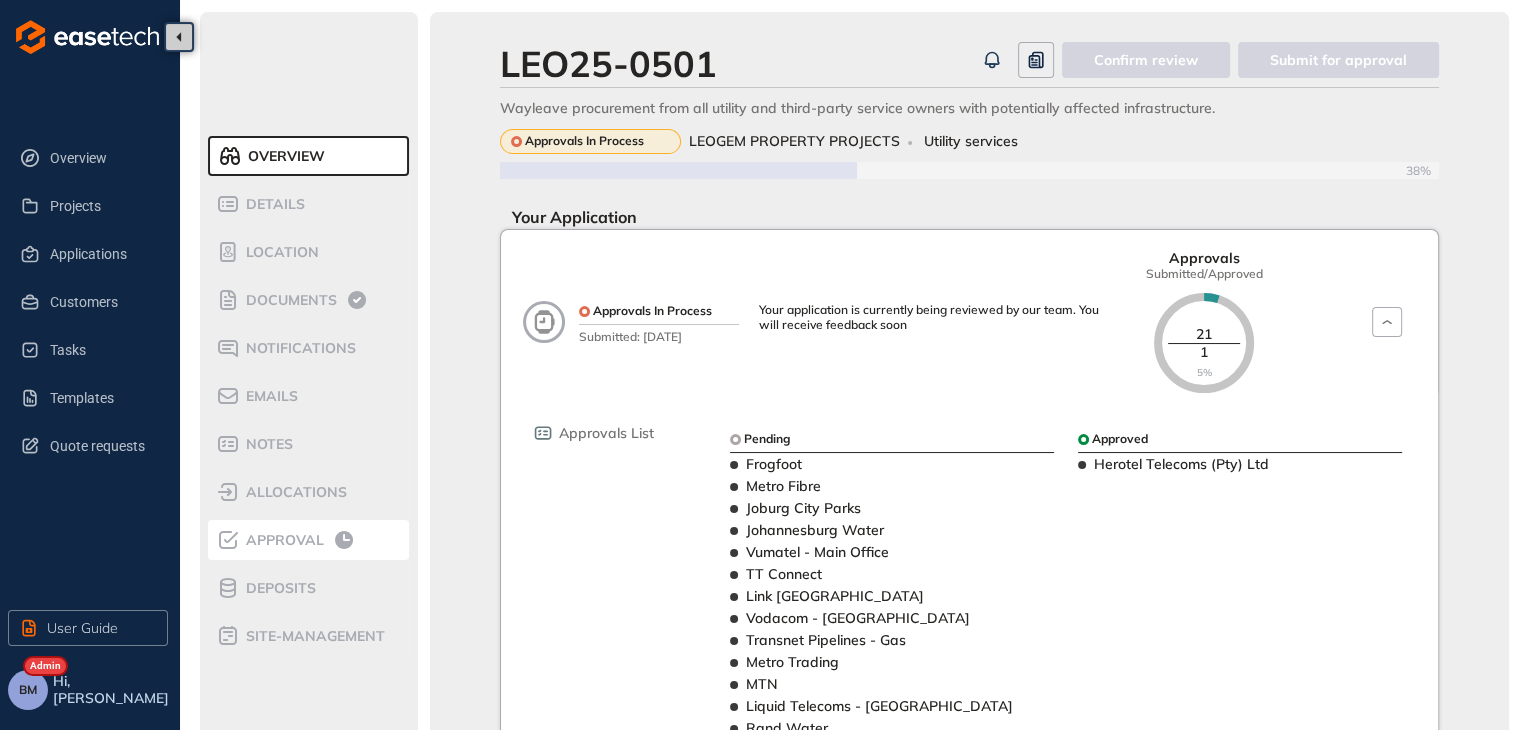 click on "Approval" at bounding box center (282, 540) 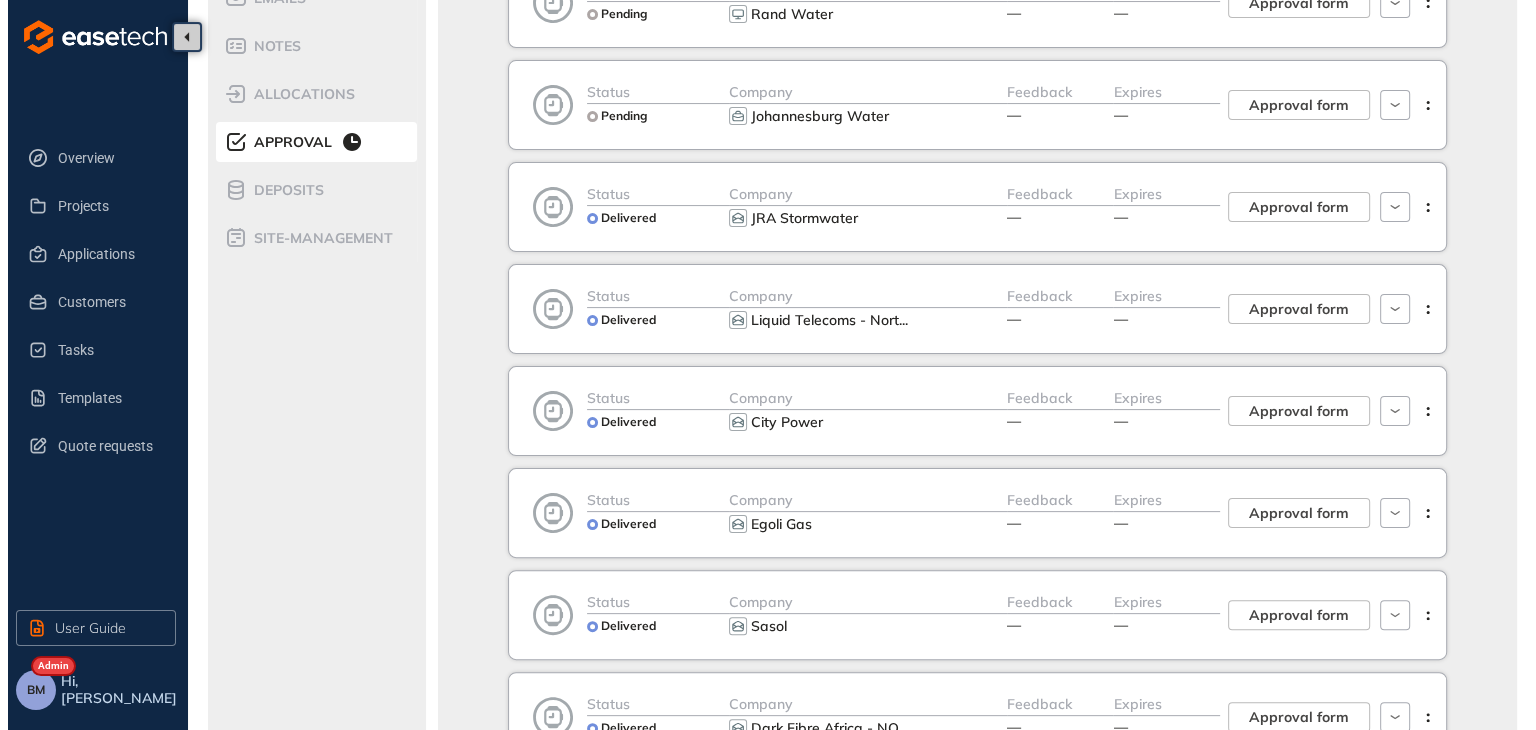 scroll, scrollTop: 400, scrollLeft: 0, axis: vertical 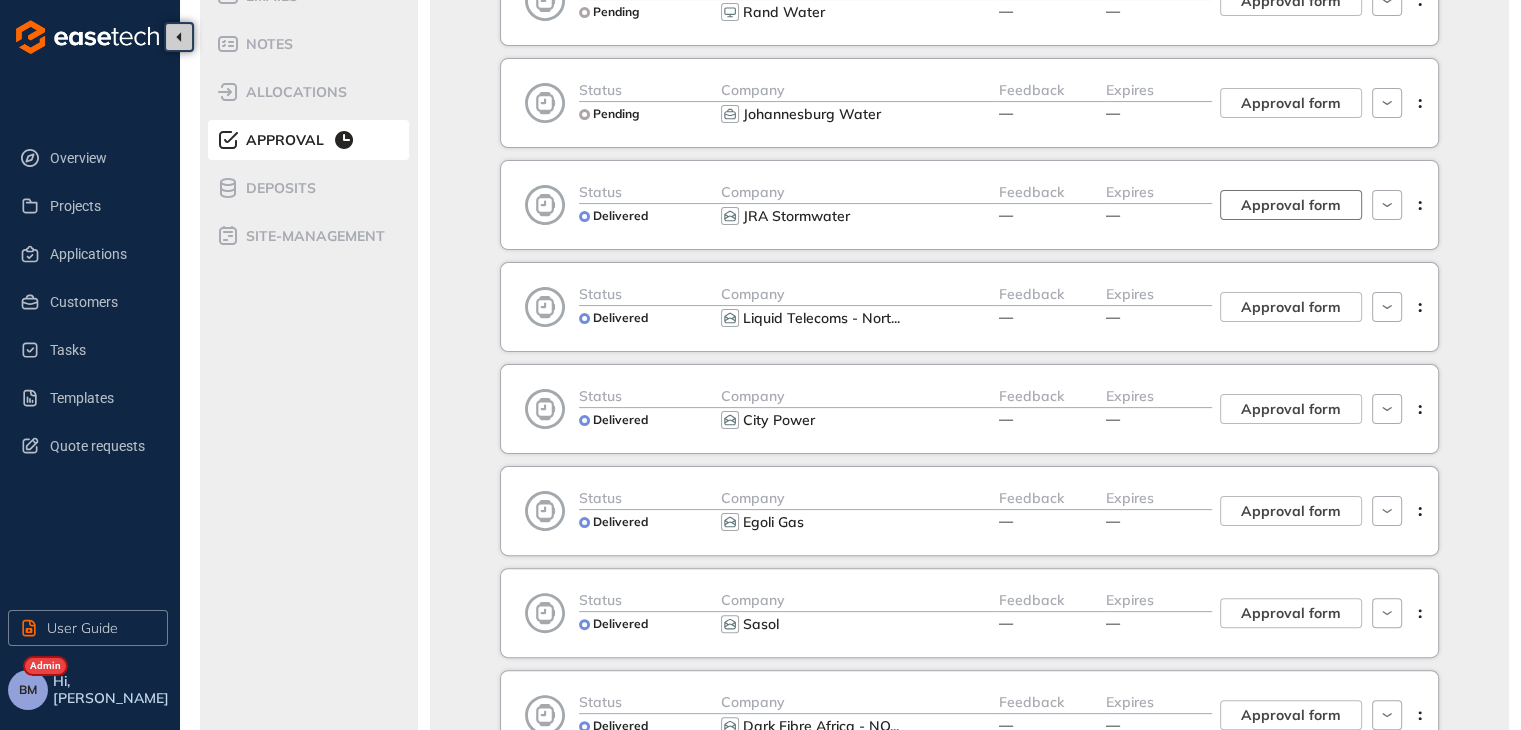 click on "Approval form" at bounding box center (1291, 205) 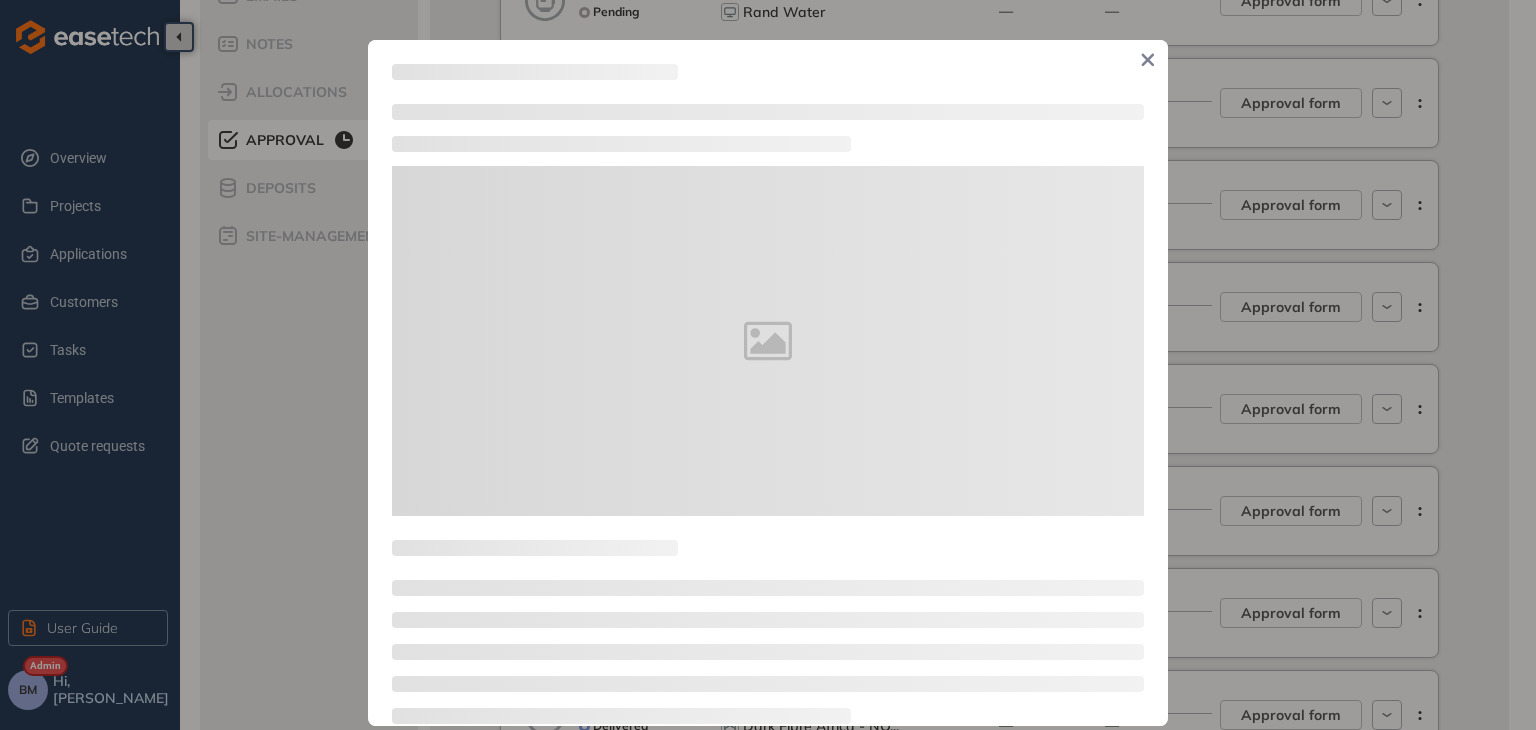 click at bounding box center (768, 365) 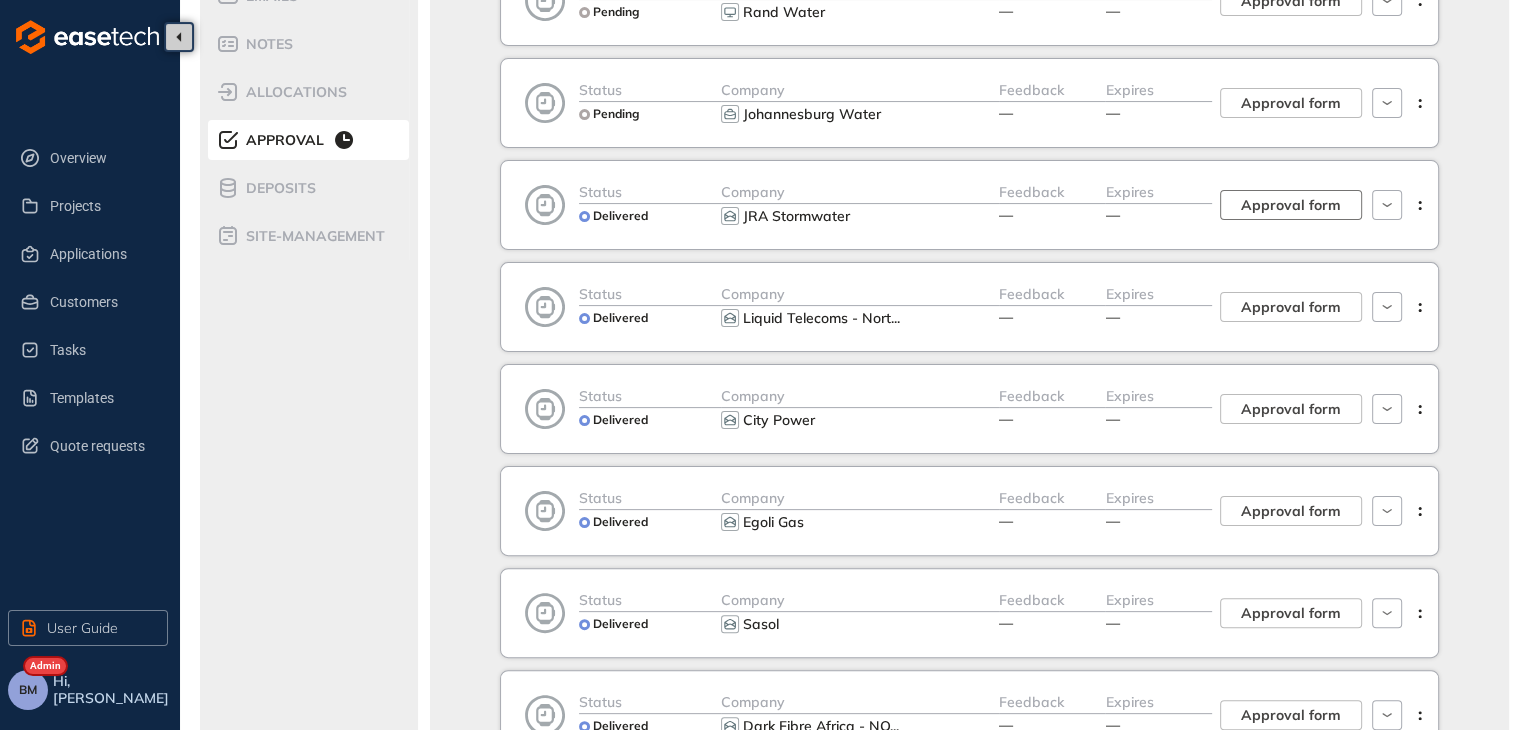 click on "Approval form" at bounding box center (1291, 205) 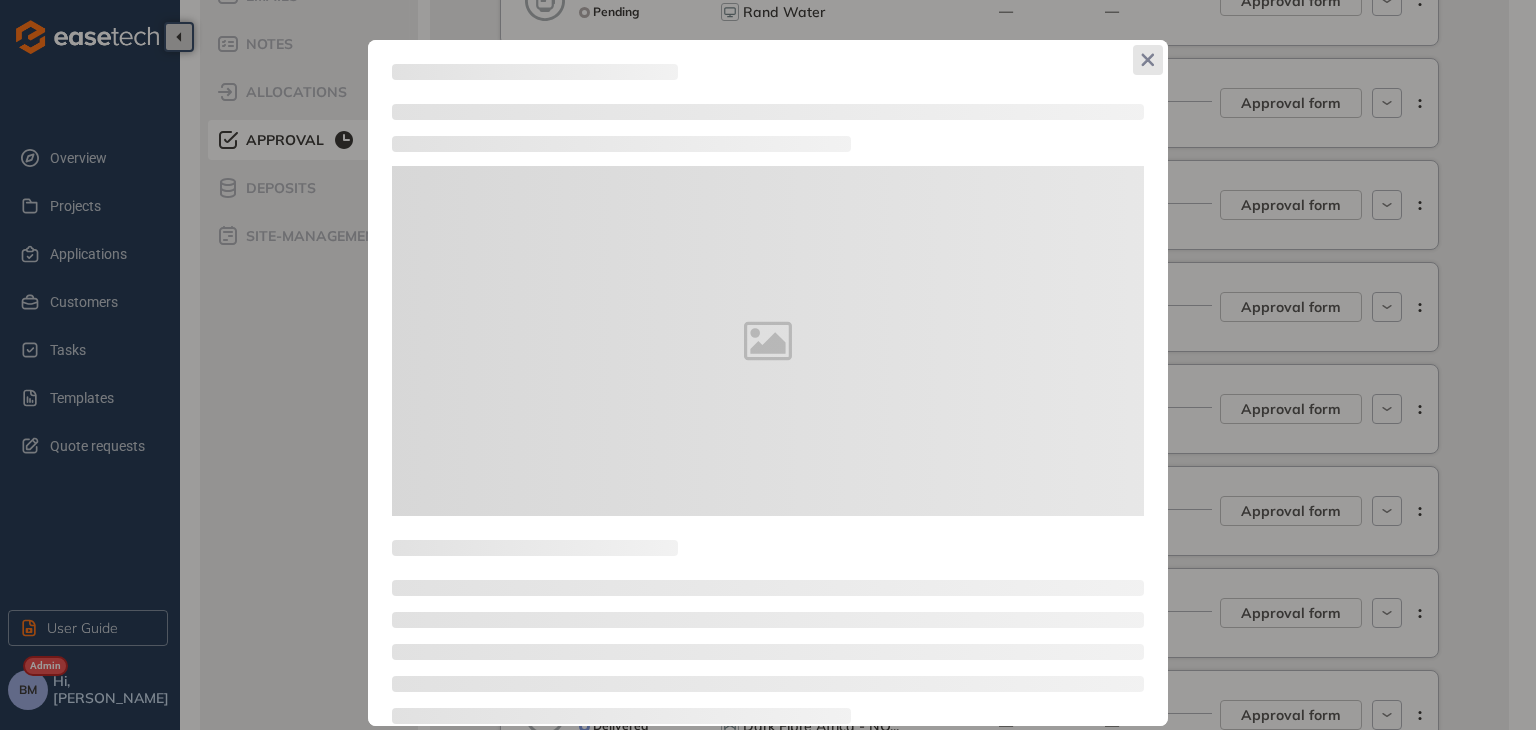 type on "**********" 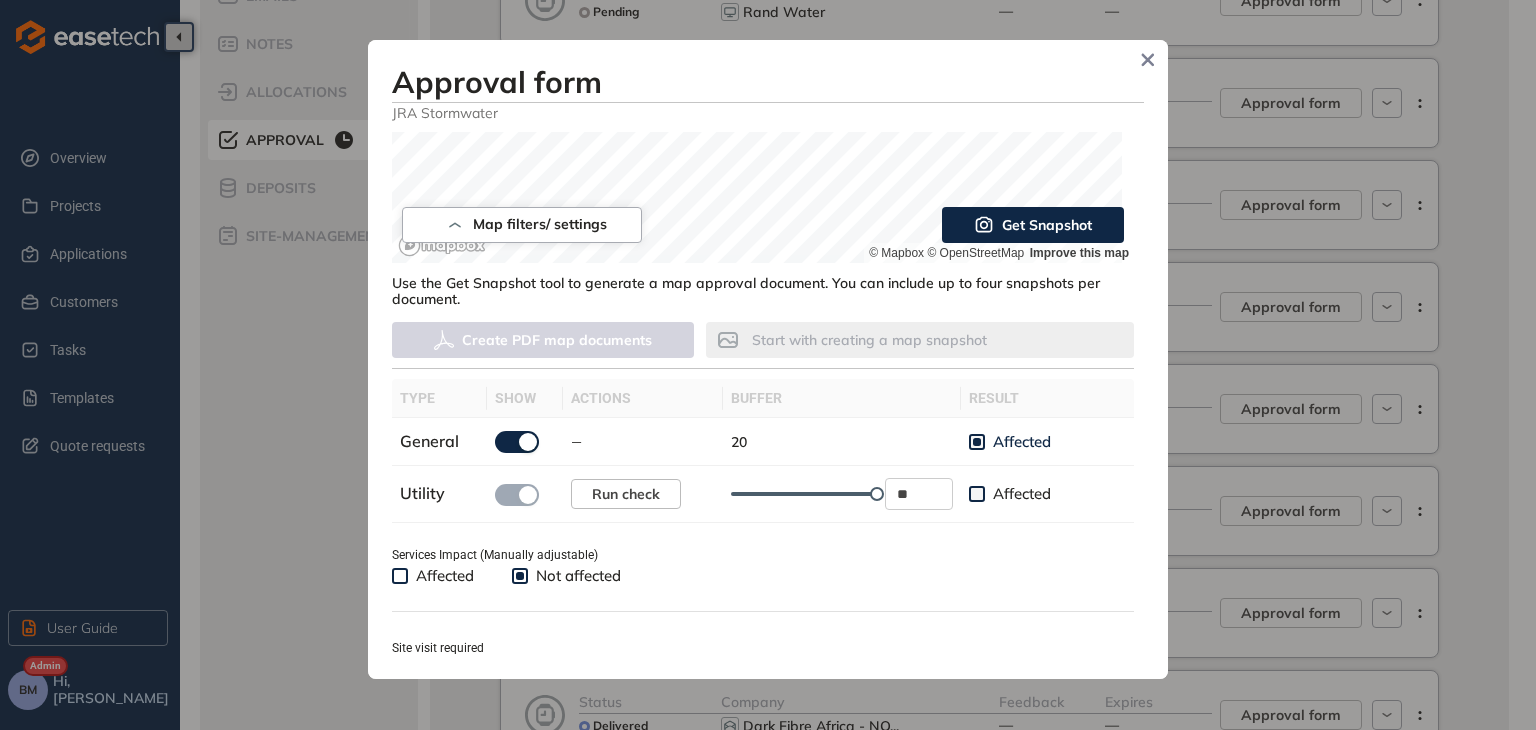 scroll, scrollTop: 600, scrollLeft: 0, axis: vertical 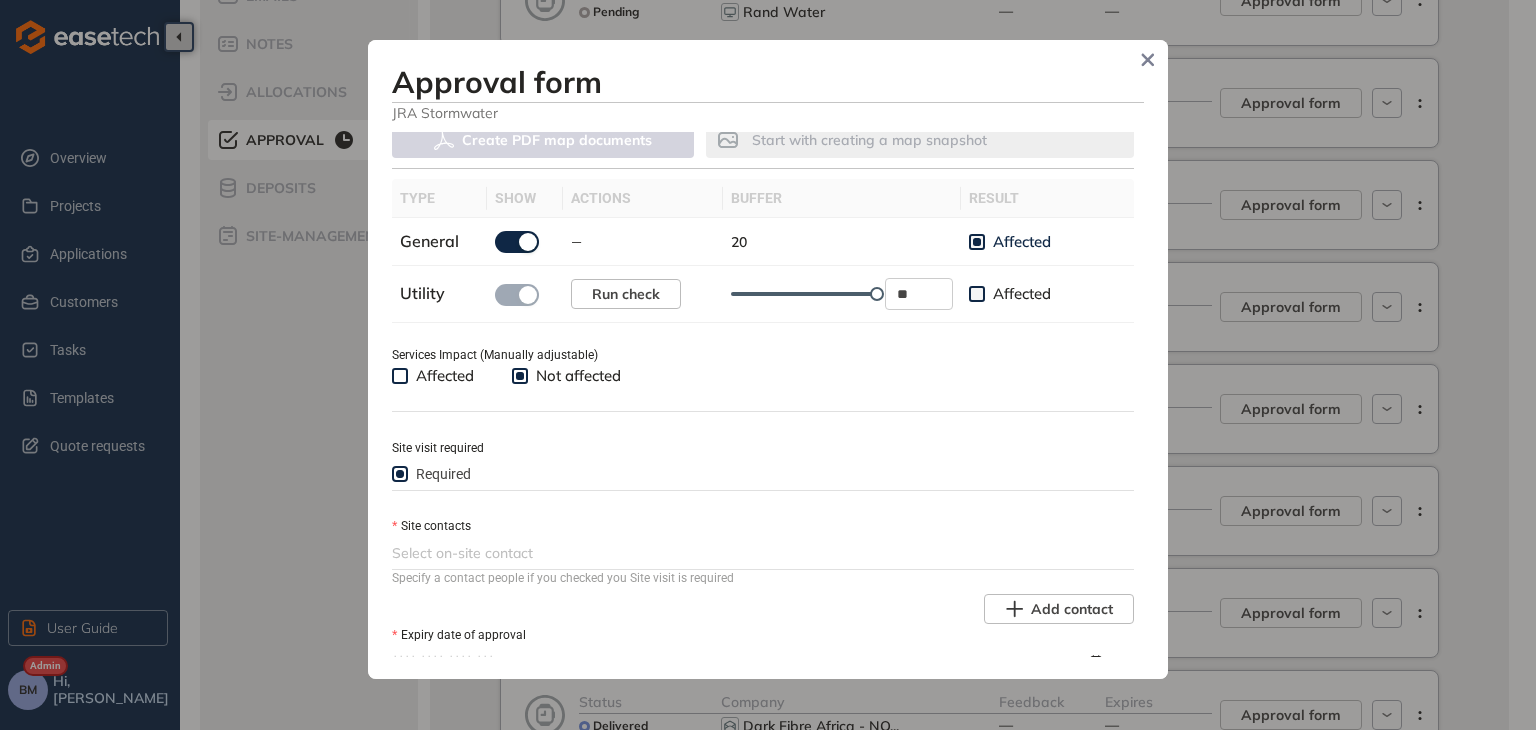 click at bounding box center [761, 553] 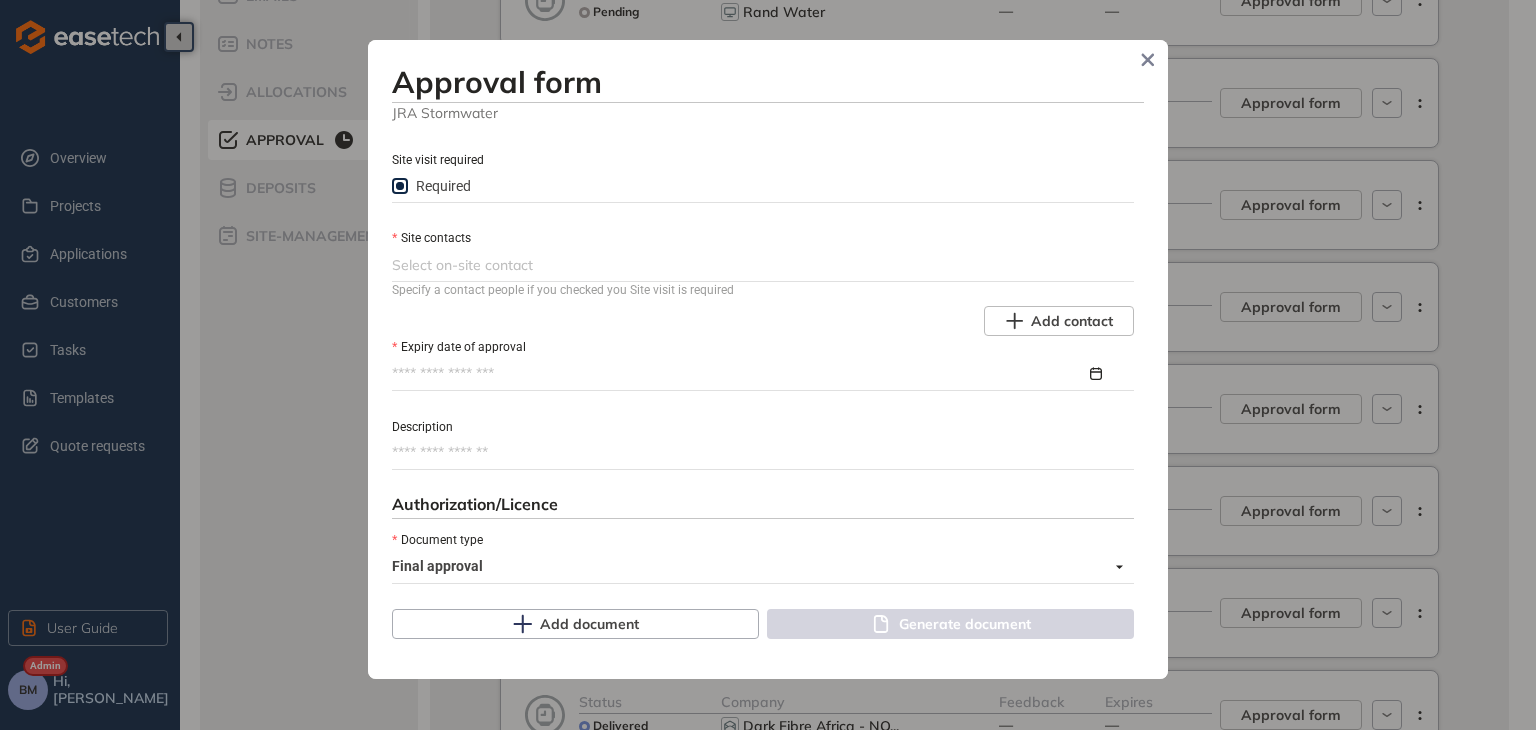 scroll, scrollTop: 900, scrollLeft: 0, axis: vertical 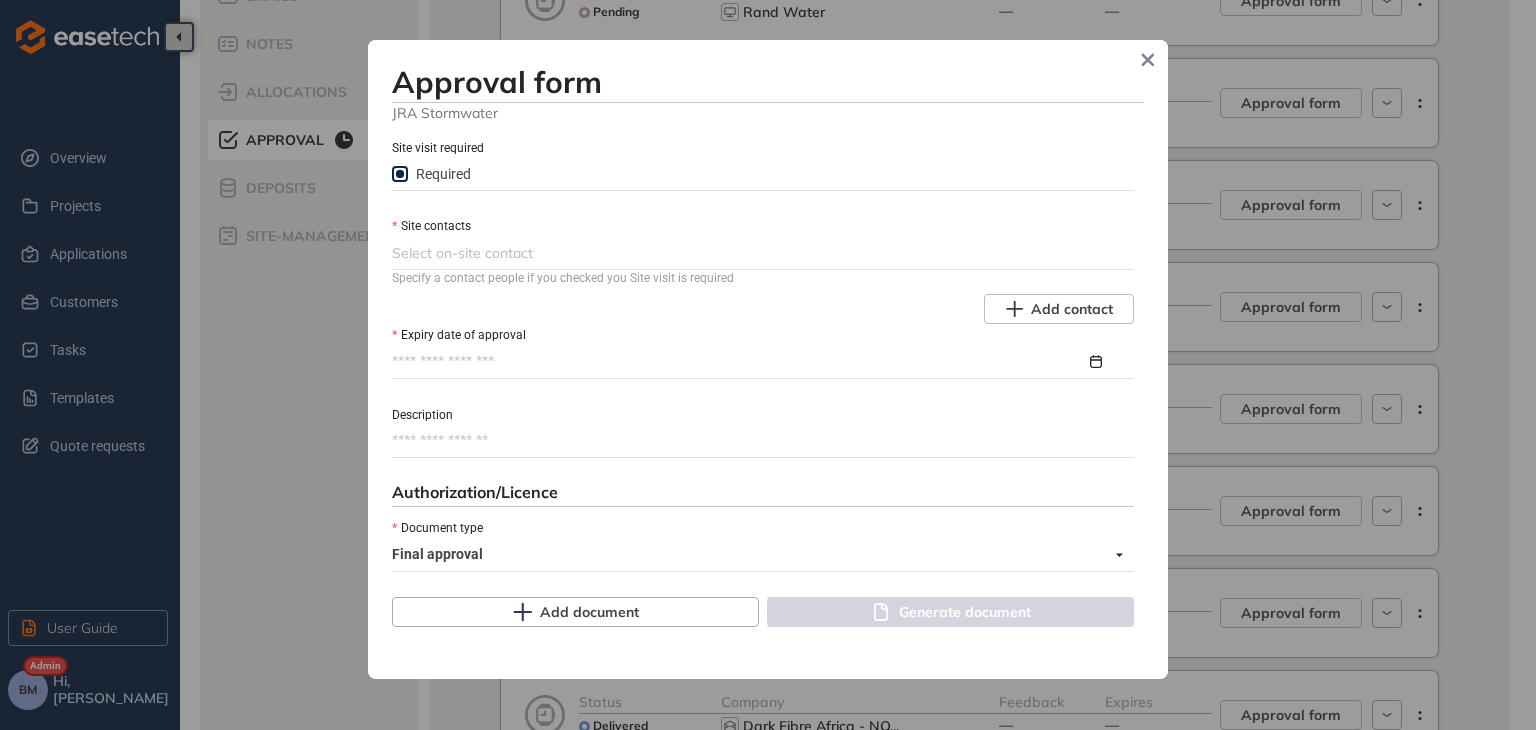 click on "Expiry date of approval" at bounding box center [739, 362] 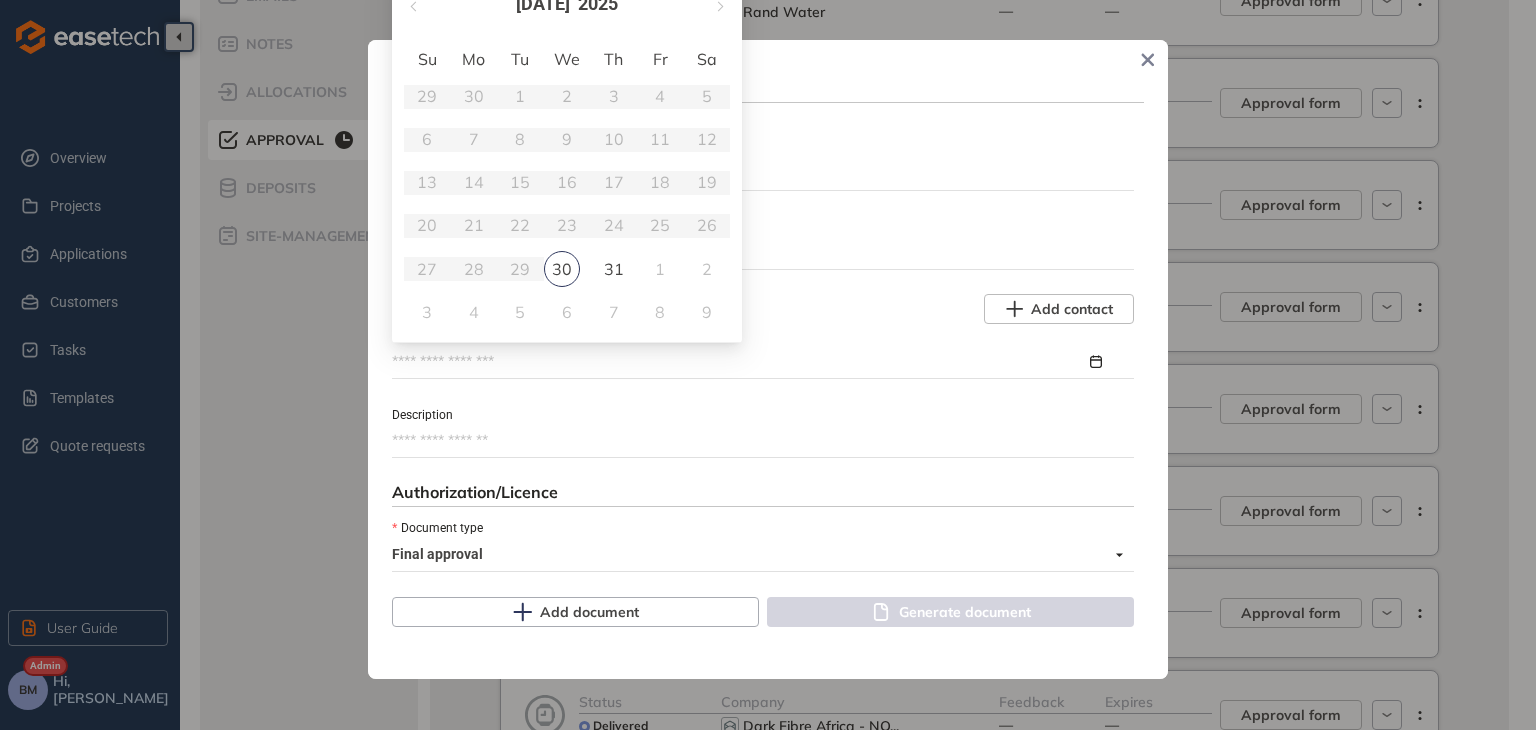 type on "**********" 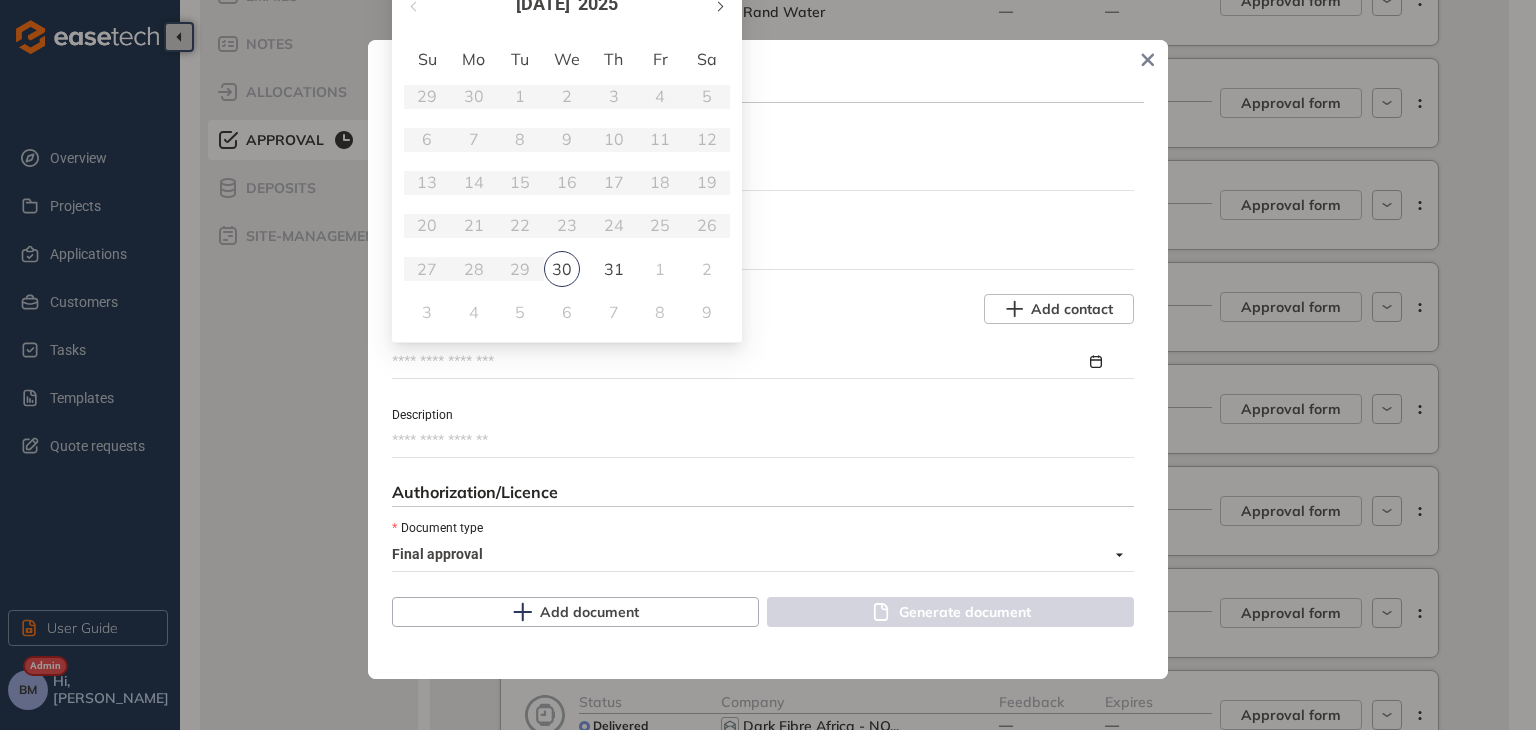 click at bounding box center (719, 6) 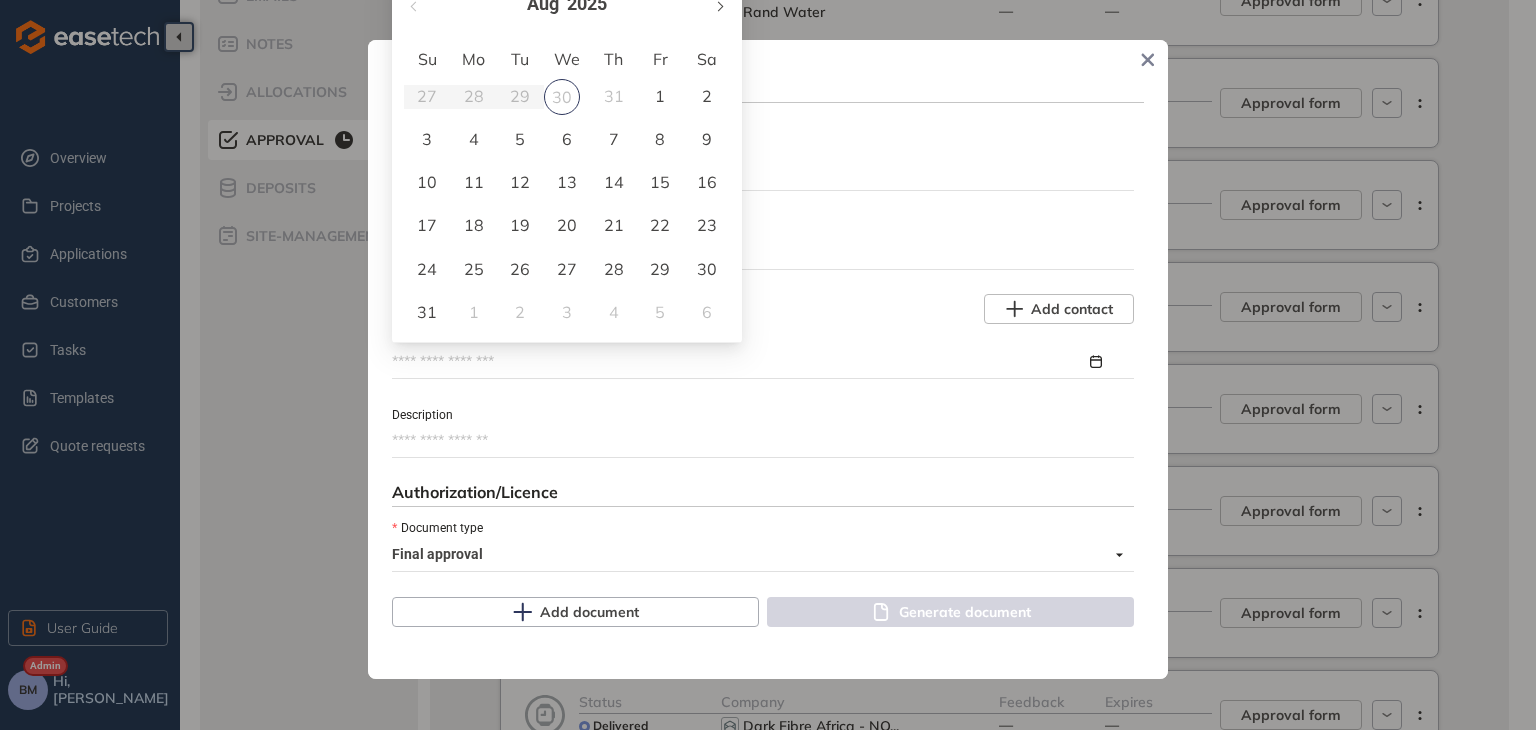 click at bounding box center [719, 6] 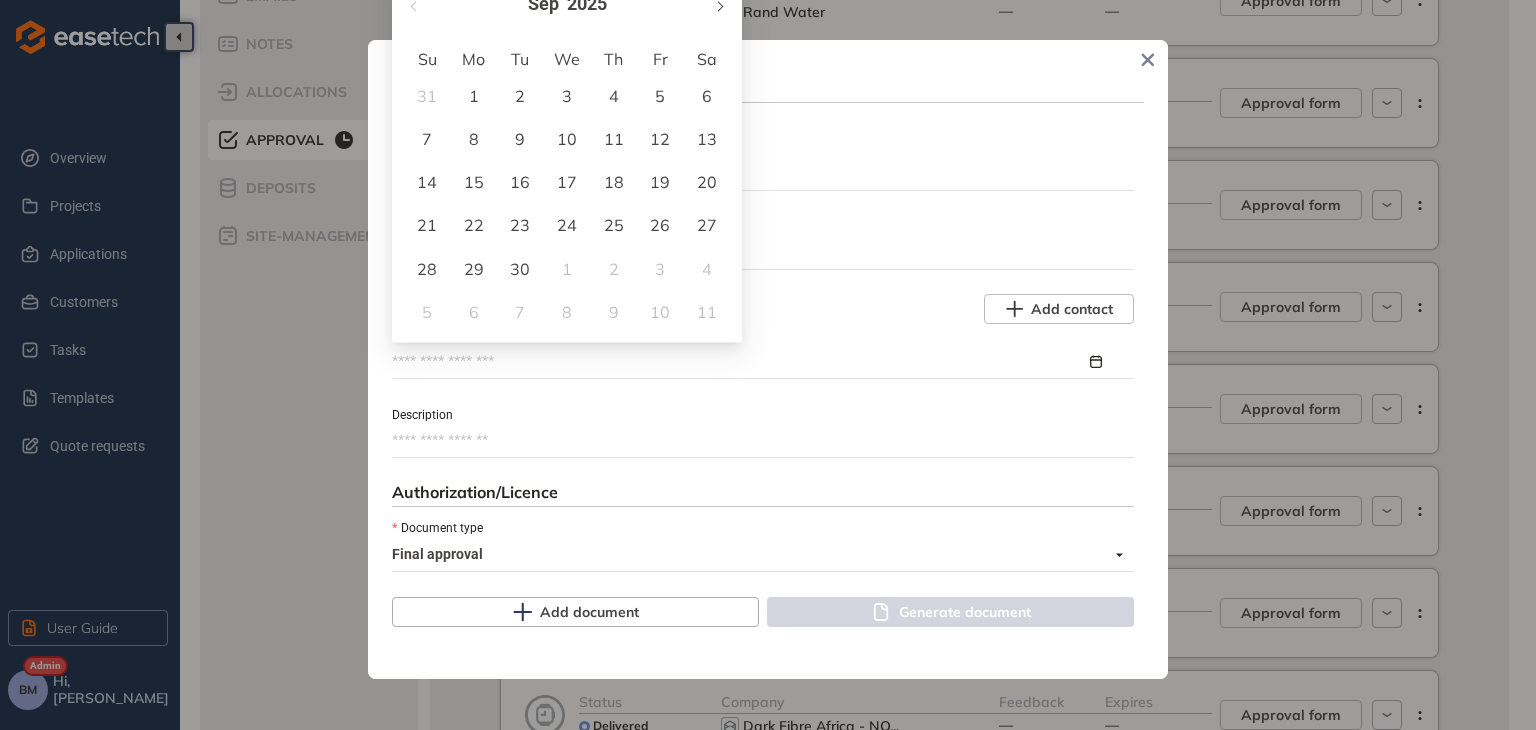 click at bounding box center (719, 6) 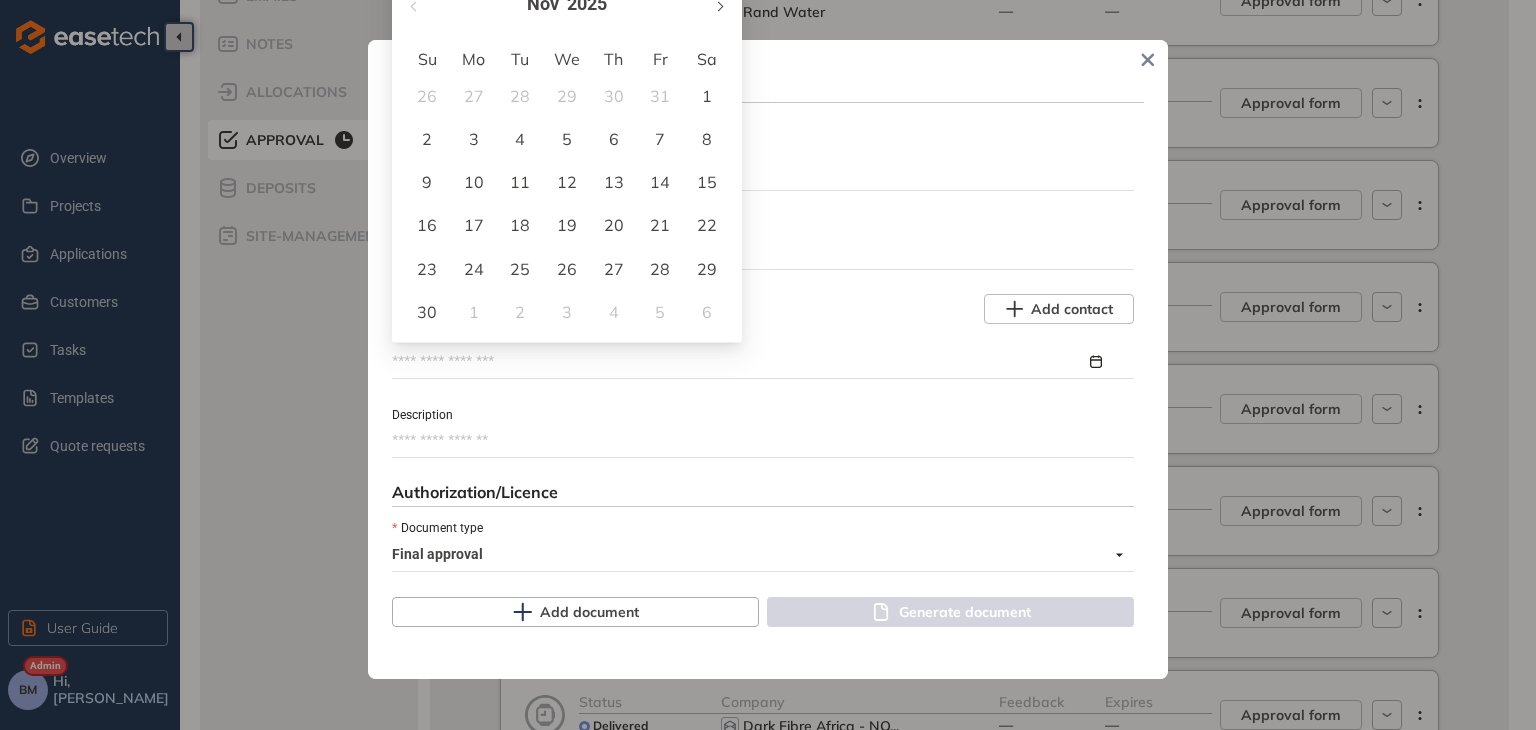 click at bounding box center (719, 6) 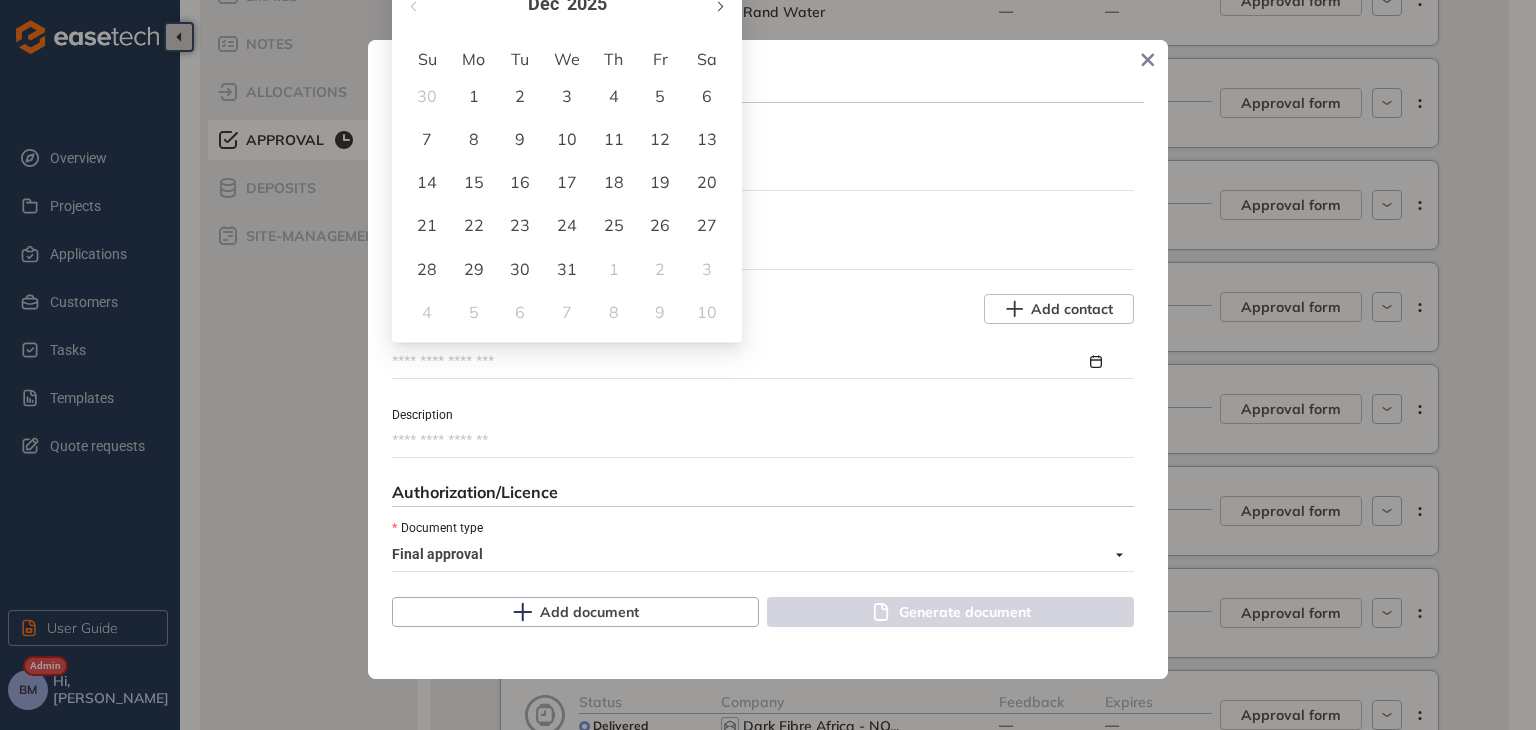click at bounding box center [719, 6] 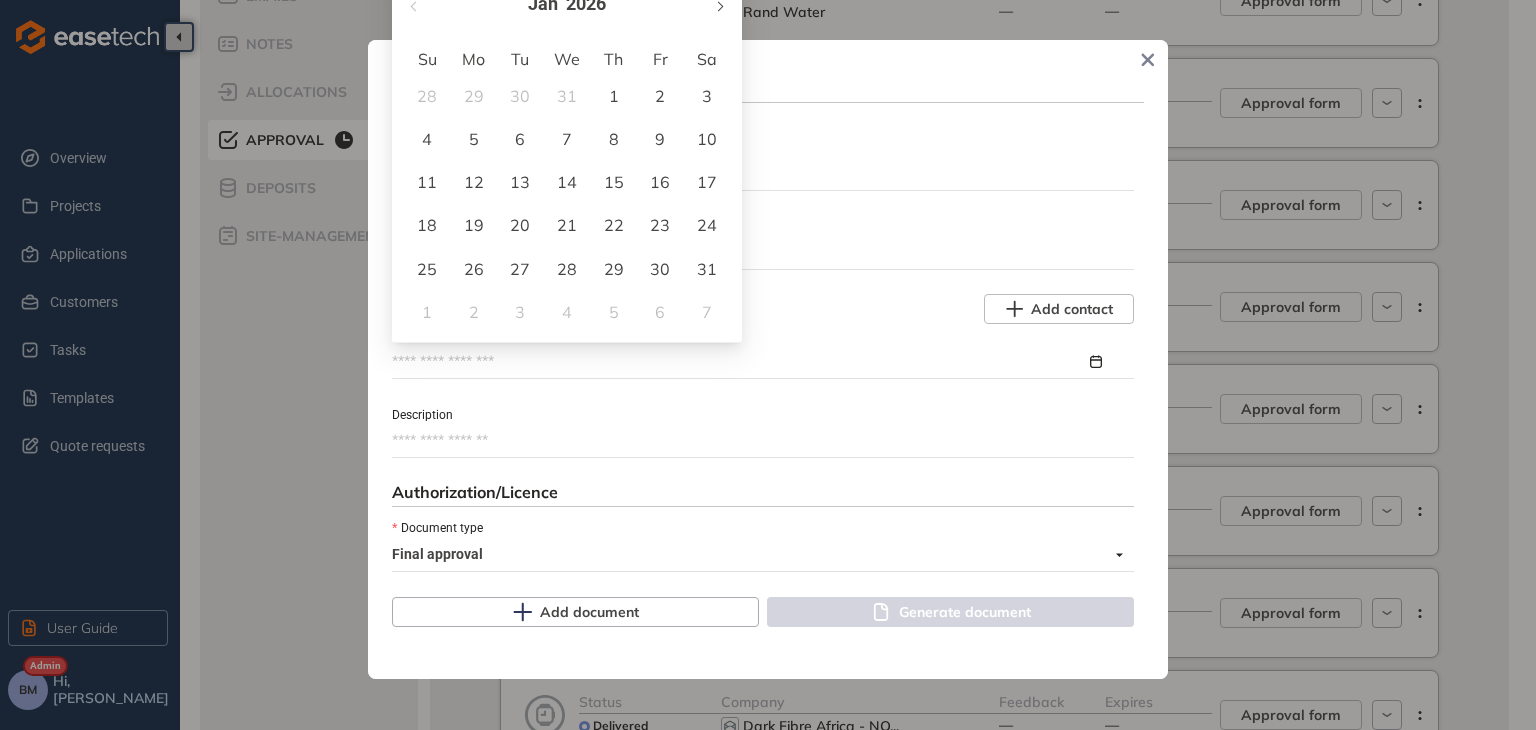 click at bounding box center [719, 6] 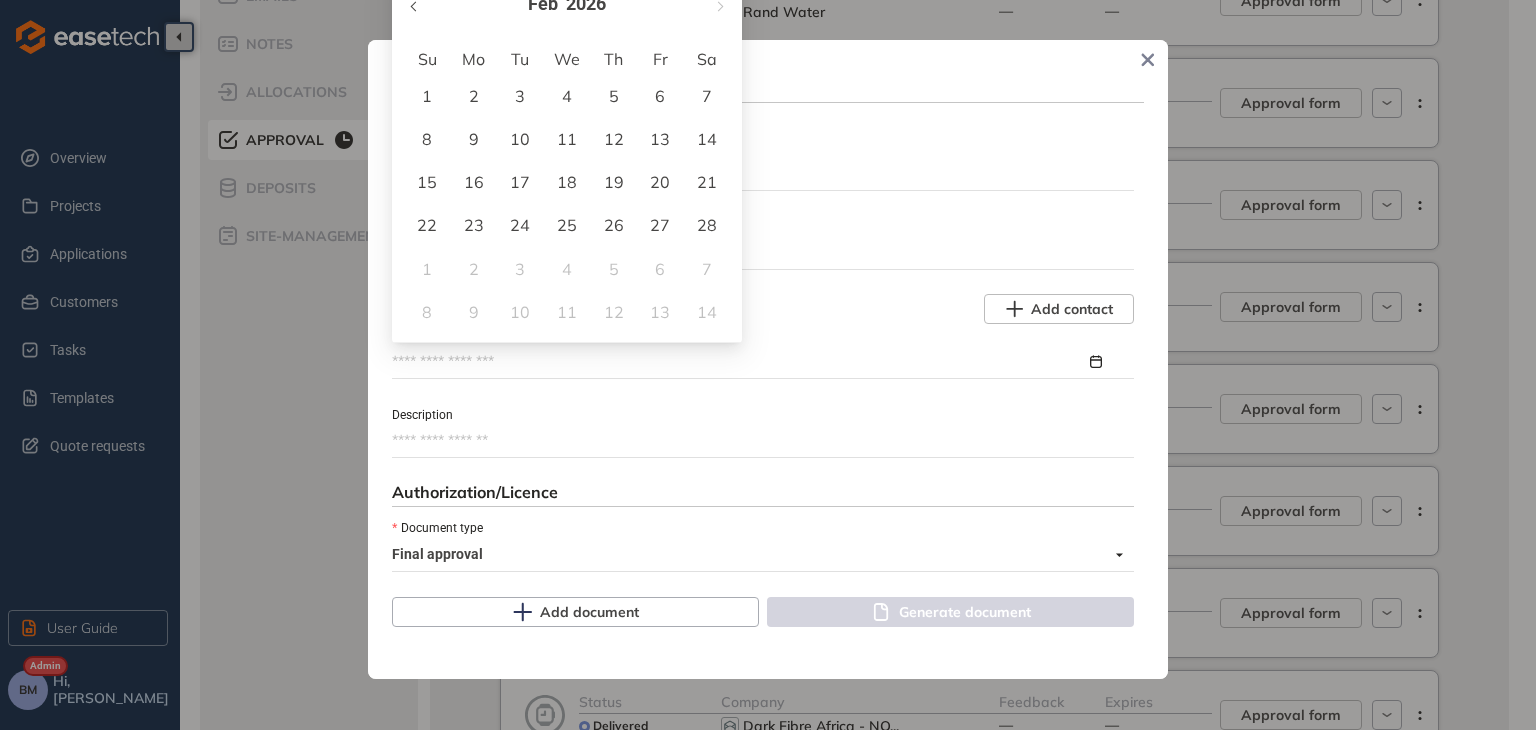 click at bounding box center [415, 4] 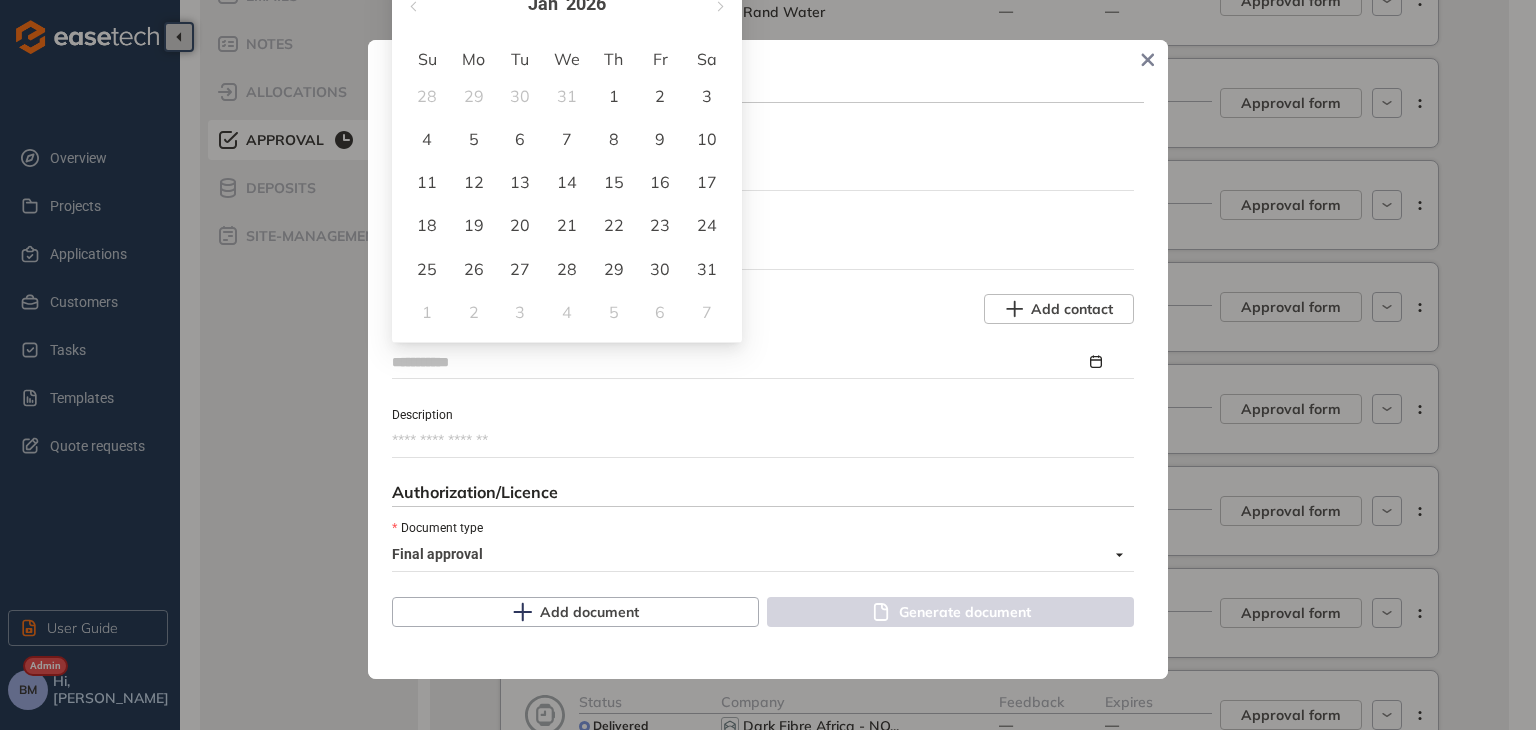 type on "**********" 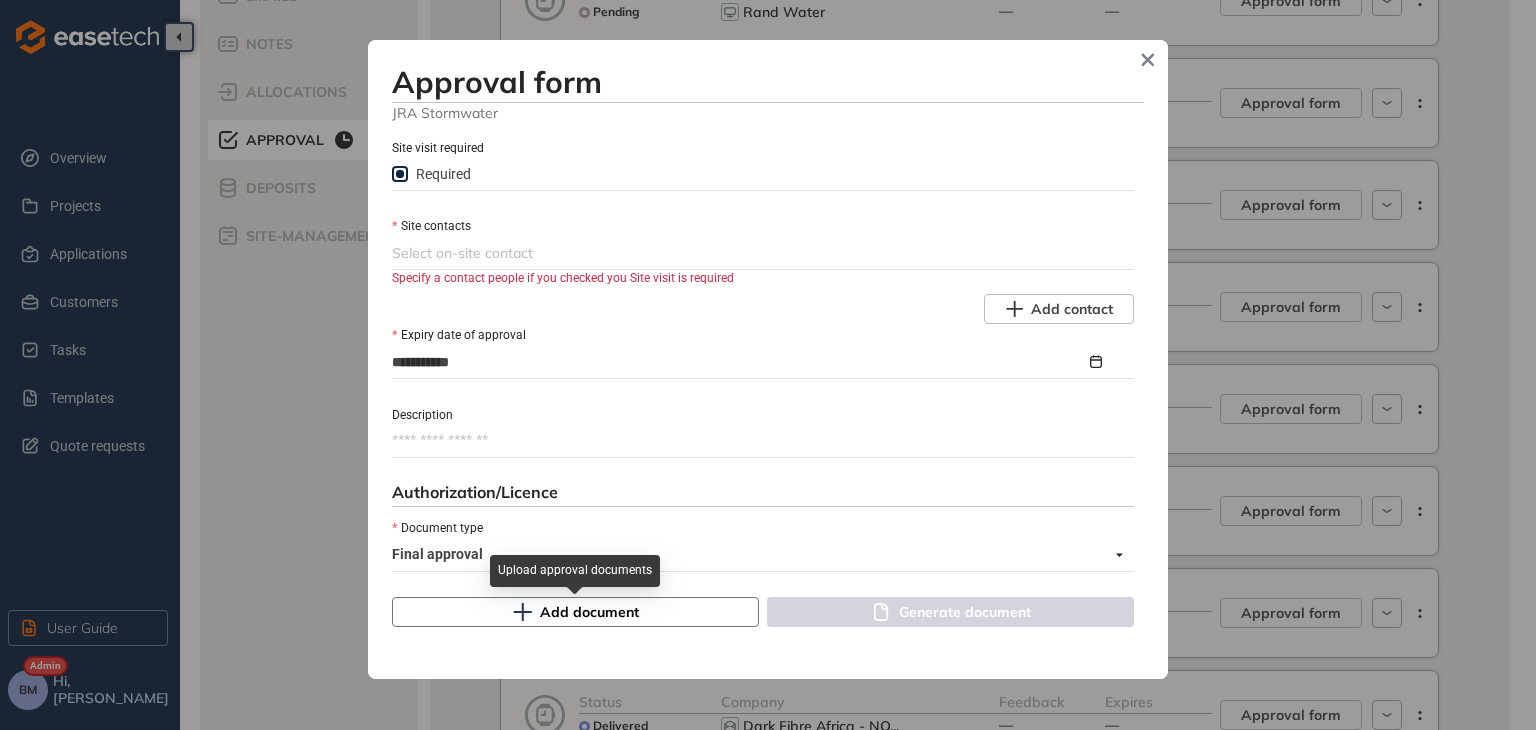 click on "Add document" at bounding box center [575, 612] 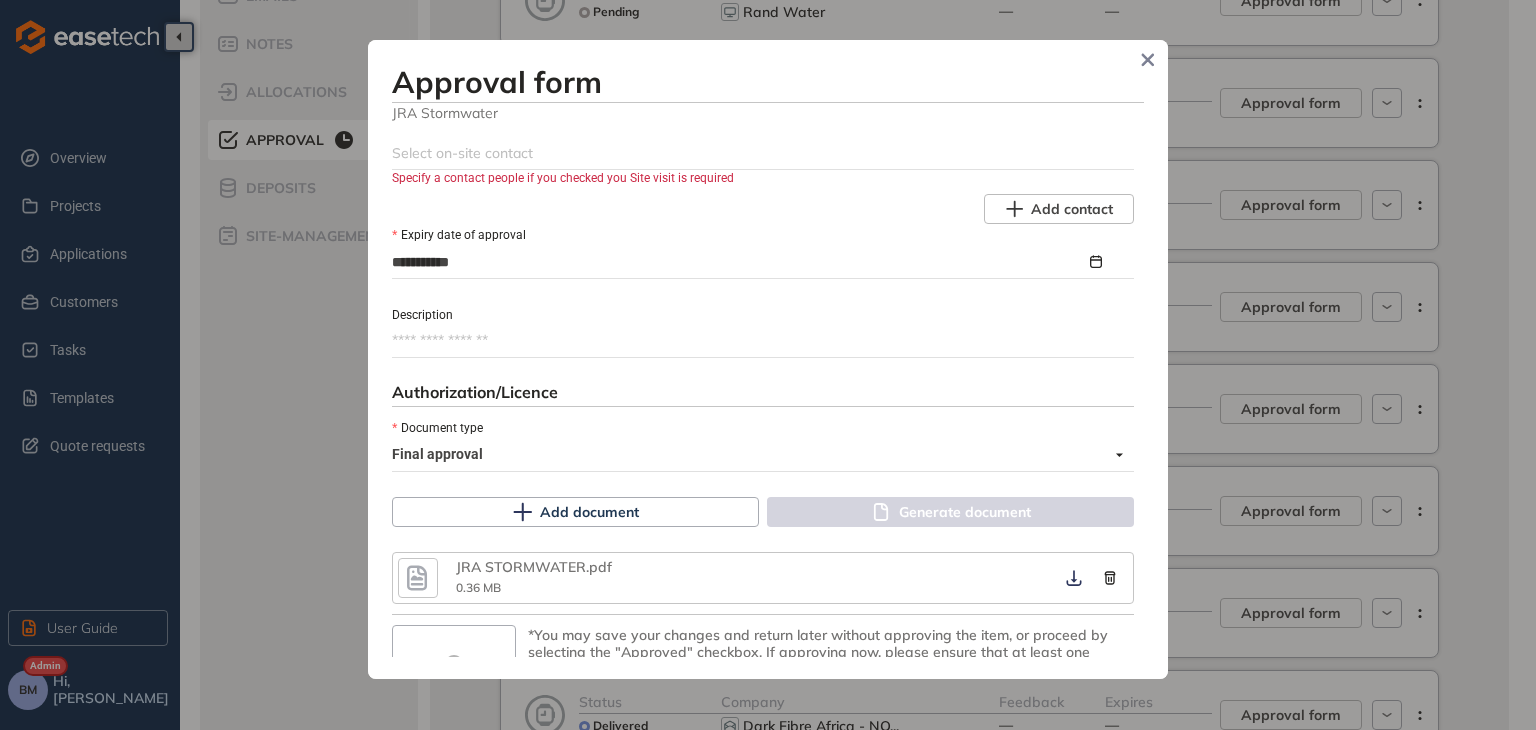 scroll, scrollTop: 1078, scrollLeft: 0, axis: vertical 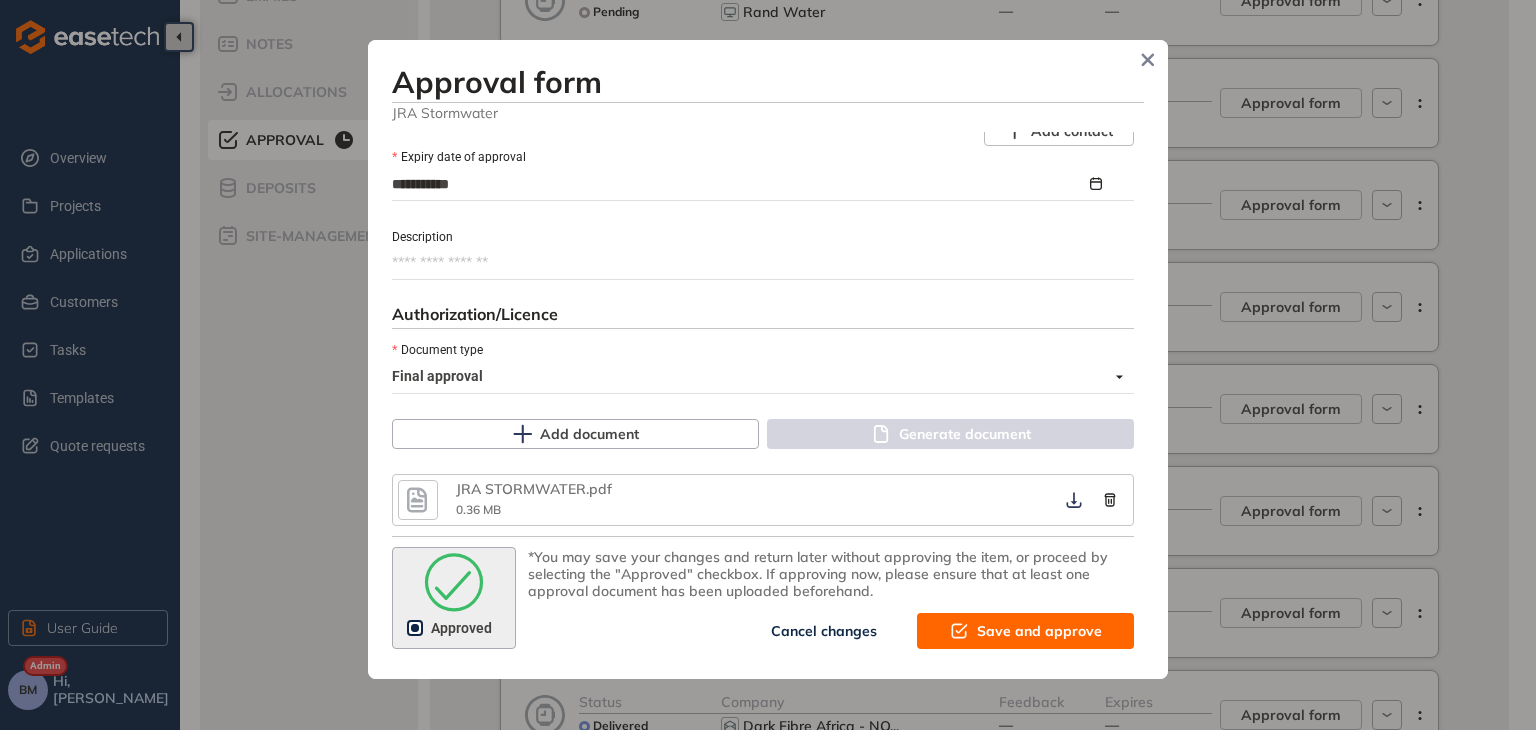 click on "Save and approve" at bounding box center (1025, 631) 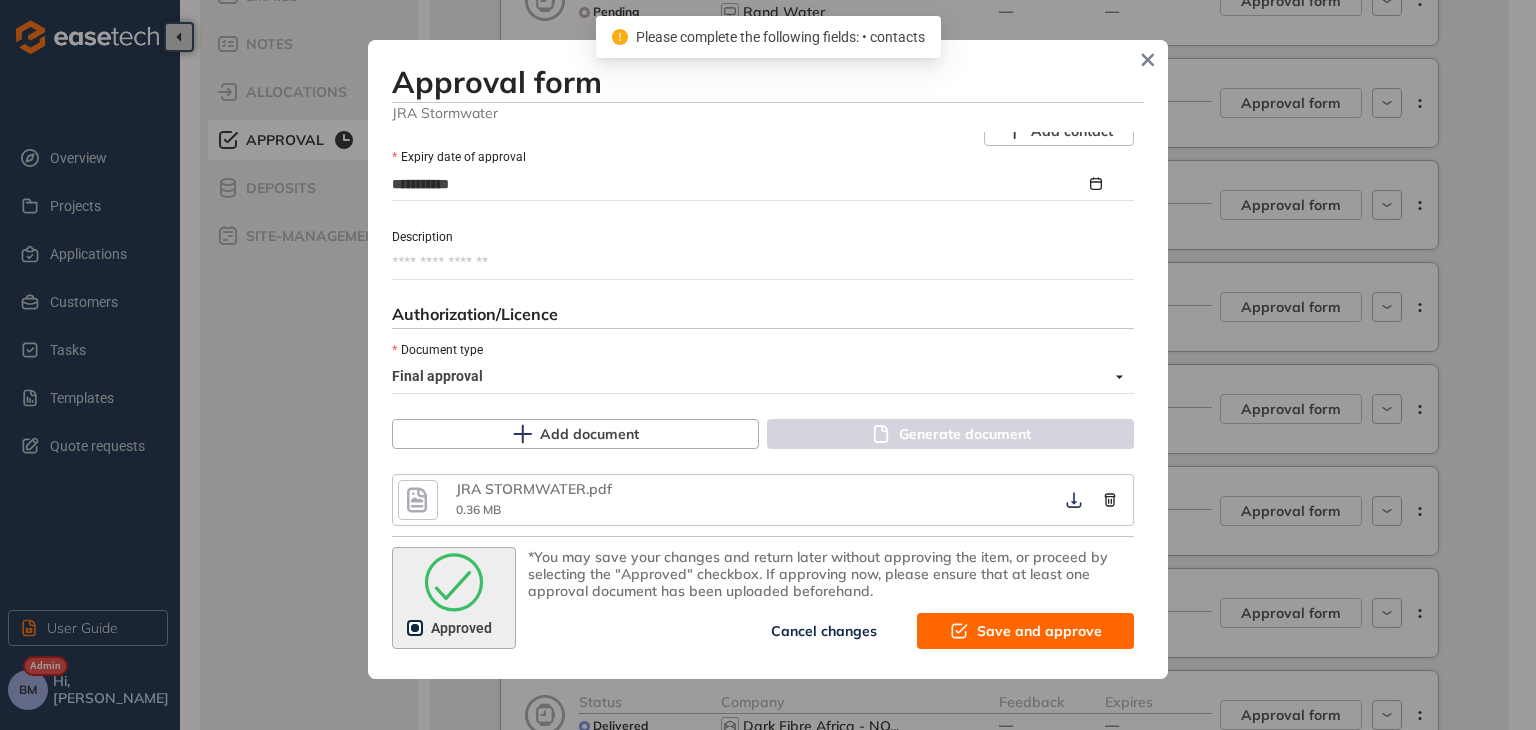 scroll, scrollTop: 978, scrollLeft: 0, axis: vertical 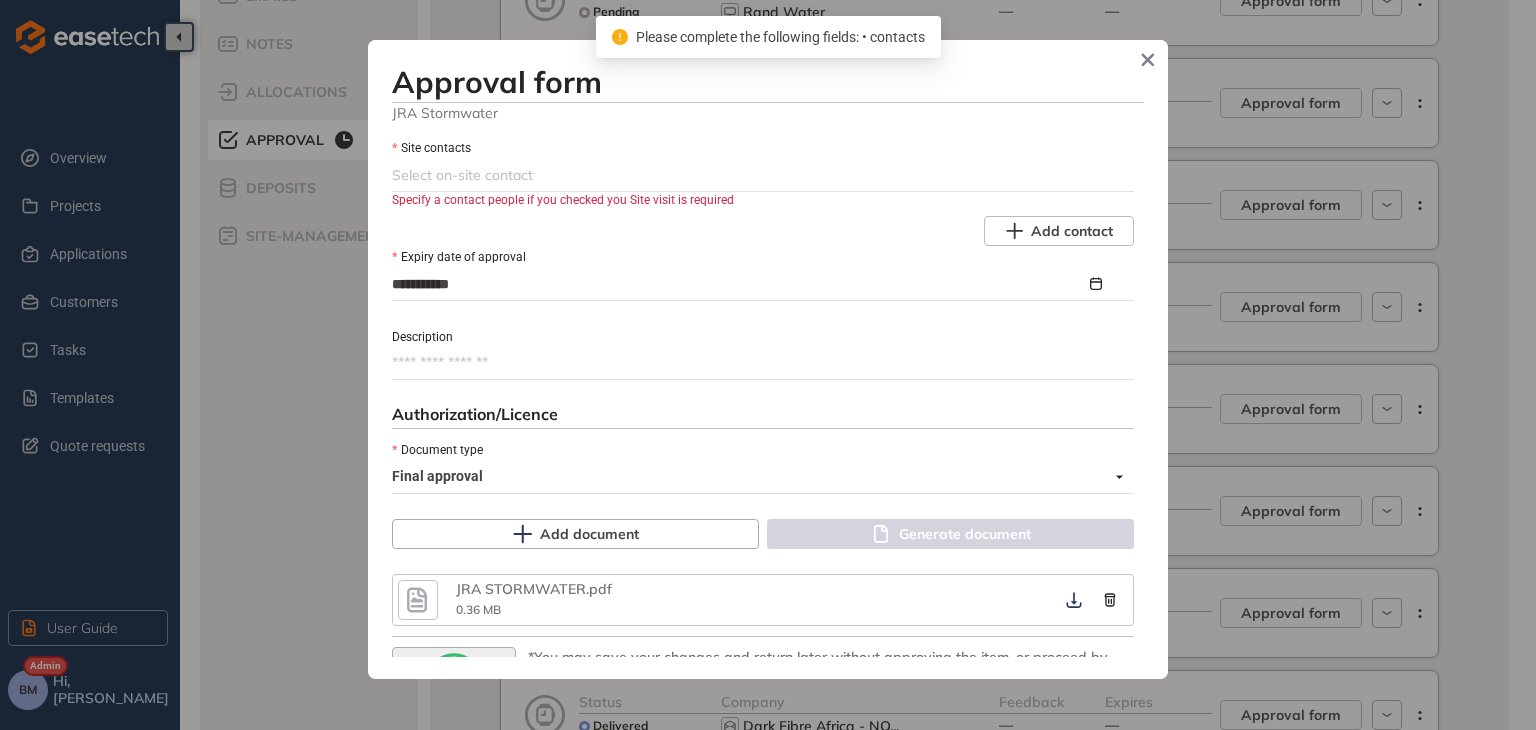 click on "Description" at bounding box center [763, 363] 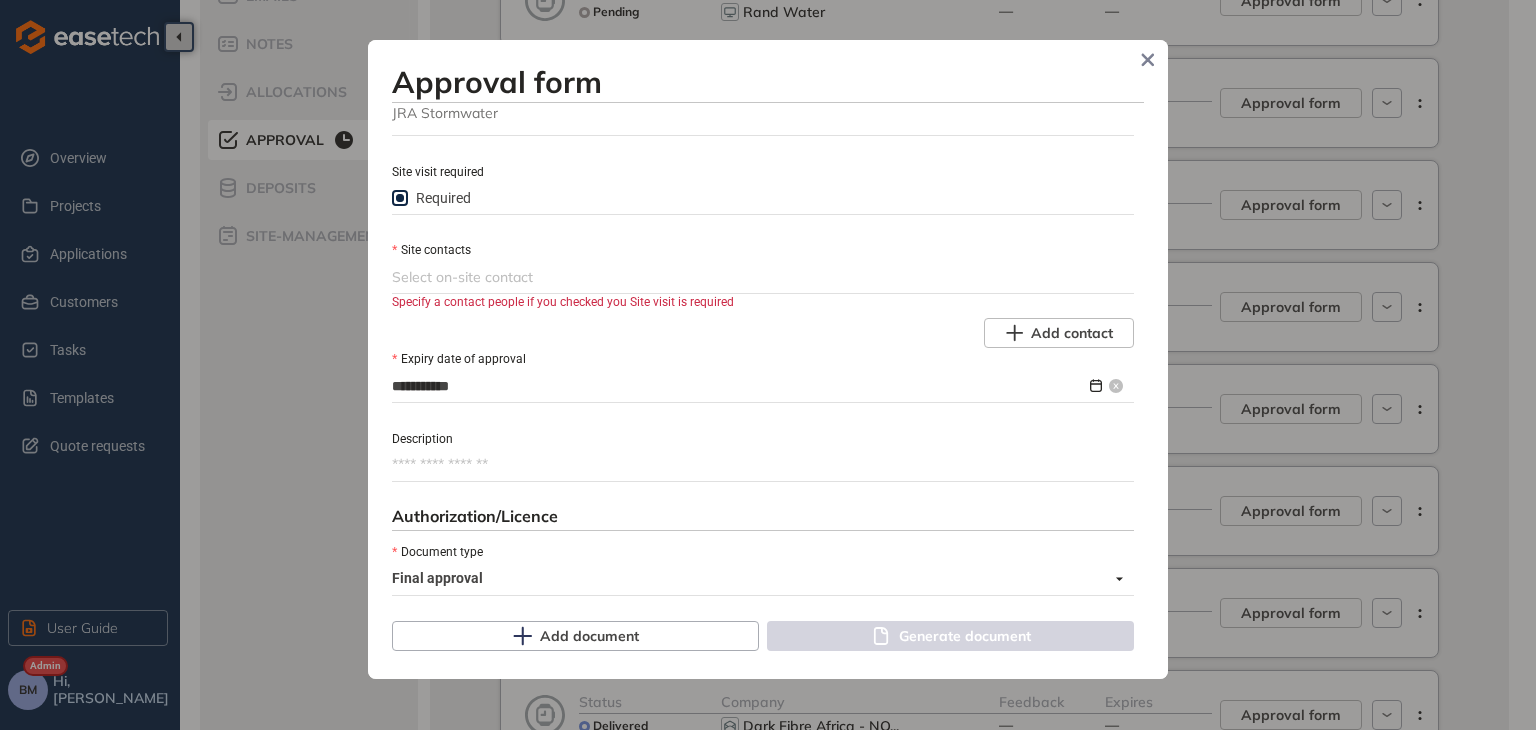 scroll, scrollTop: 778, scrollLeft: 0, axis: vertical 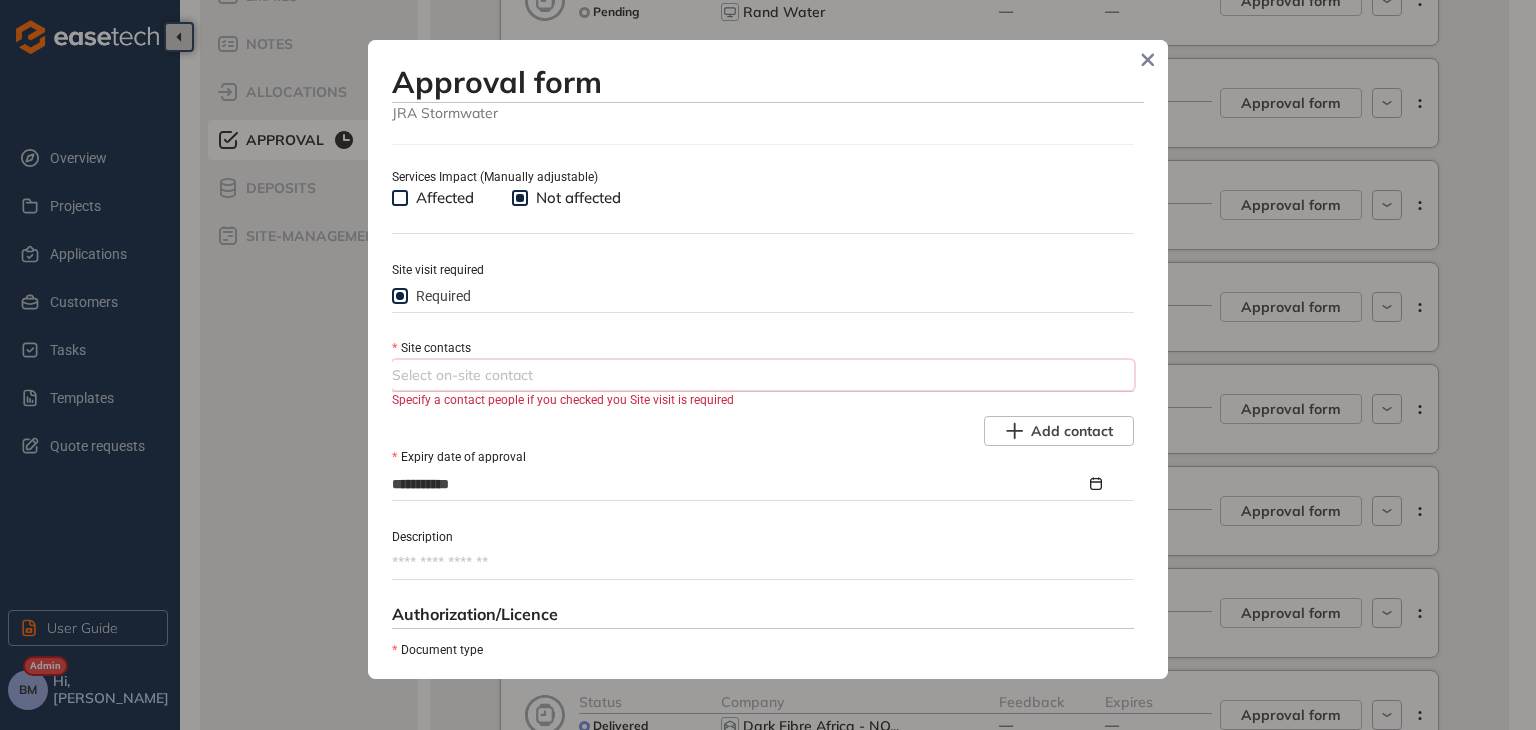 click at bounding box center [761, 375] 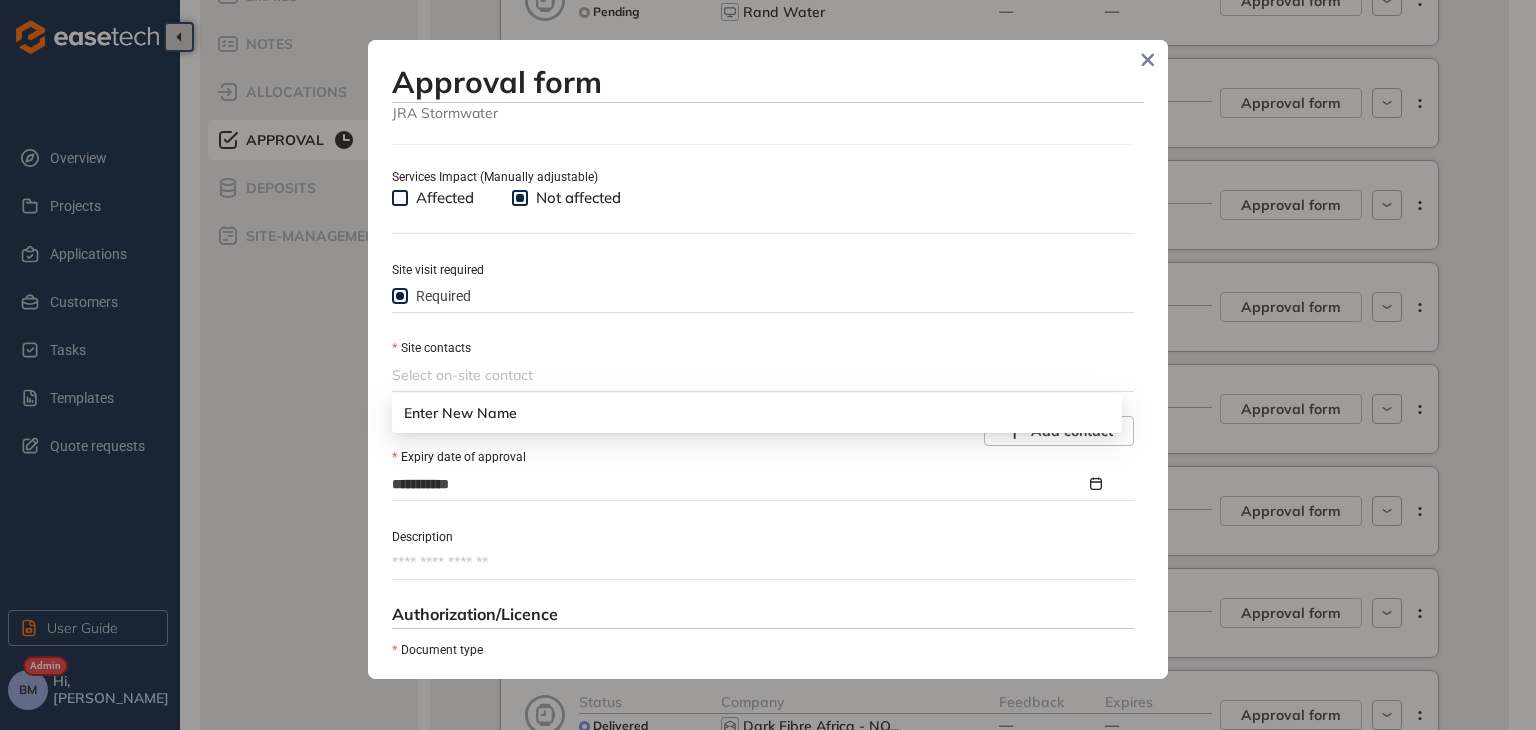 click at bounding box center [761, 375] 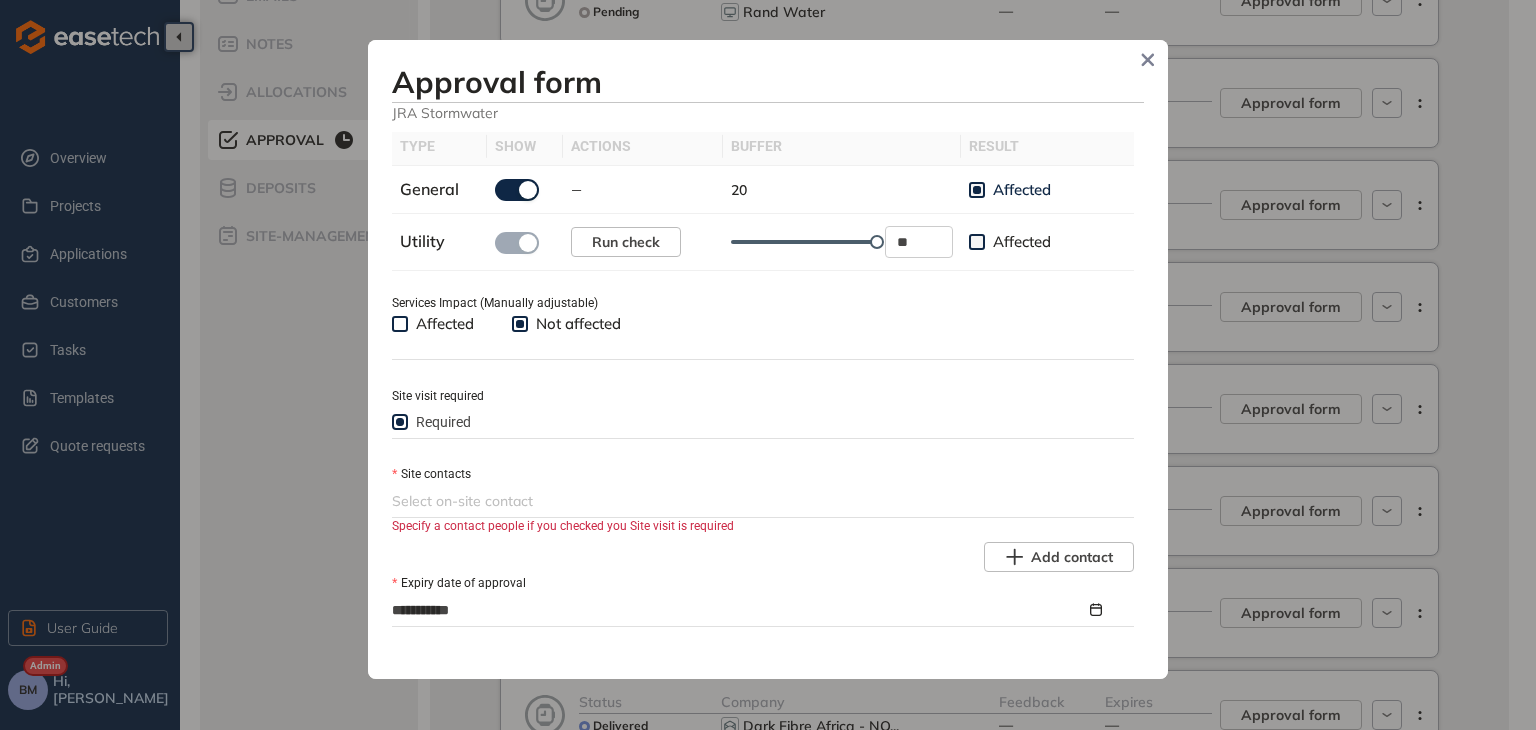 scroll, scrollTop: 478, scrollLeft: 0, axis: vertical 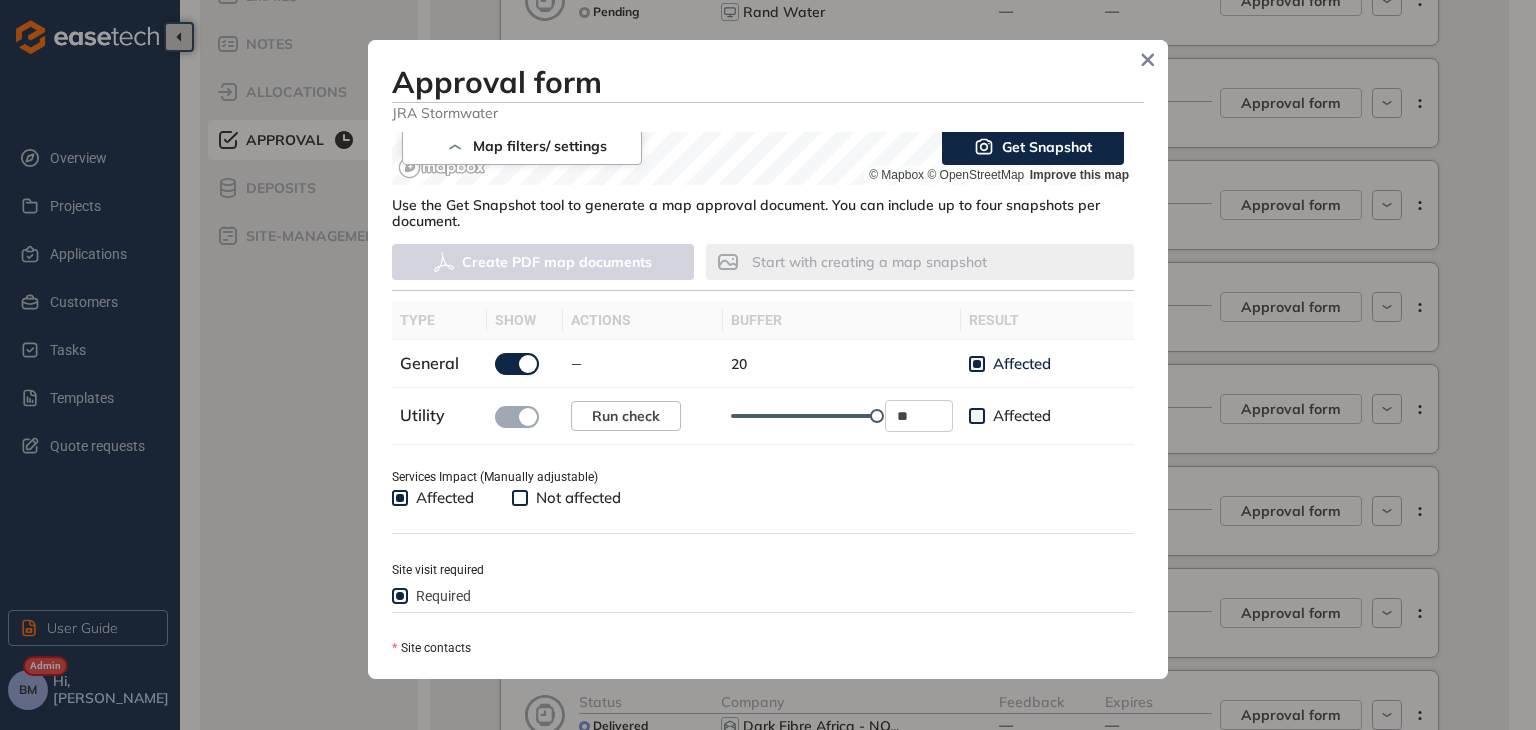 click on "Not affected" at bounding box center [578, 498] 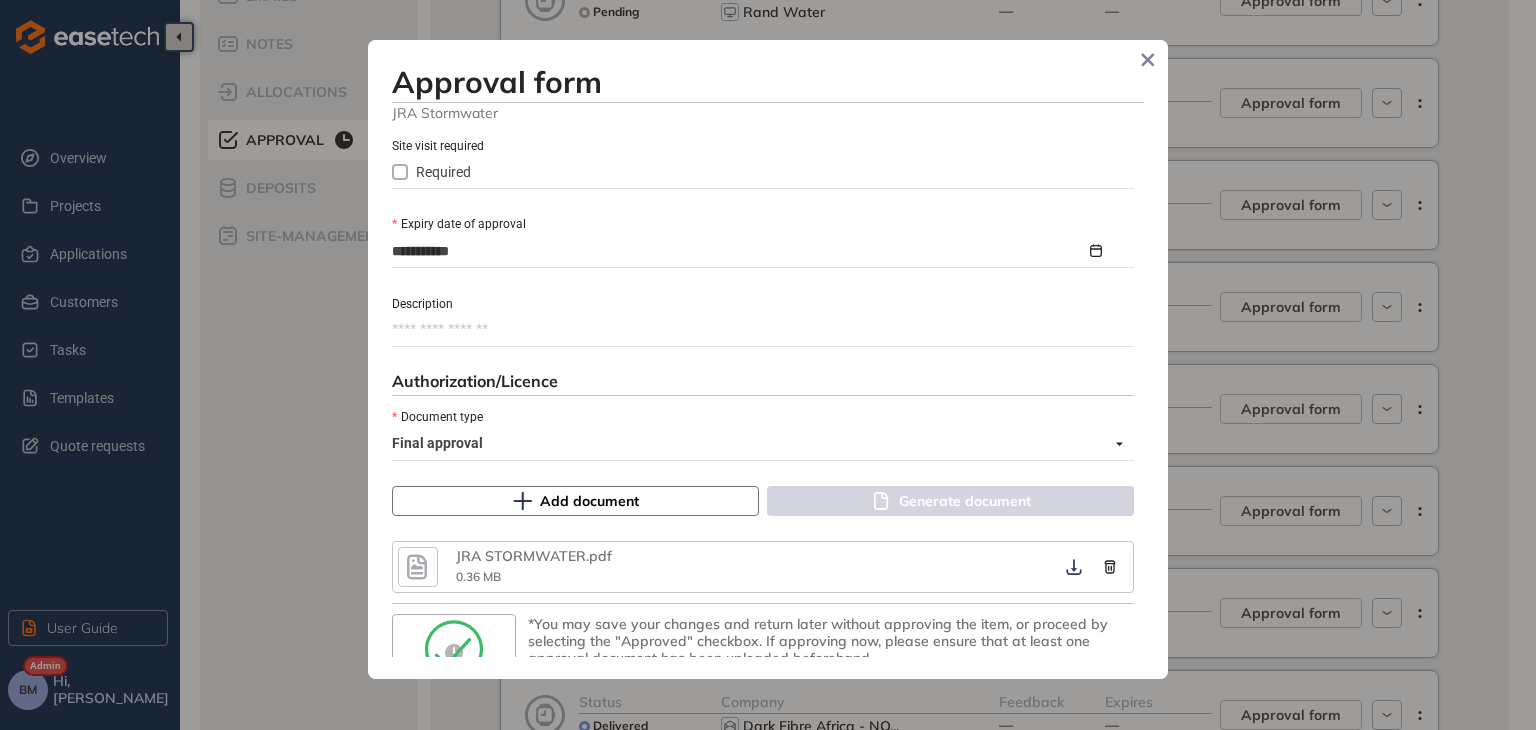 scroll, scrollTop: 969, scrollLeft: 0, axis: vertical 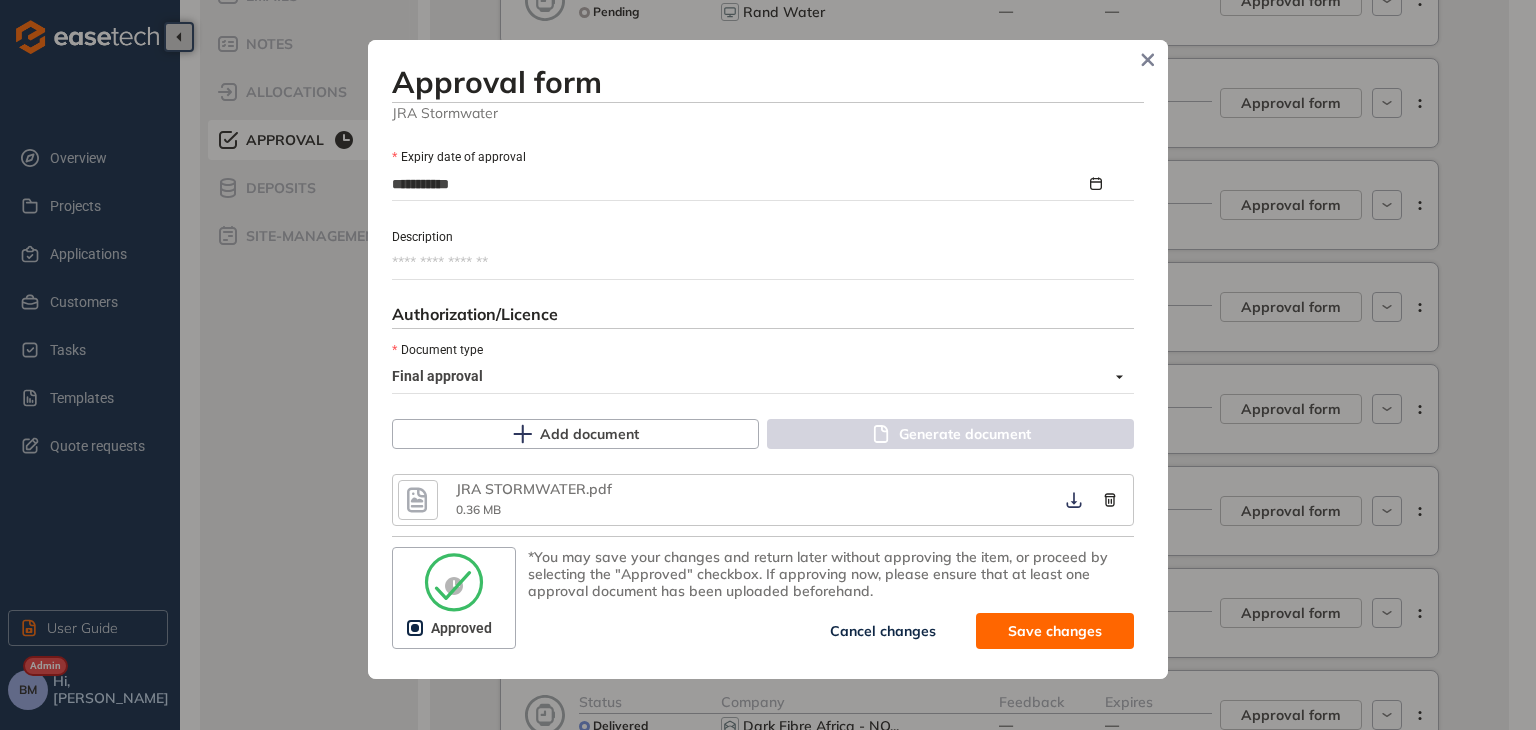 click on "Save changes" at bounding box center (1055, 631) 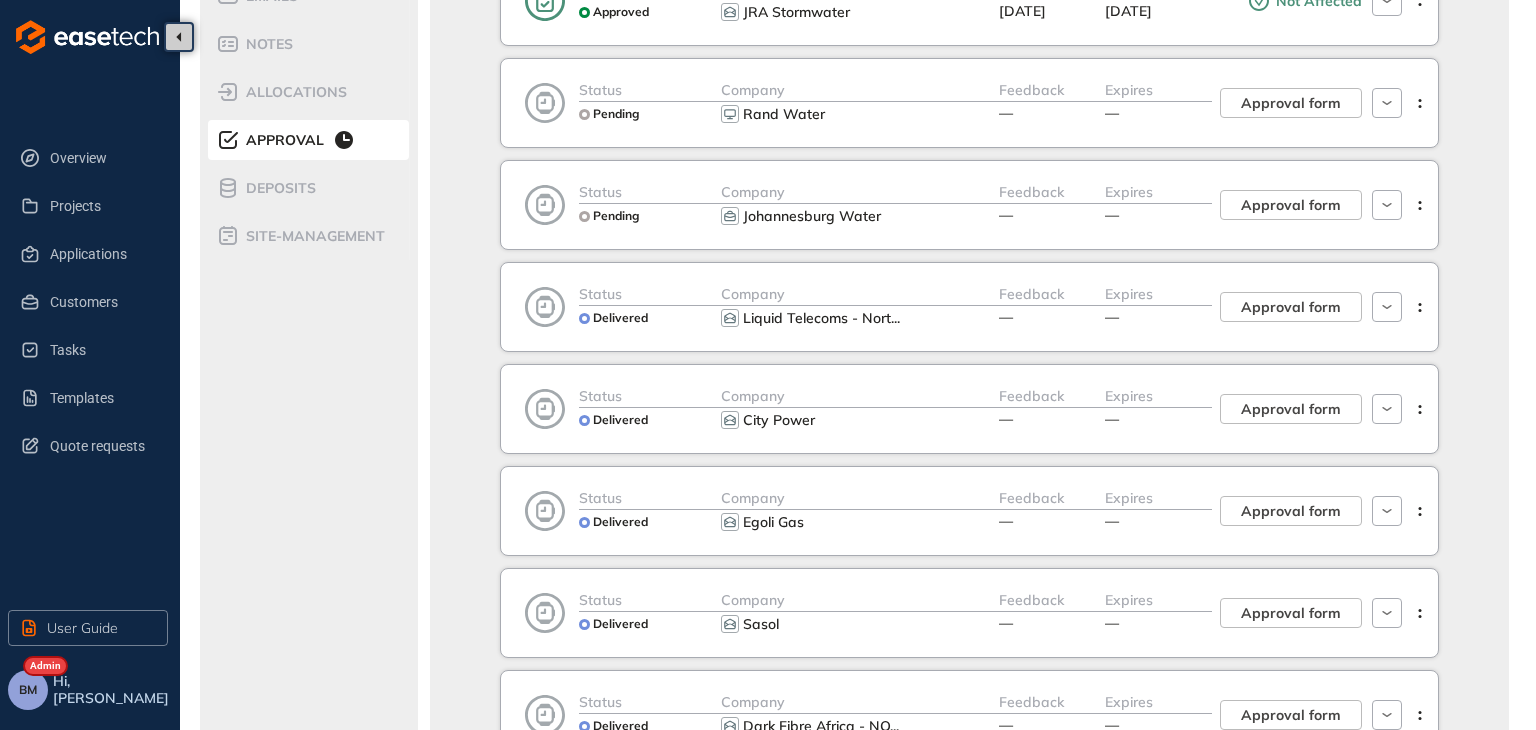 scroll, scrollTop: 1222, scrollLeft: 0, axis: vertical 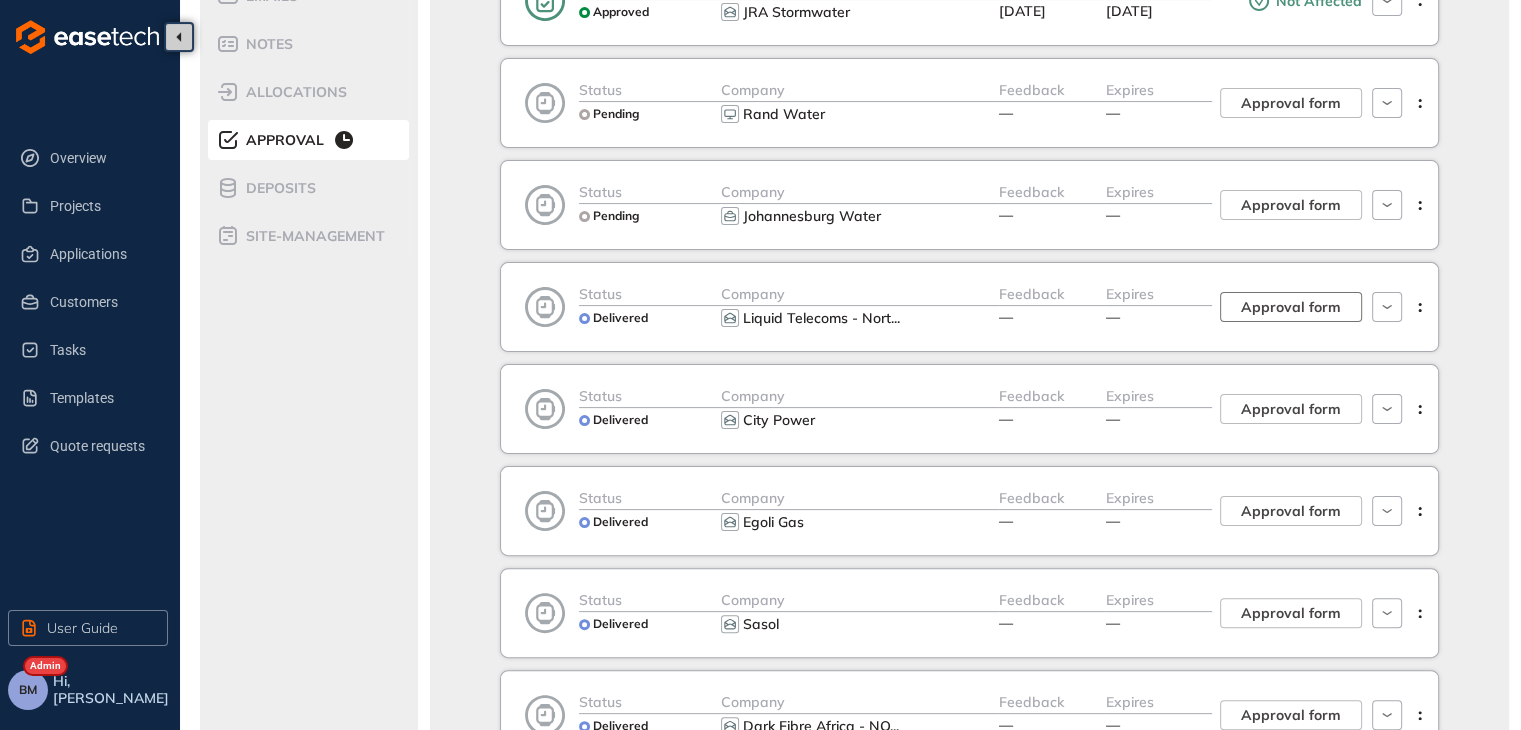 click on "Approval form" at bounding box center [1291, 307] 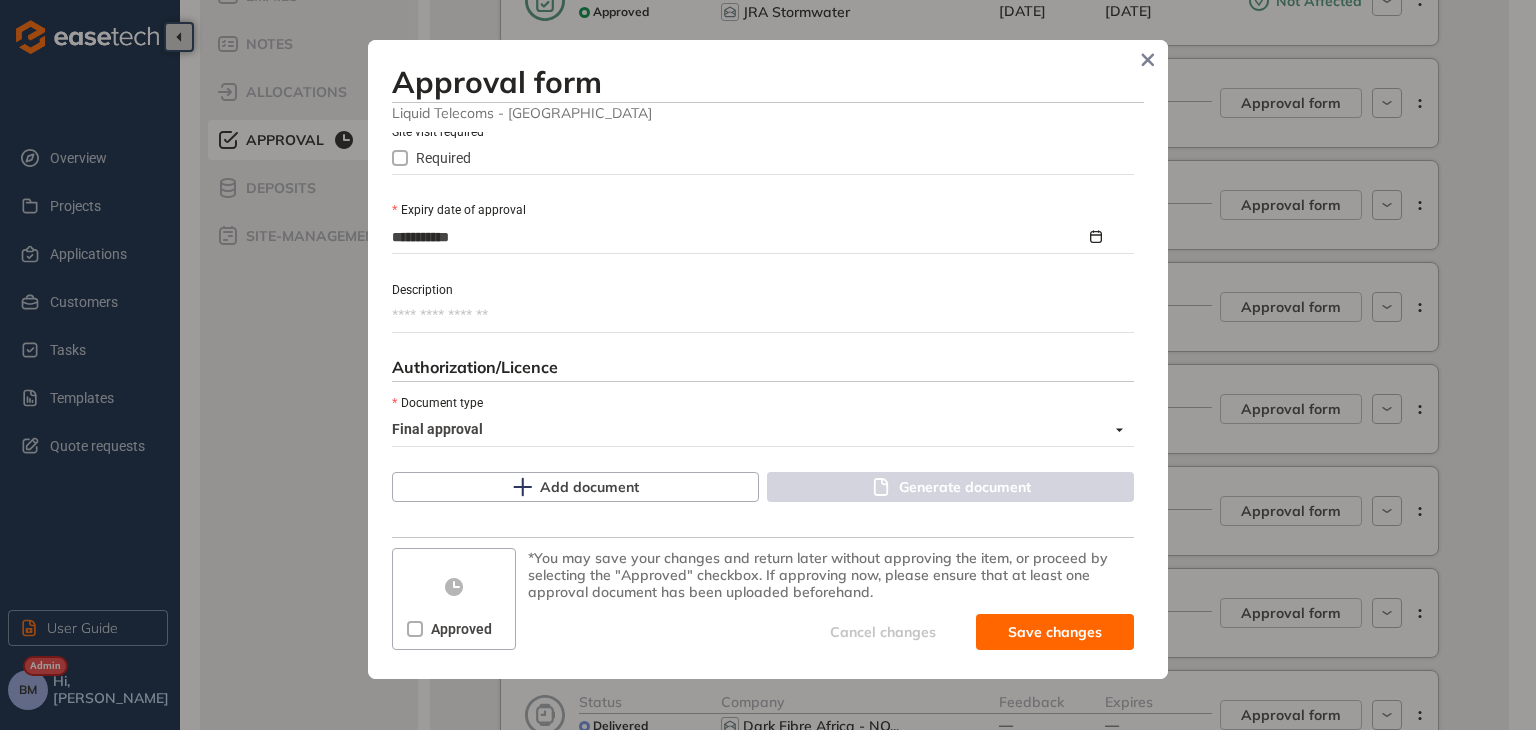 scroll, scrollTop: 917, scrollLeft: 0, axis: vertical 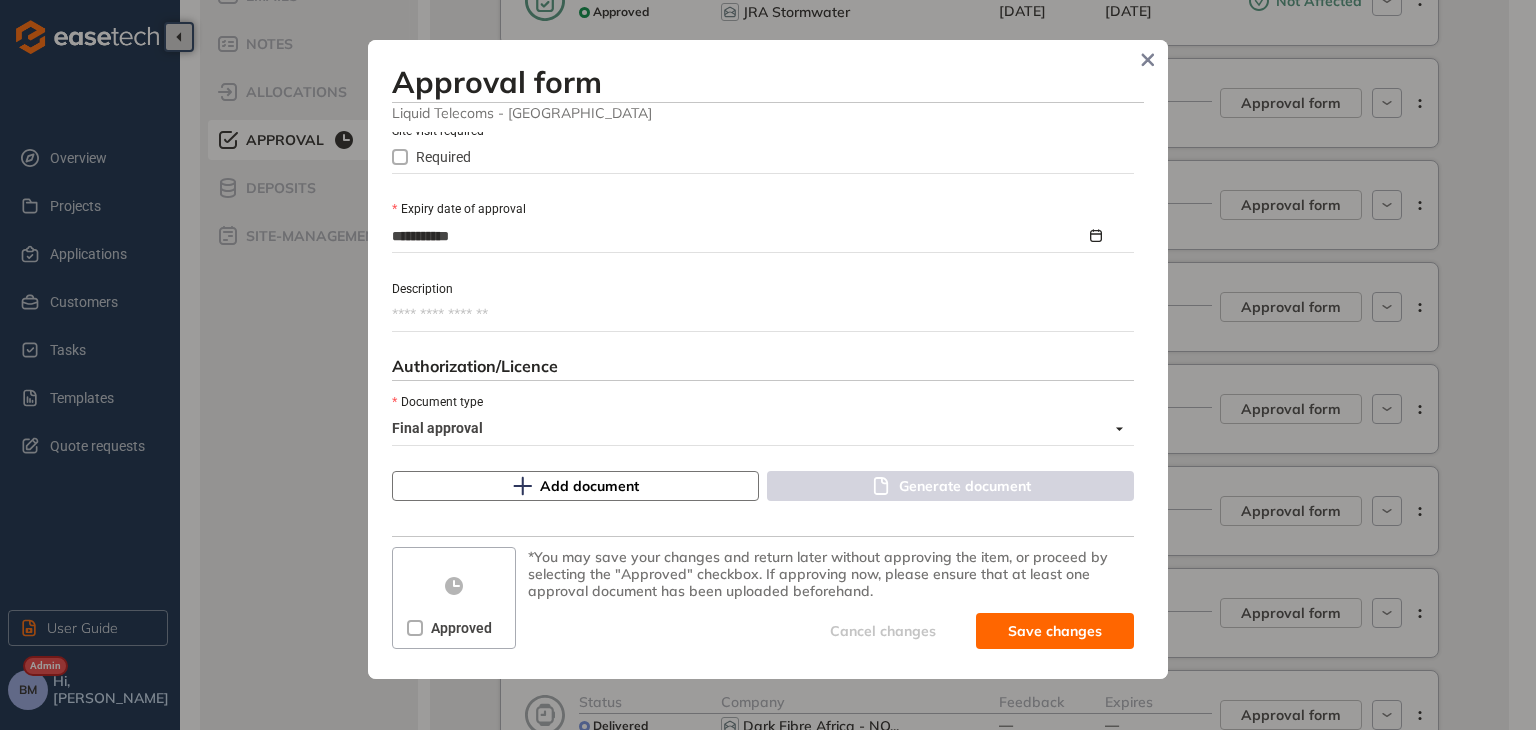 click on "Add document" at bounding box center [589, 486] 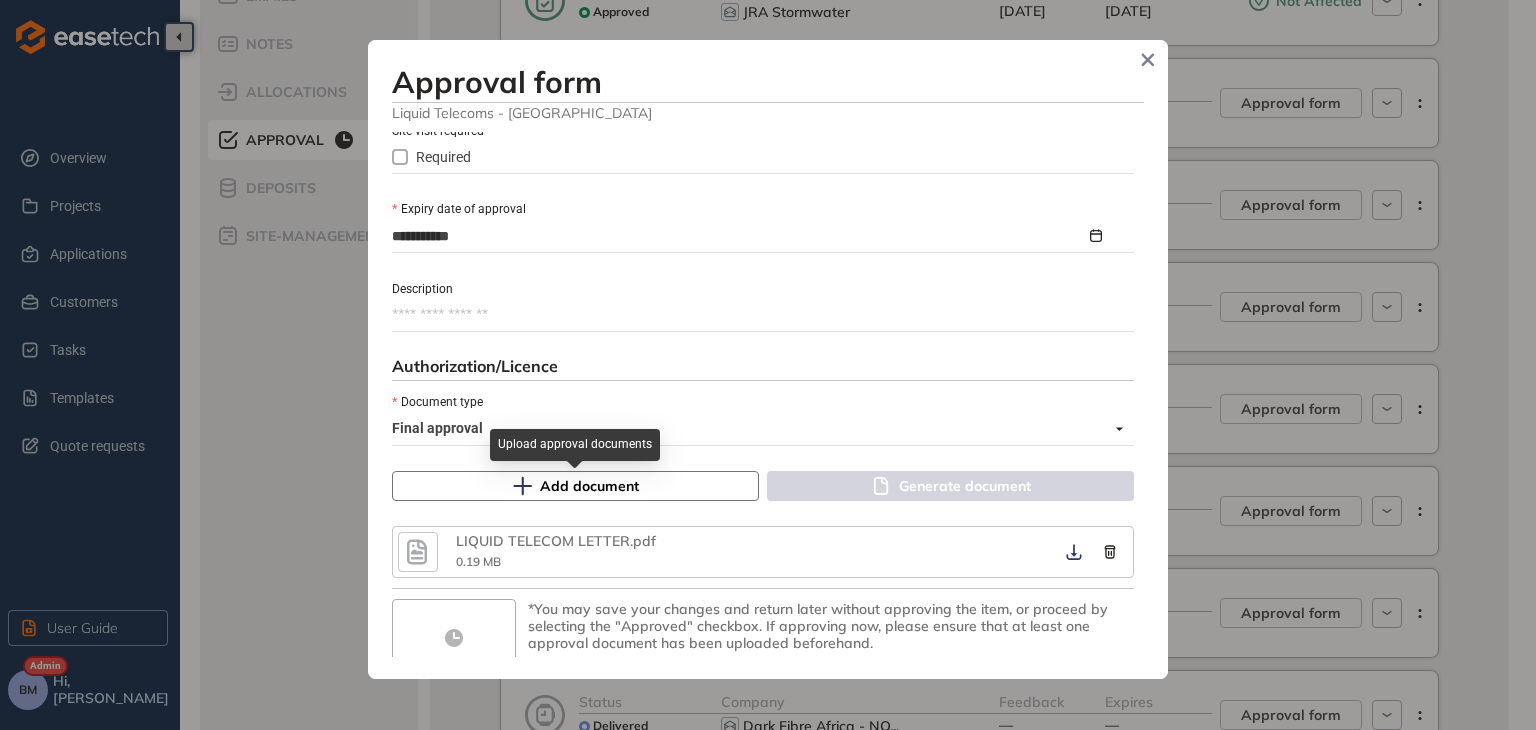 click on "Add document" at bounding box center (589, 486) 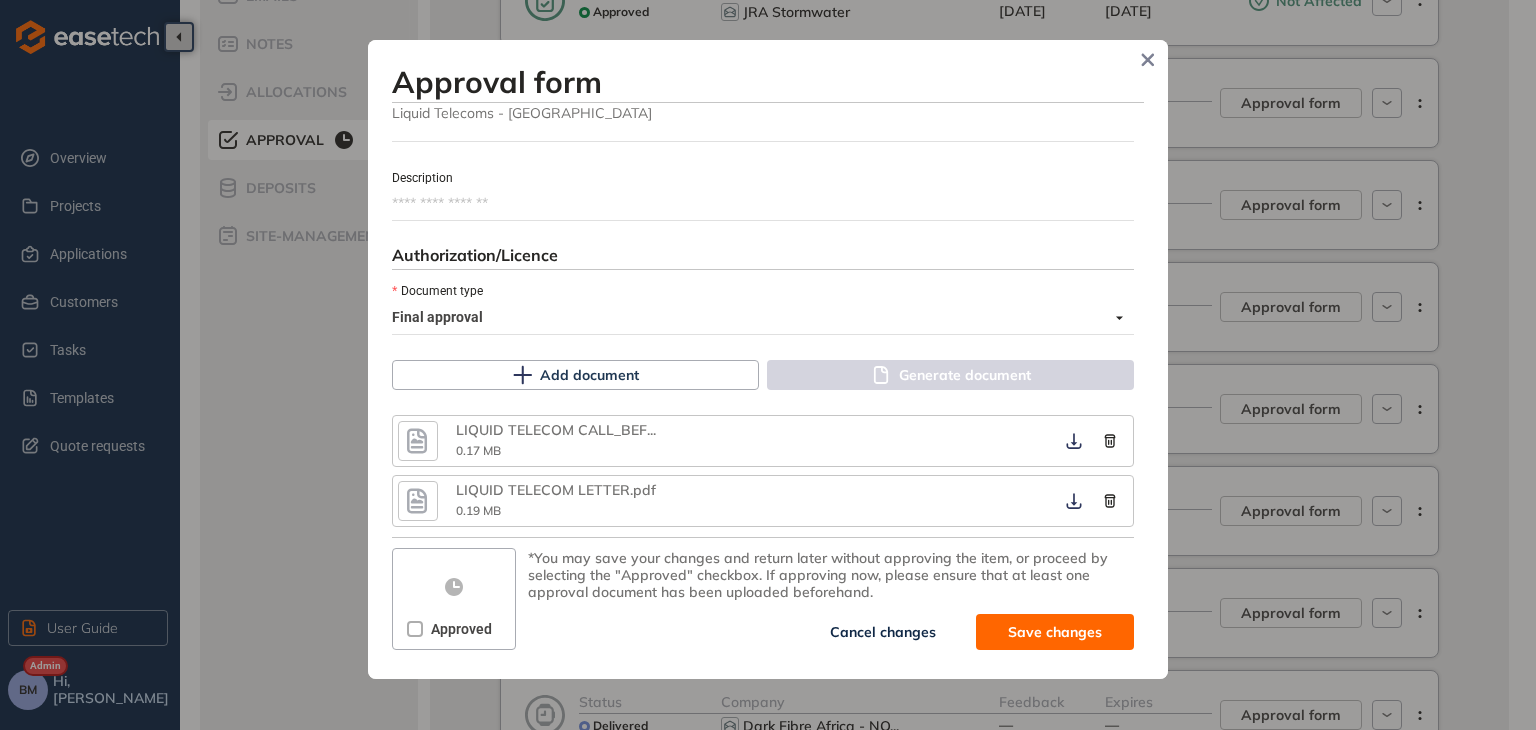 scroll, scrollTop: 1028, scrollLeft: 0, axis: vertical 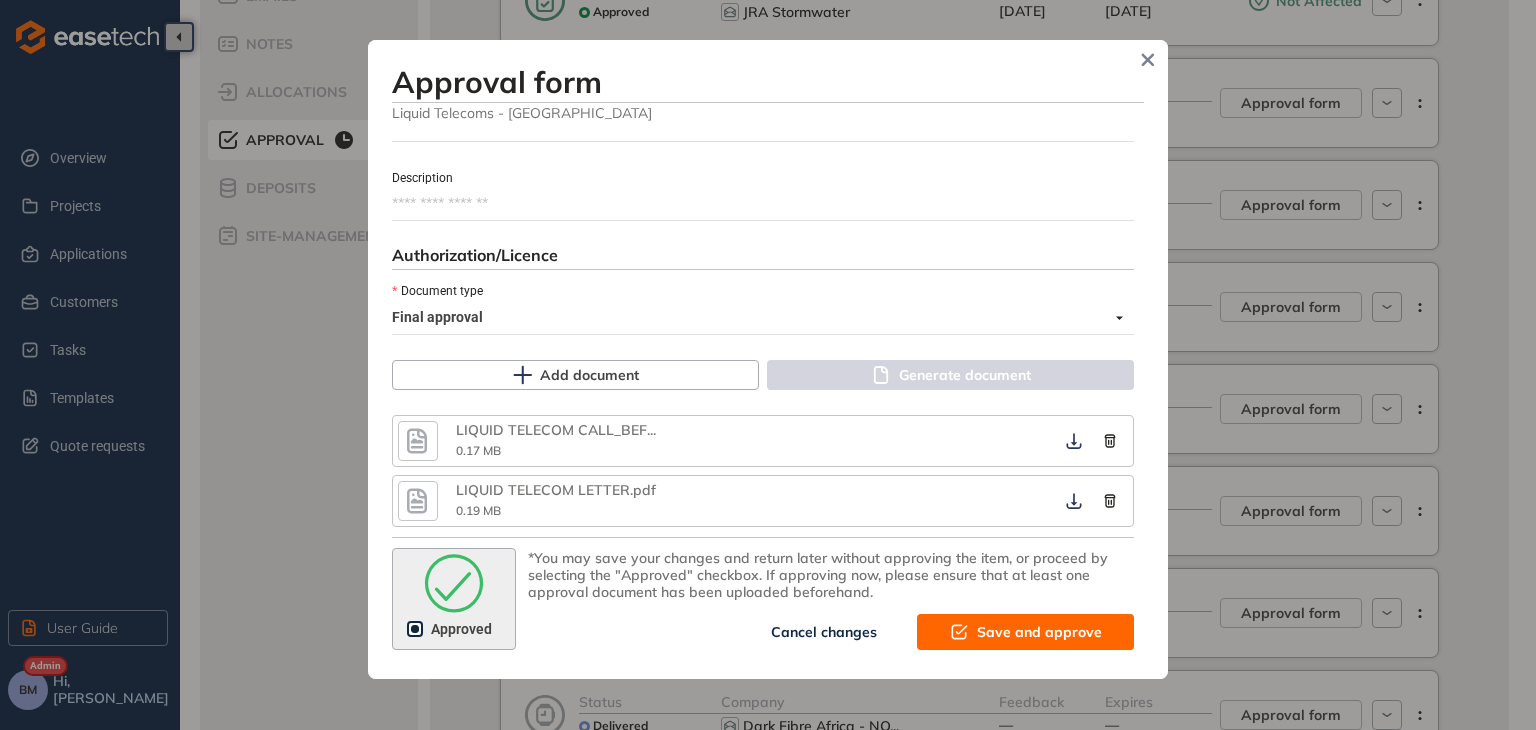 click on "Save and approve" at bounding box center [1039, 632] 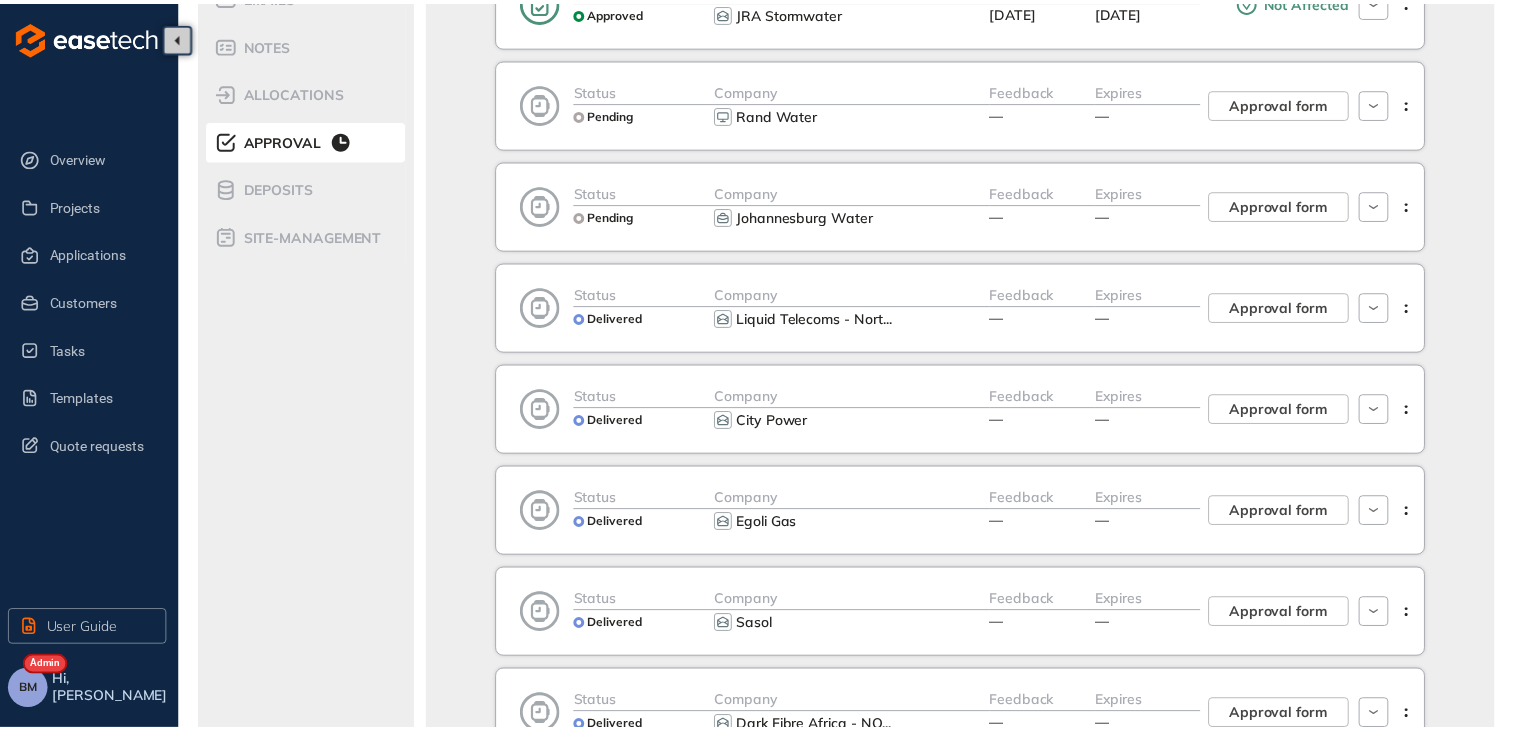 scroll, scrollTop: 1282, scrollLeft: 0, axis: vertical 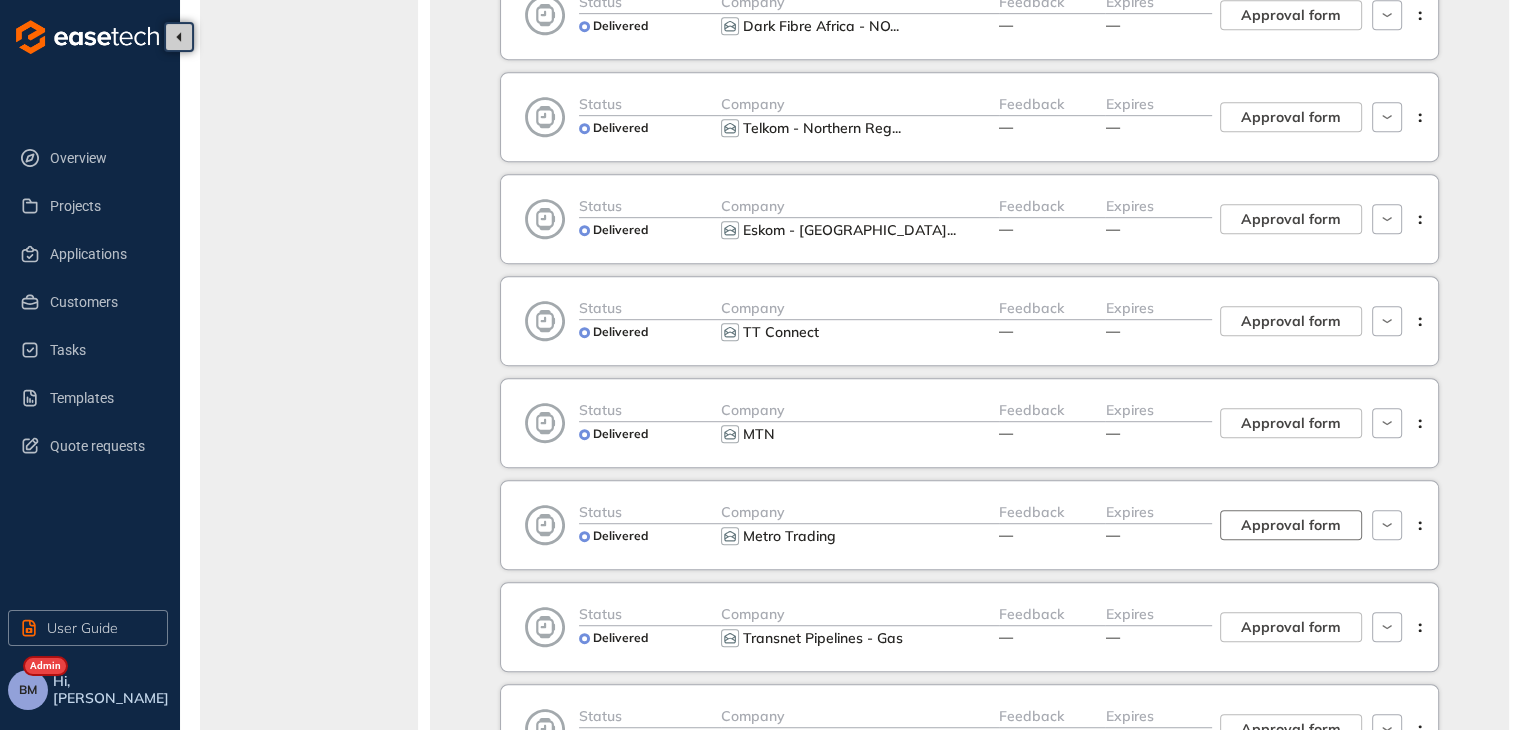 click on "Approval form" at bounding box center (1291, 525) 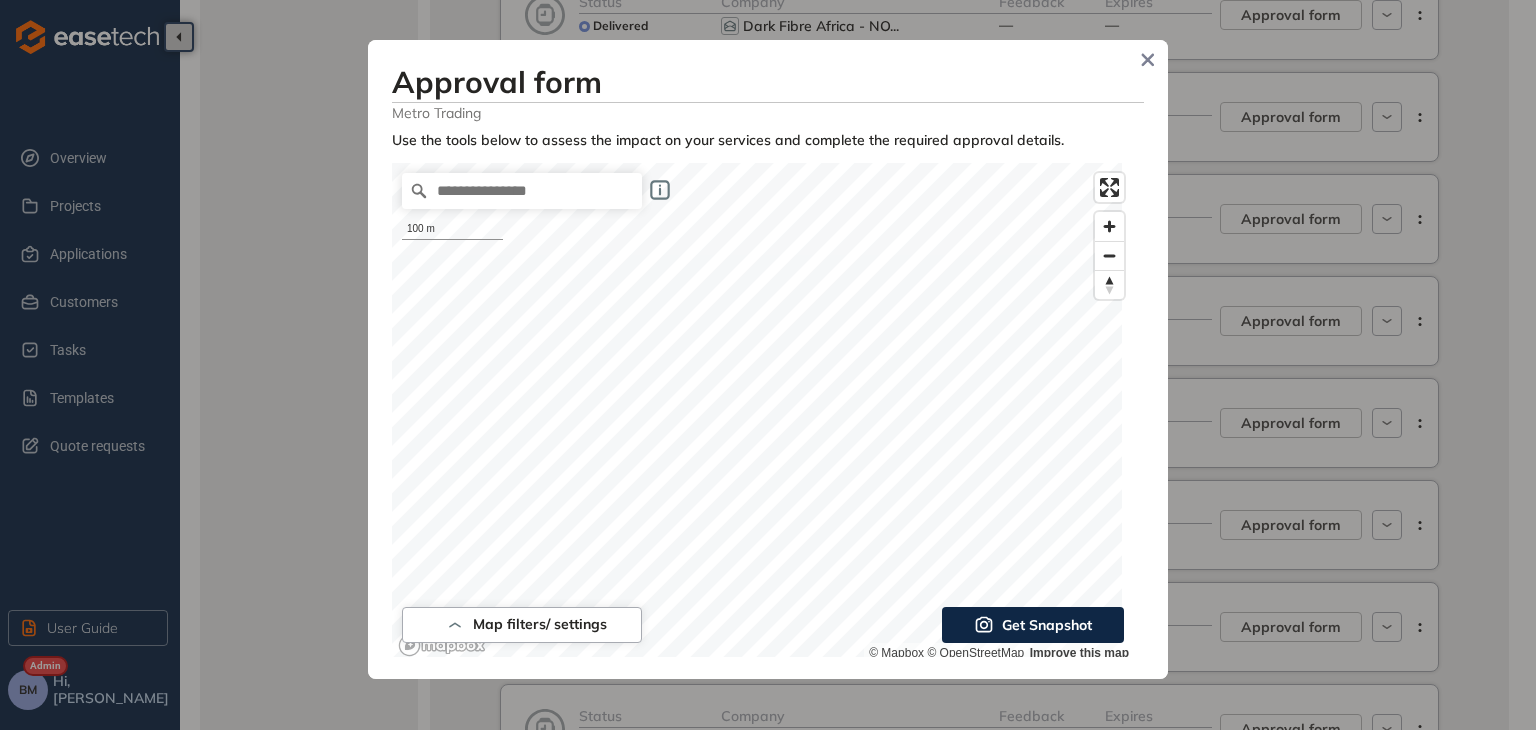 scroll, scrollTop: 600, scrollLeft: 0, axis: vertical 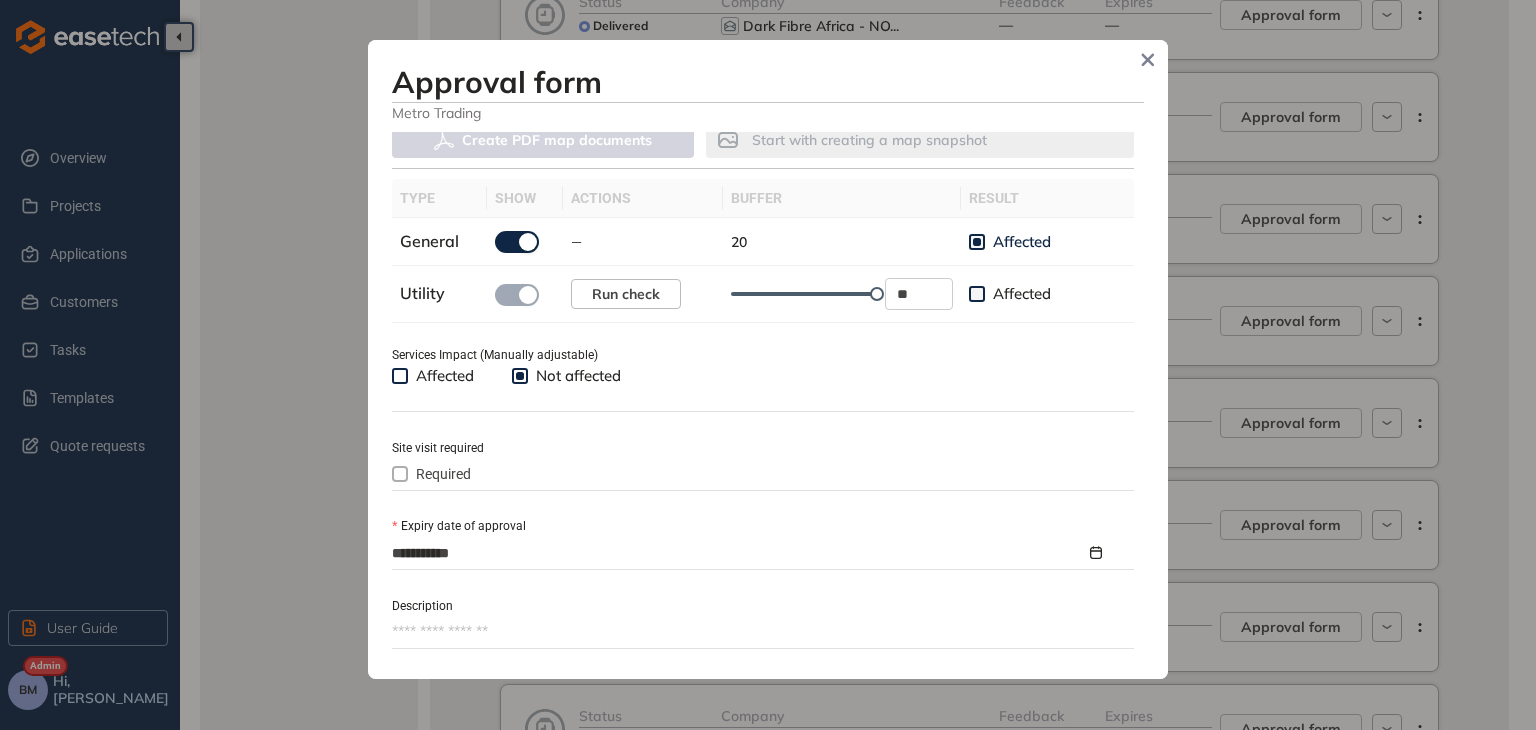 click 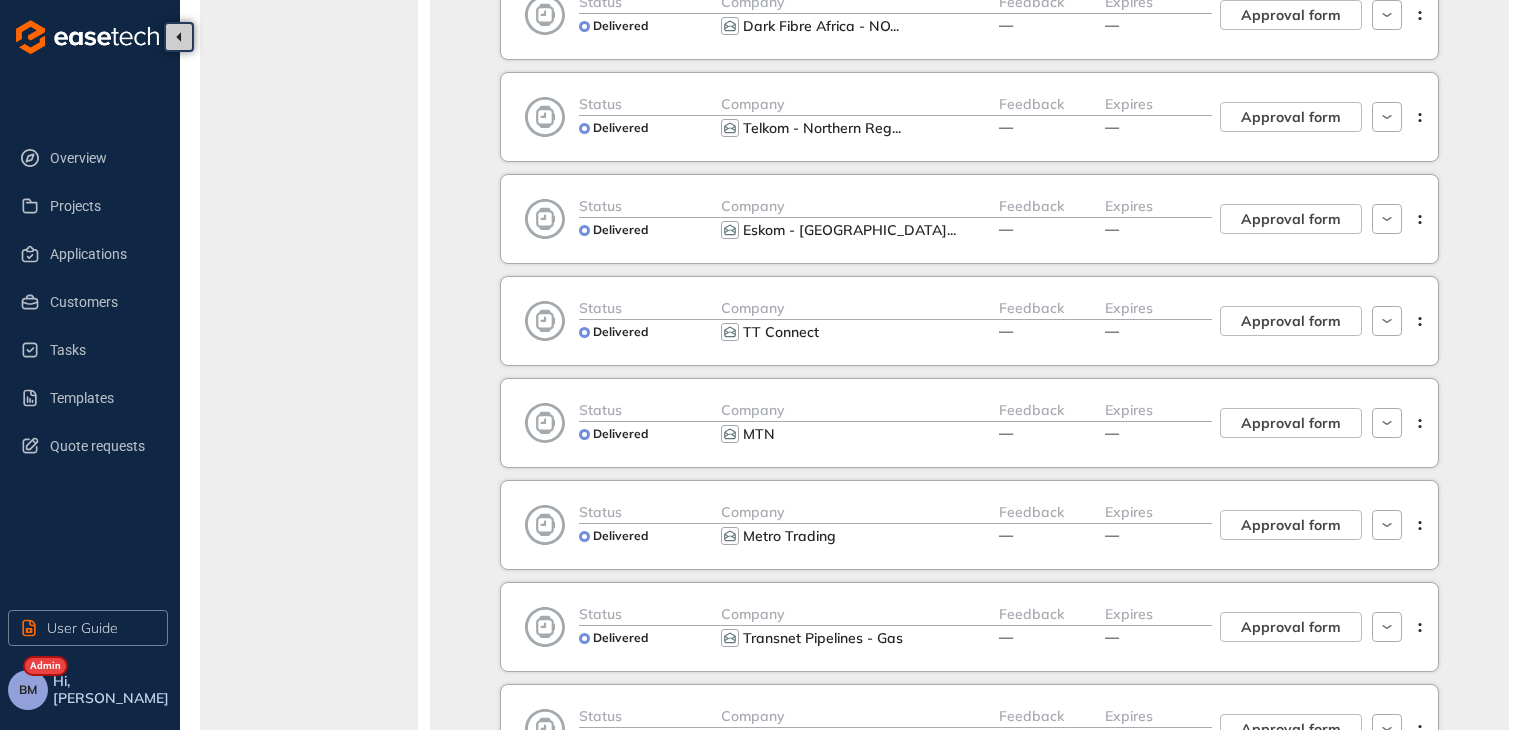 scroll, scrollTop: 633, scrollLeft: 0, axis: vertical 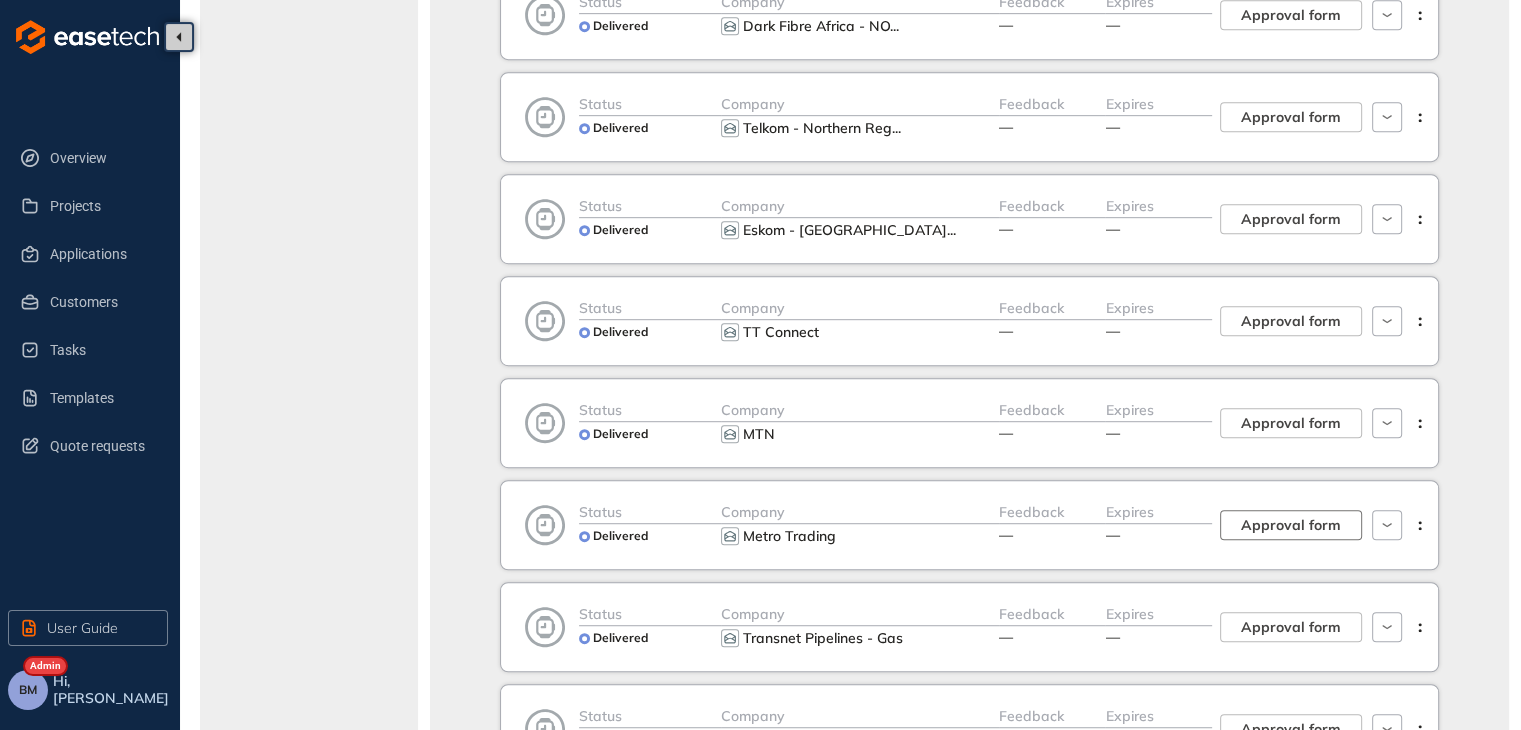 click on "Approval form" at bounding box center [1291, 525] 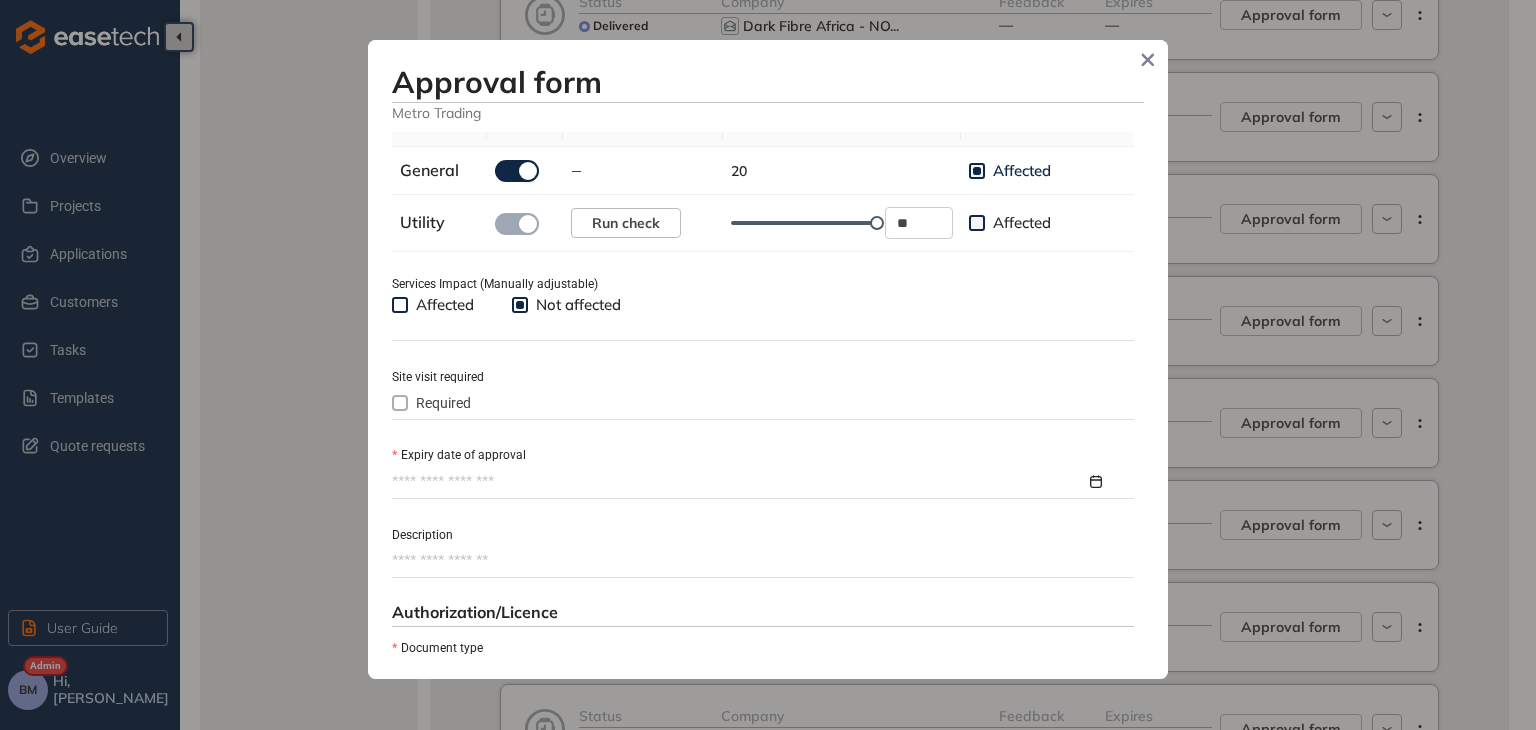 scroll, scrollTop: 700, scrollLeft: 0, axis: vertical 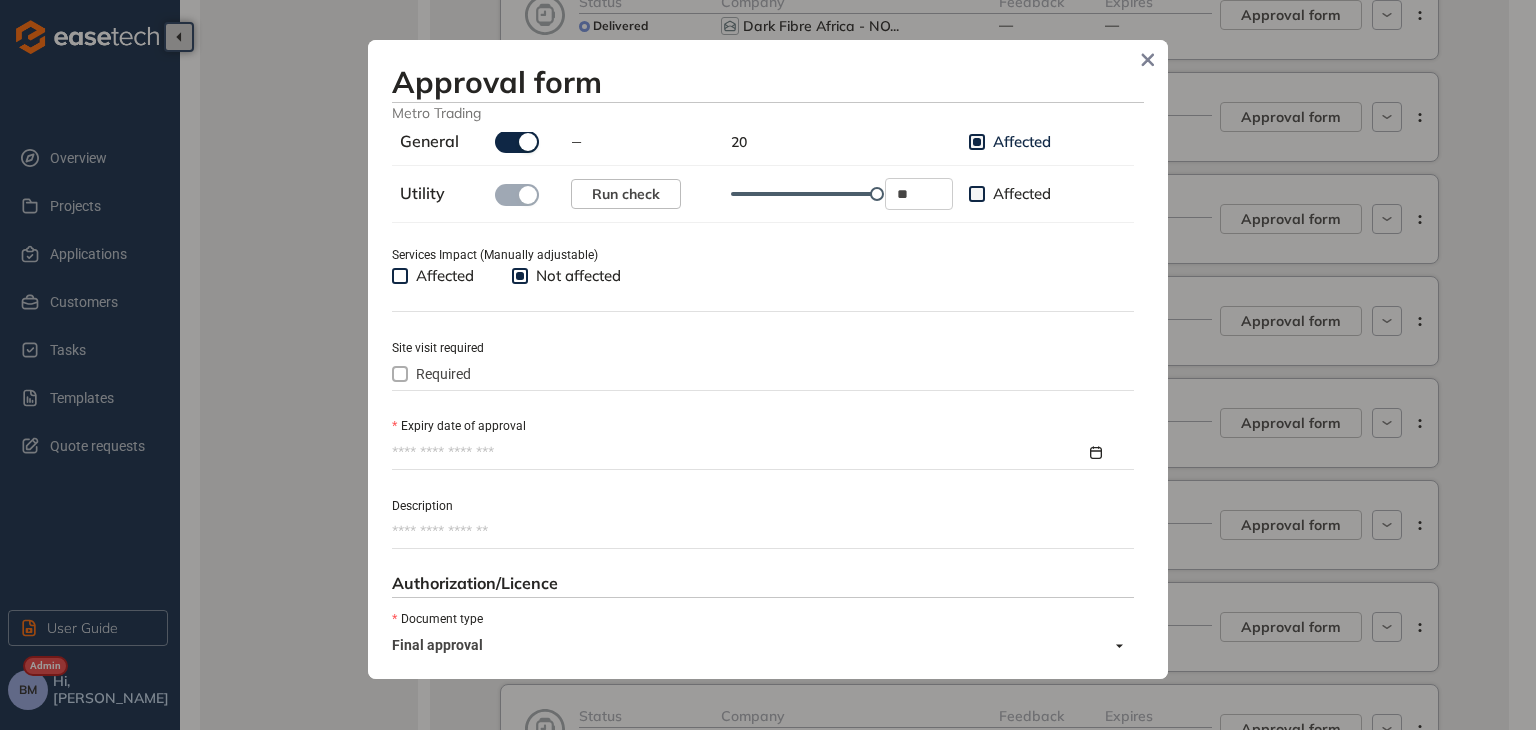 click on "Expiry date of approval" at bounding box center [739, 453] 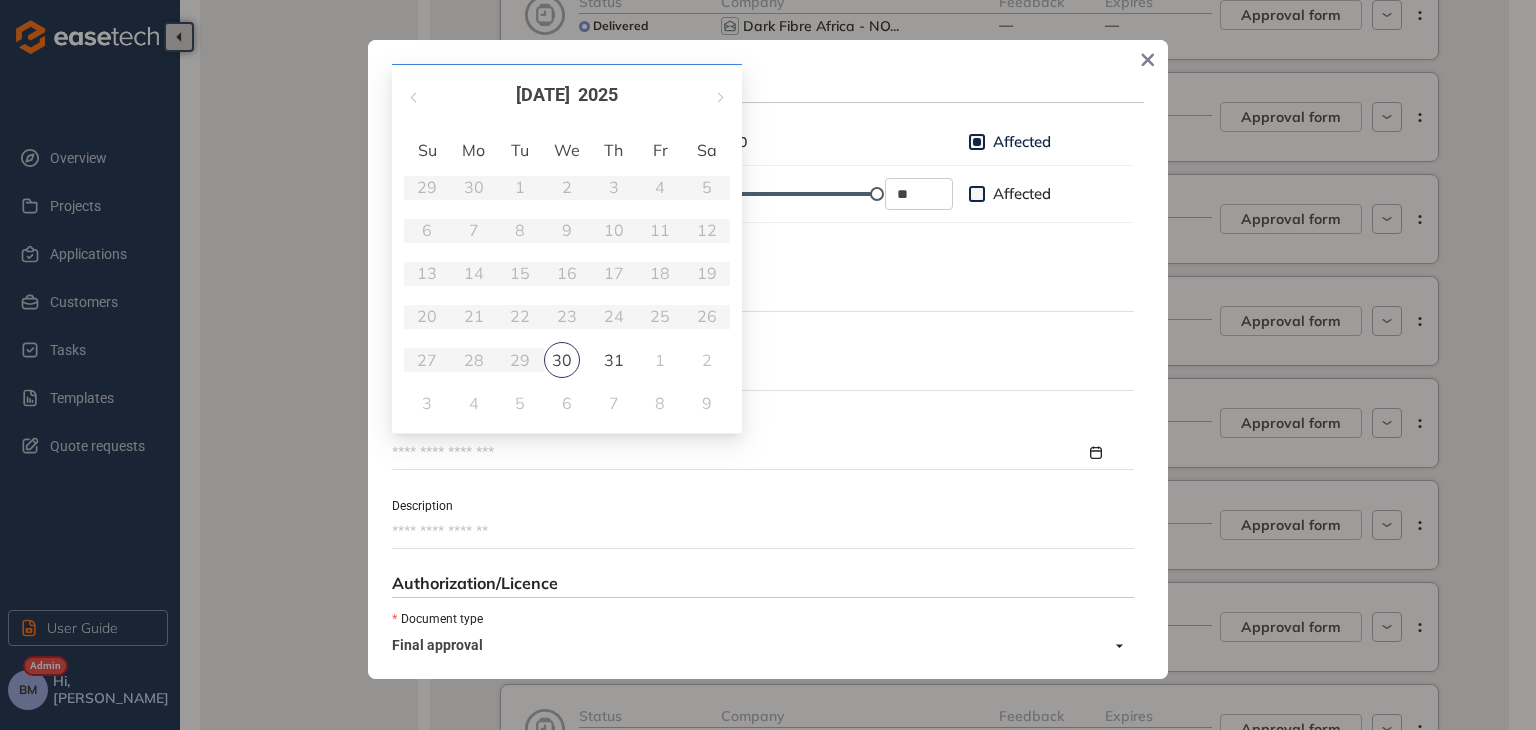 type on "**********" 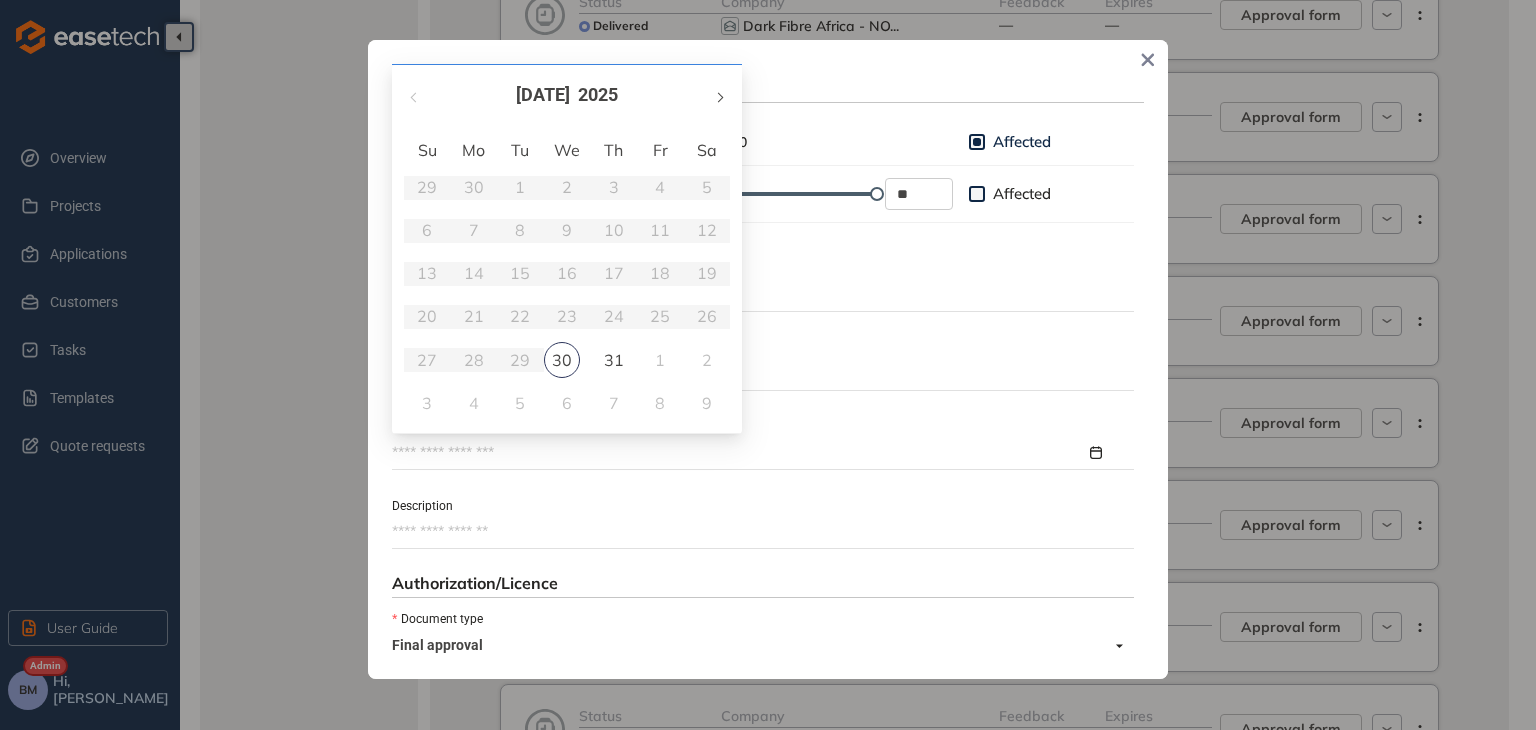 click at bounding box center (719, 97) 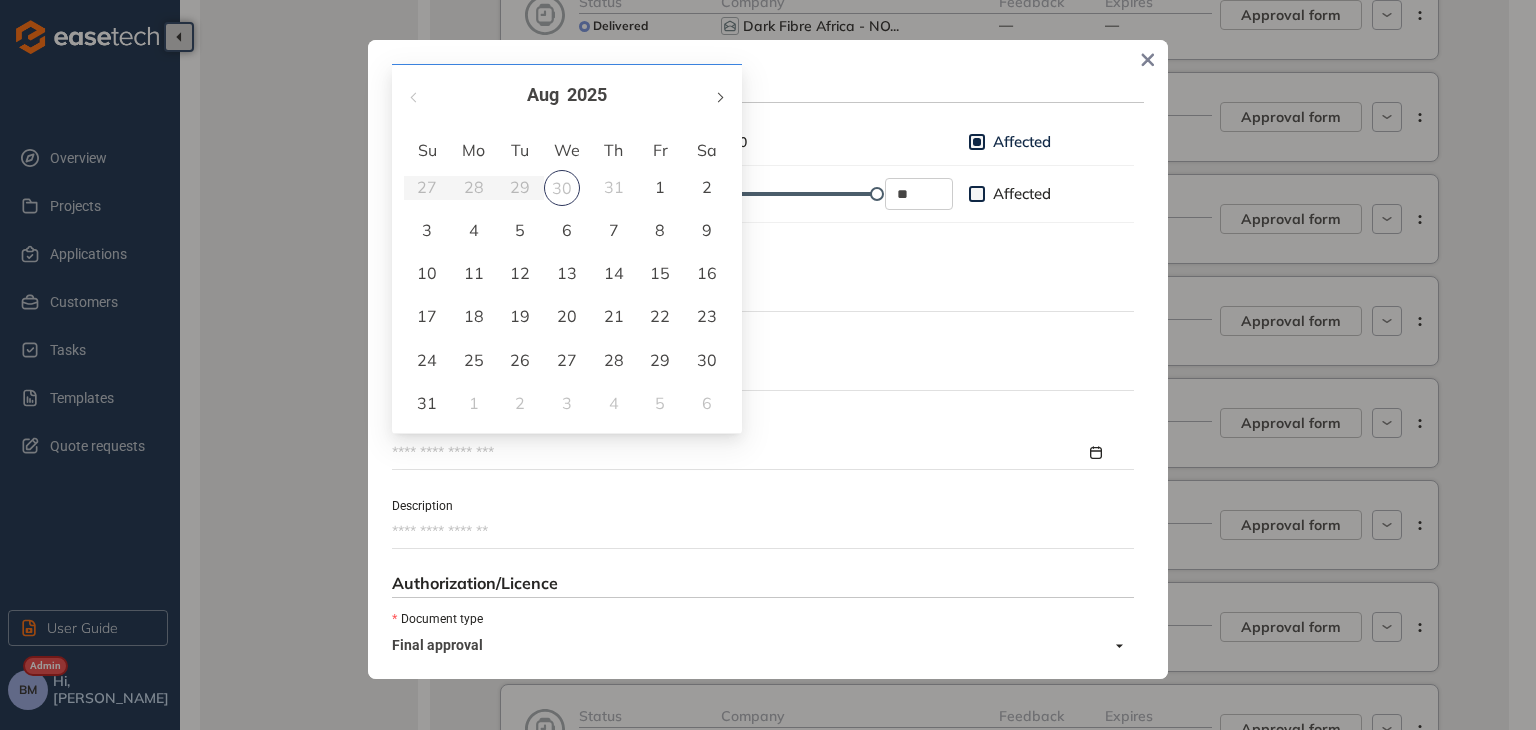 click at bounding box center (719, 97) 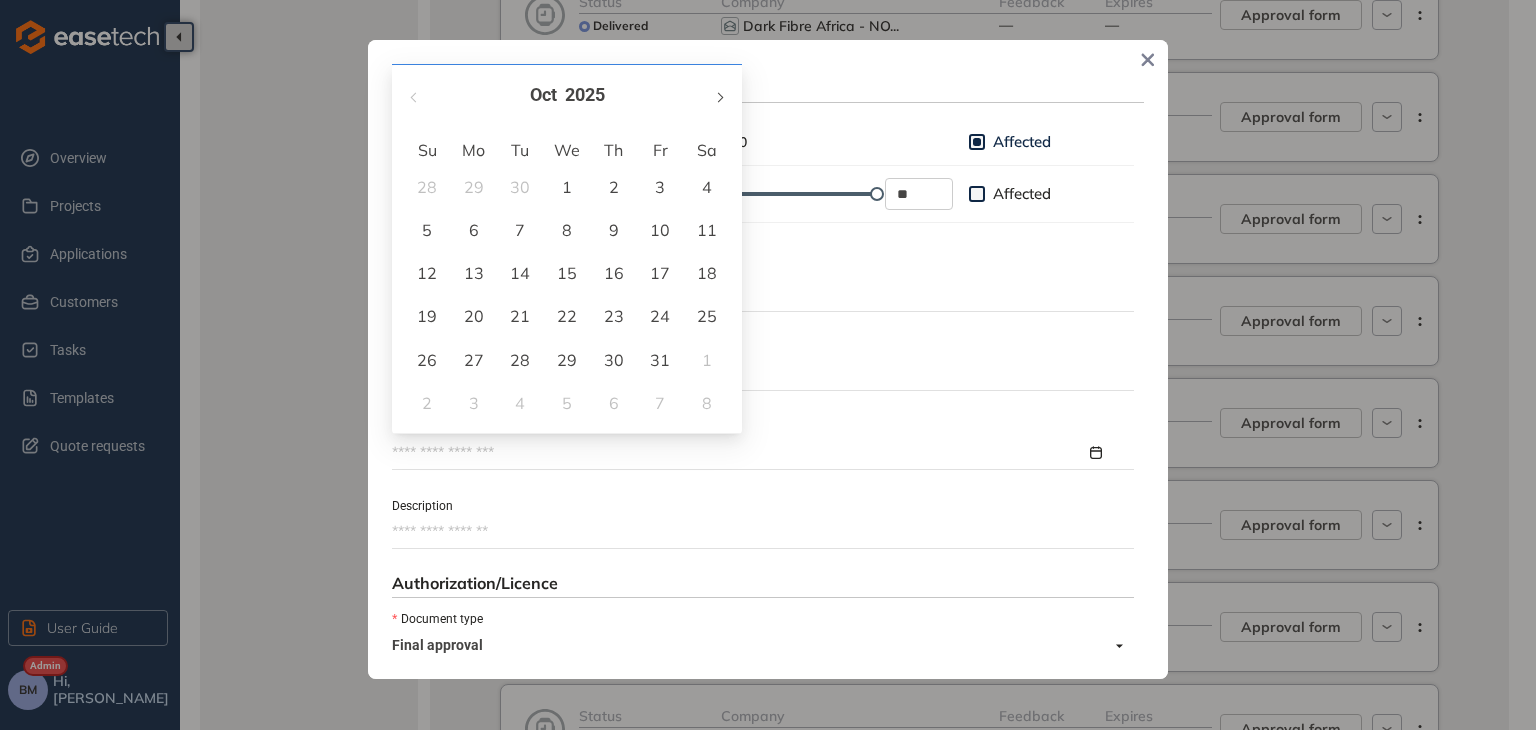 click at bounding box center (719, 97) 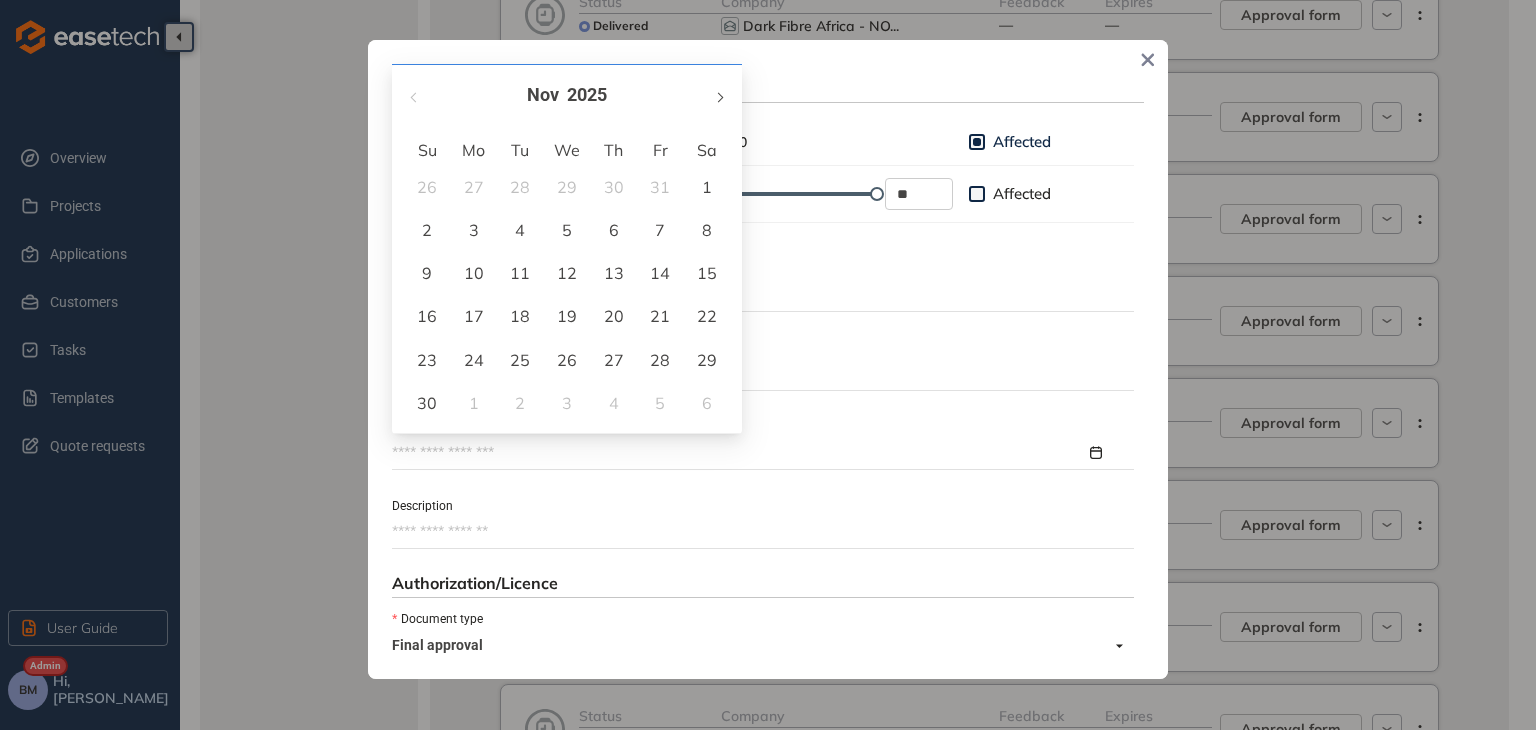click at bounding box center (719, 97) 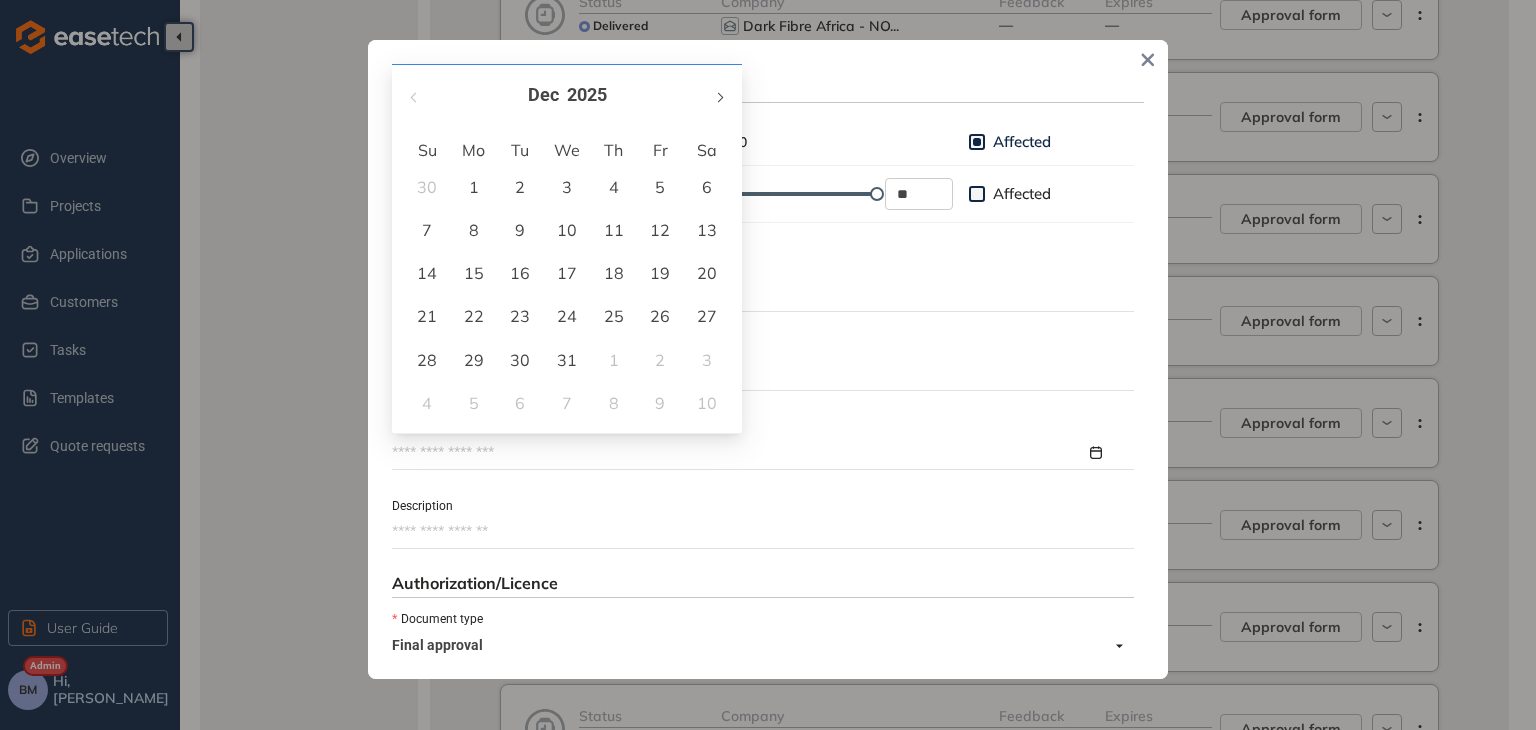 click at bounding box center (719, 97) 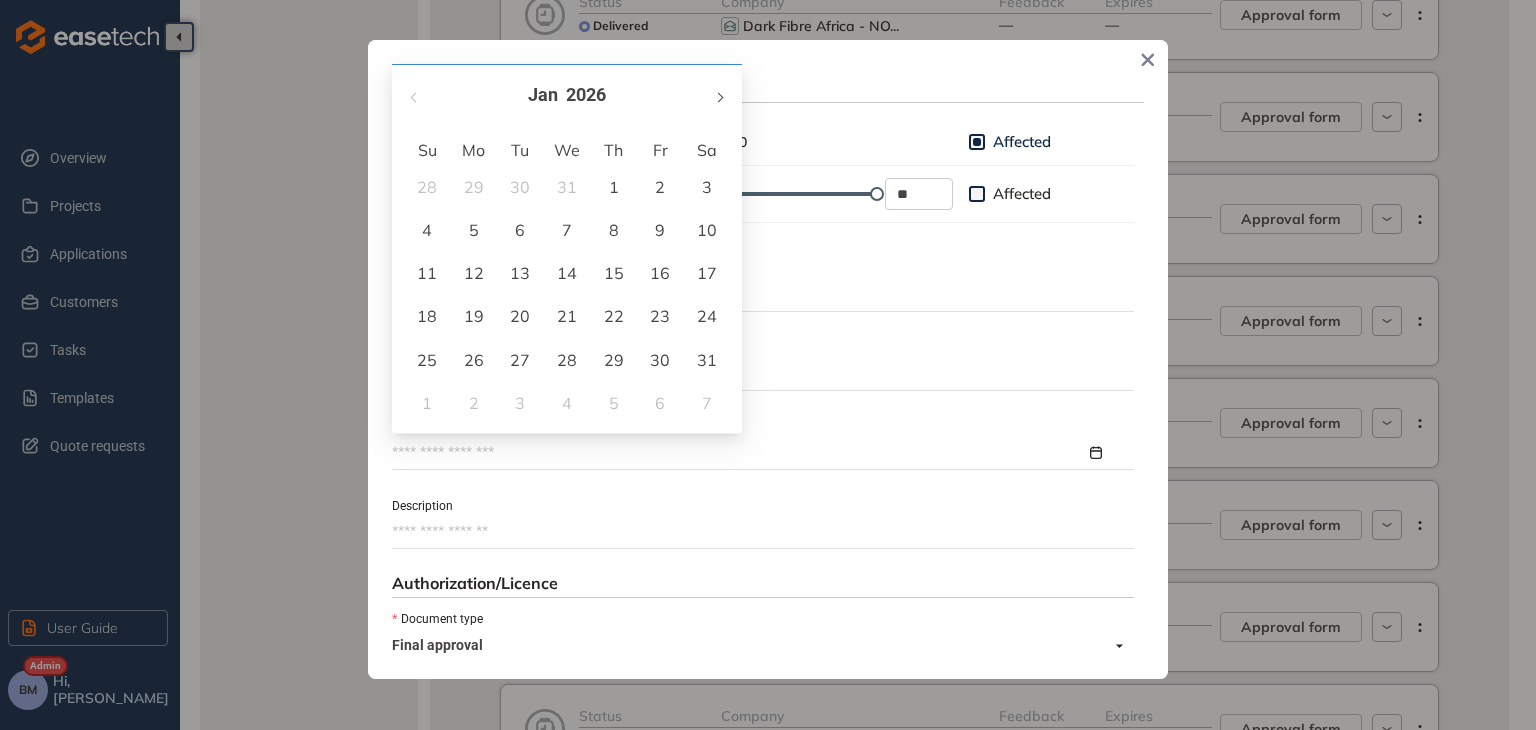 click at bounding box center (719, 97) 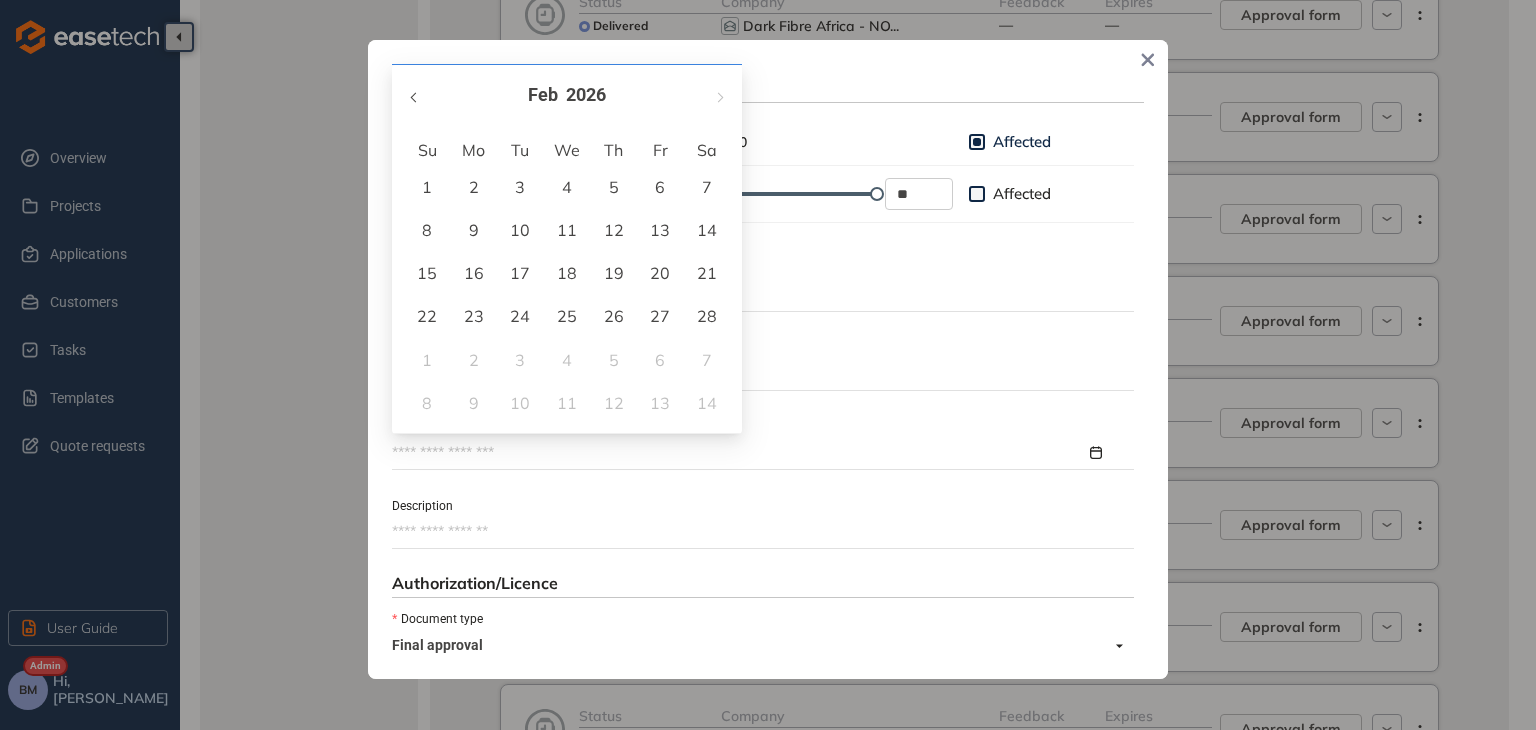 click at bounding box center [415, 95] 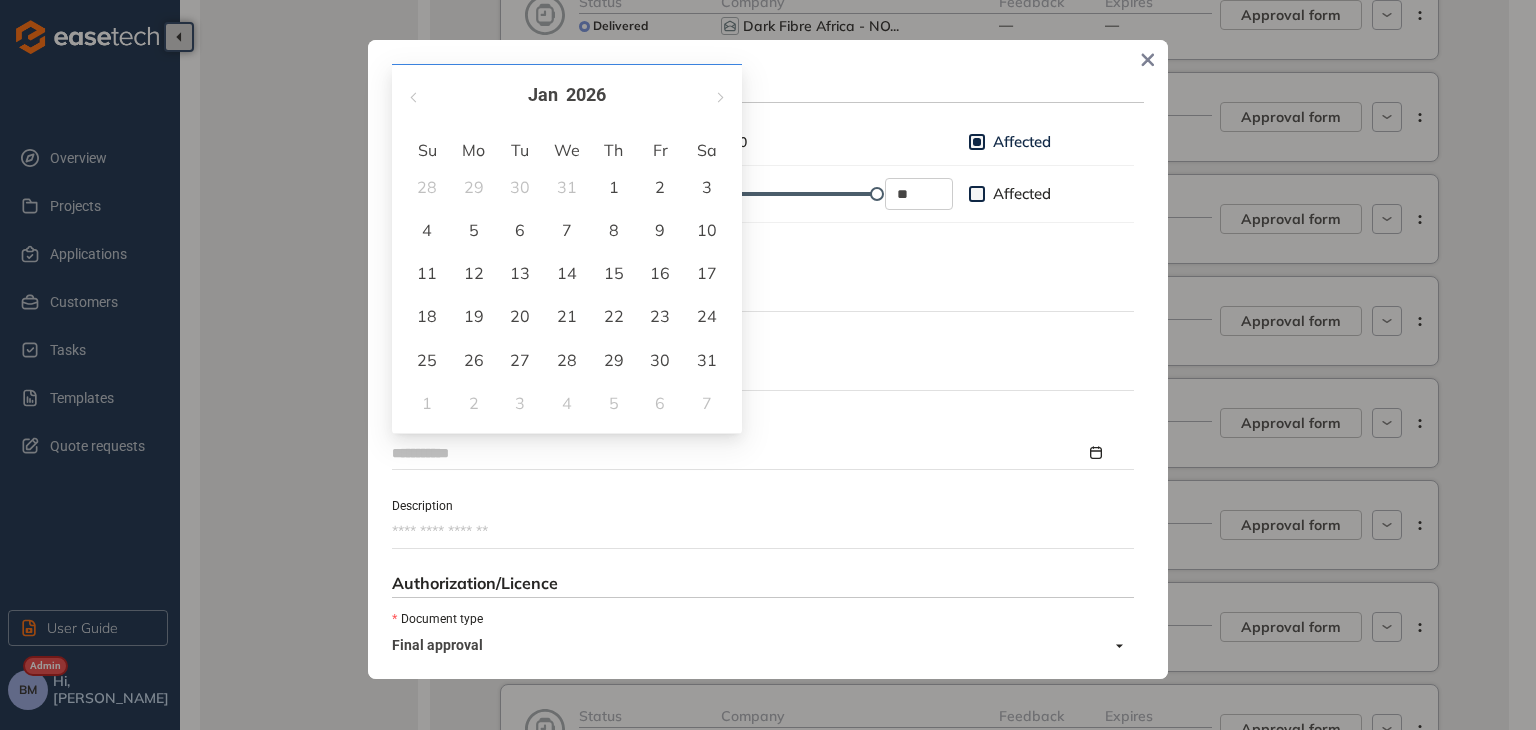 type on "**********" 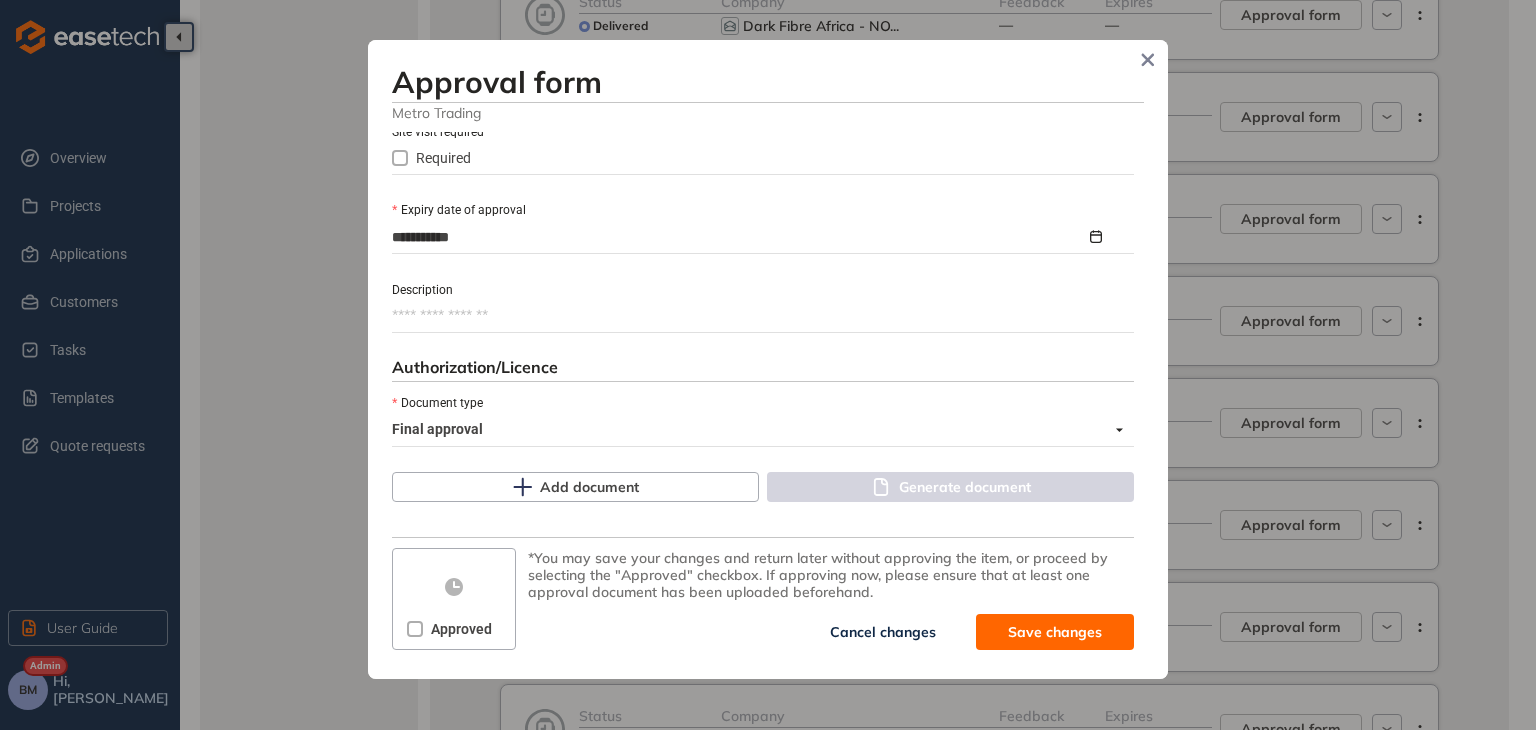 scroll, scrollTop: 917, scrollLeft: 0, axis: vertical 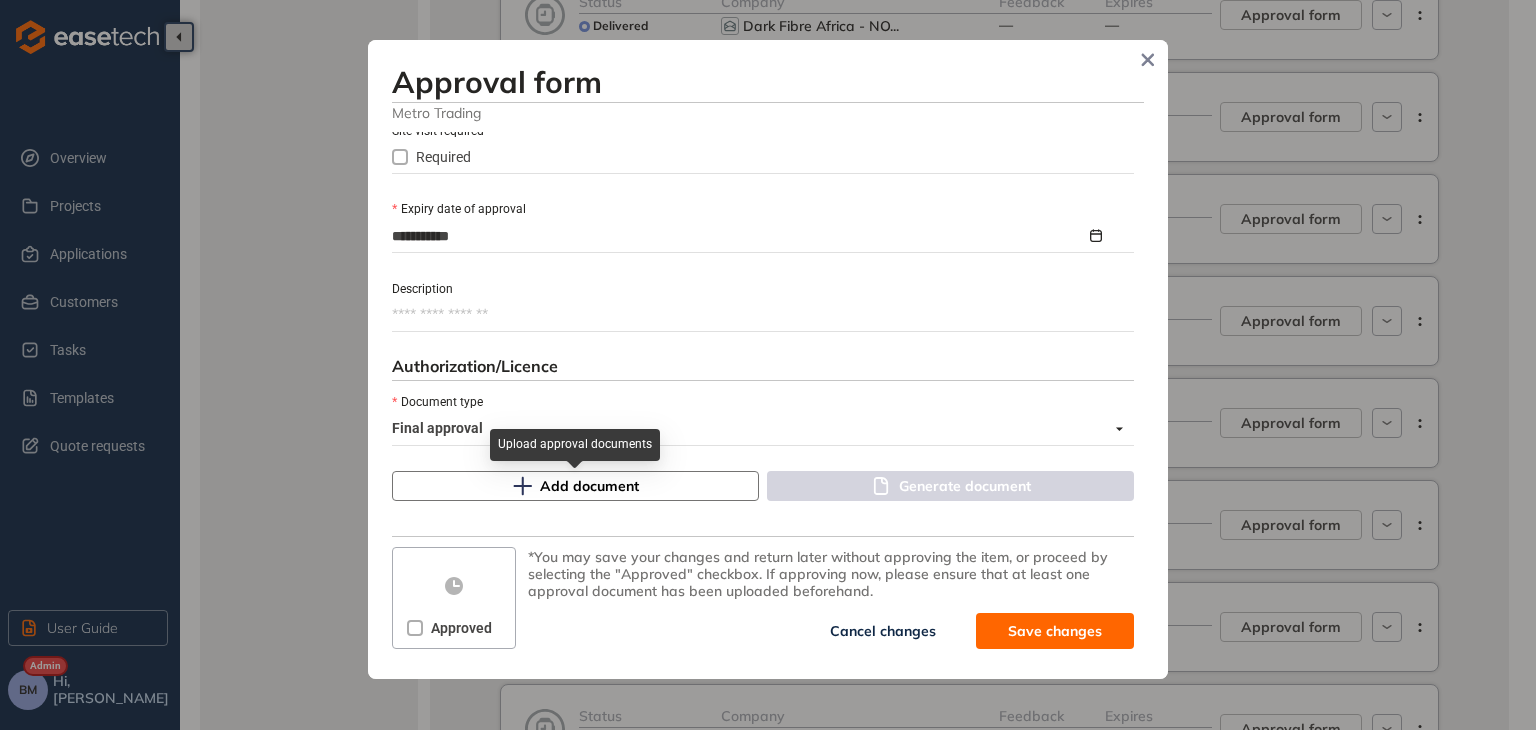 click 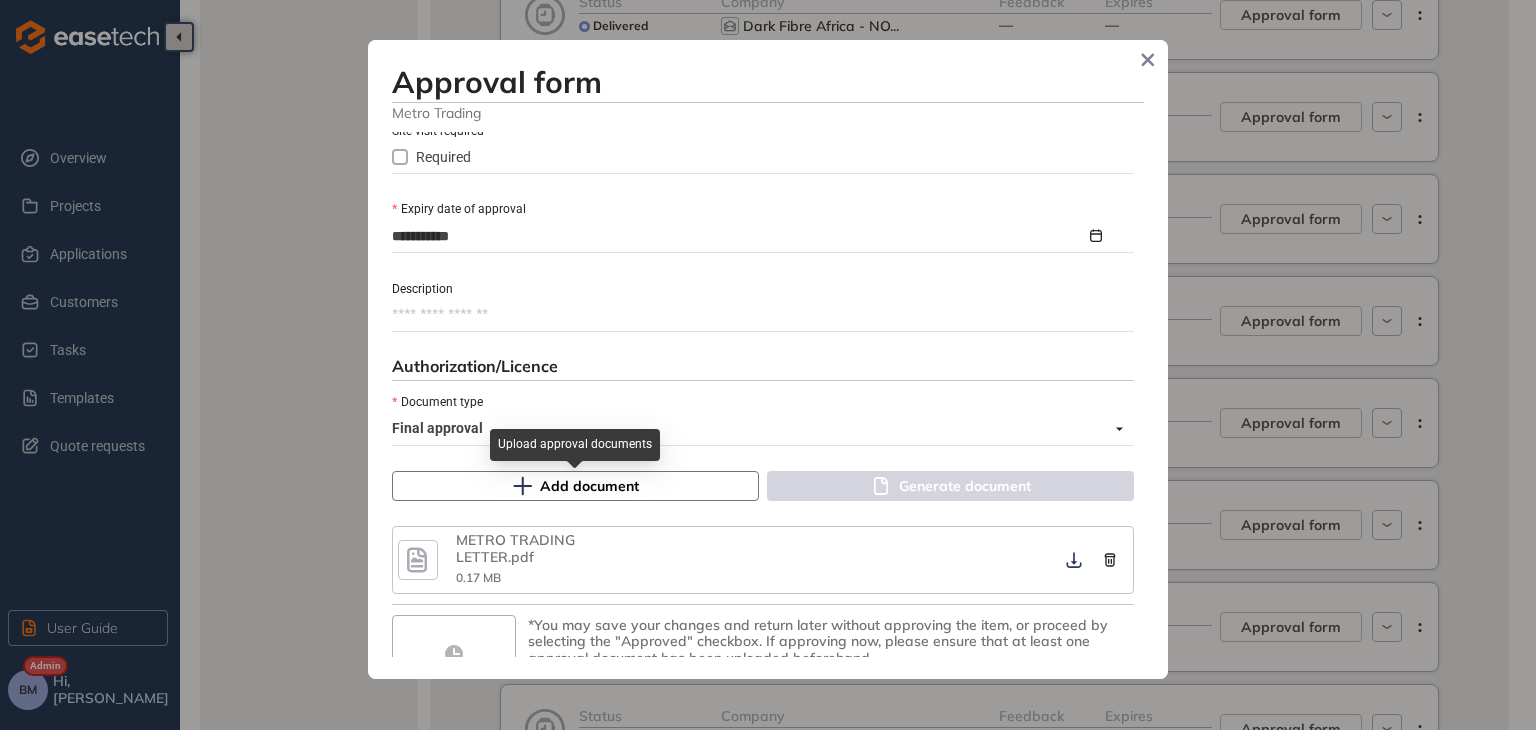 click on "Add document" at bounding box center [589, 486] 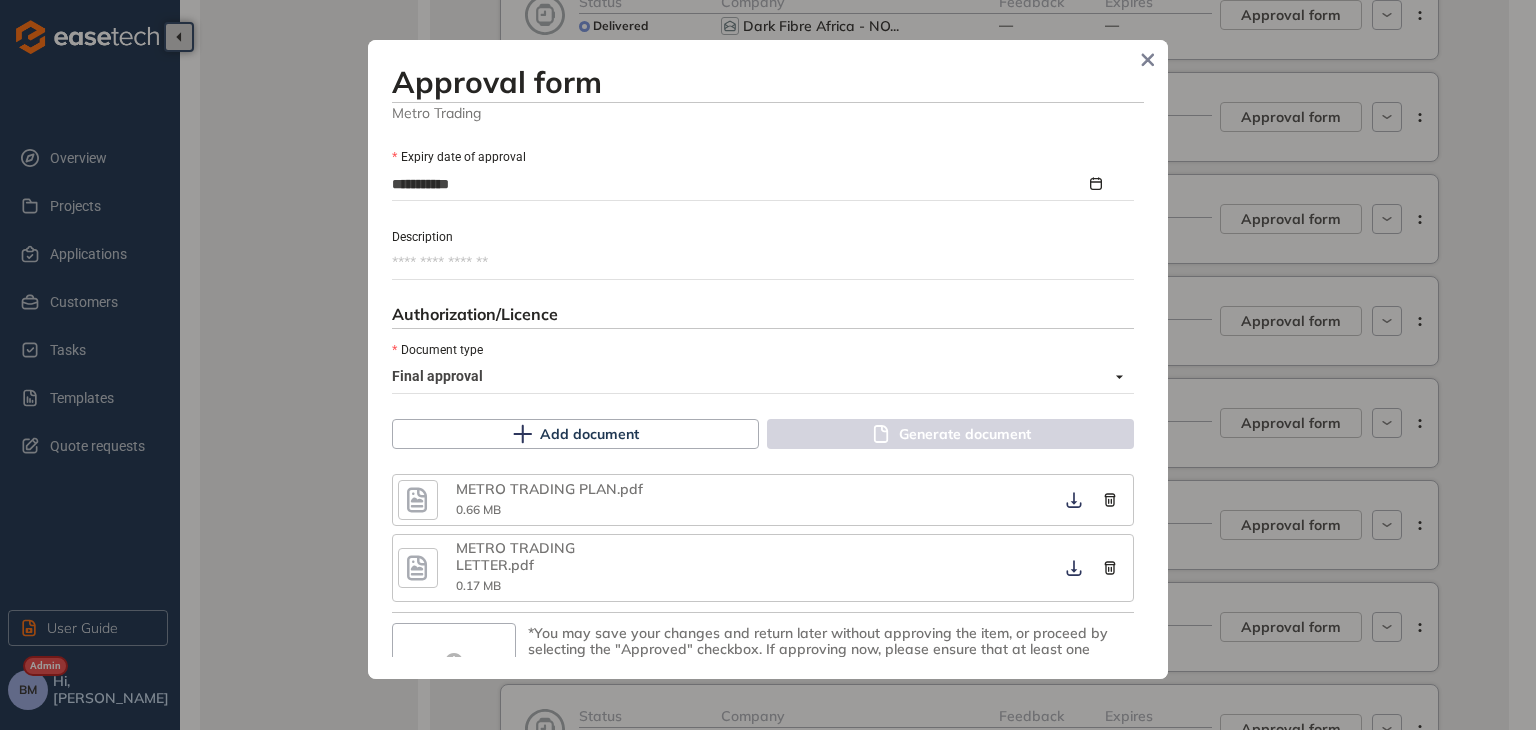scroll, scrollTop: 1028, scrollLeft: 0, axis: vertical 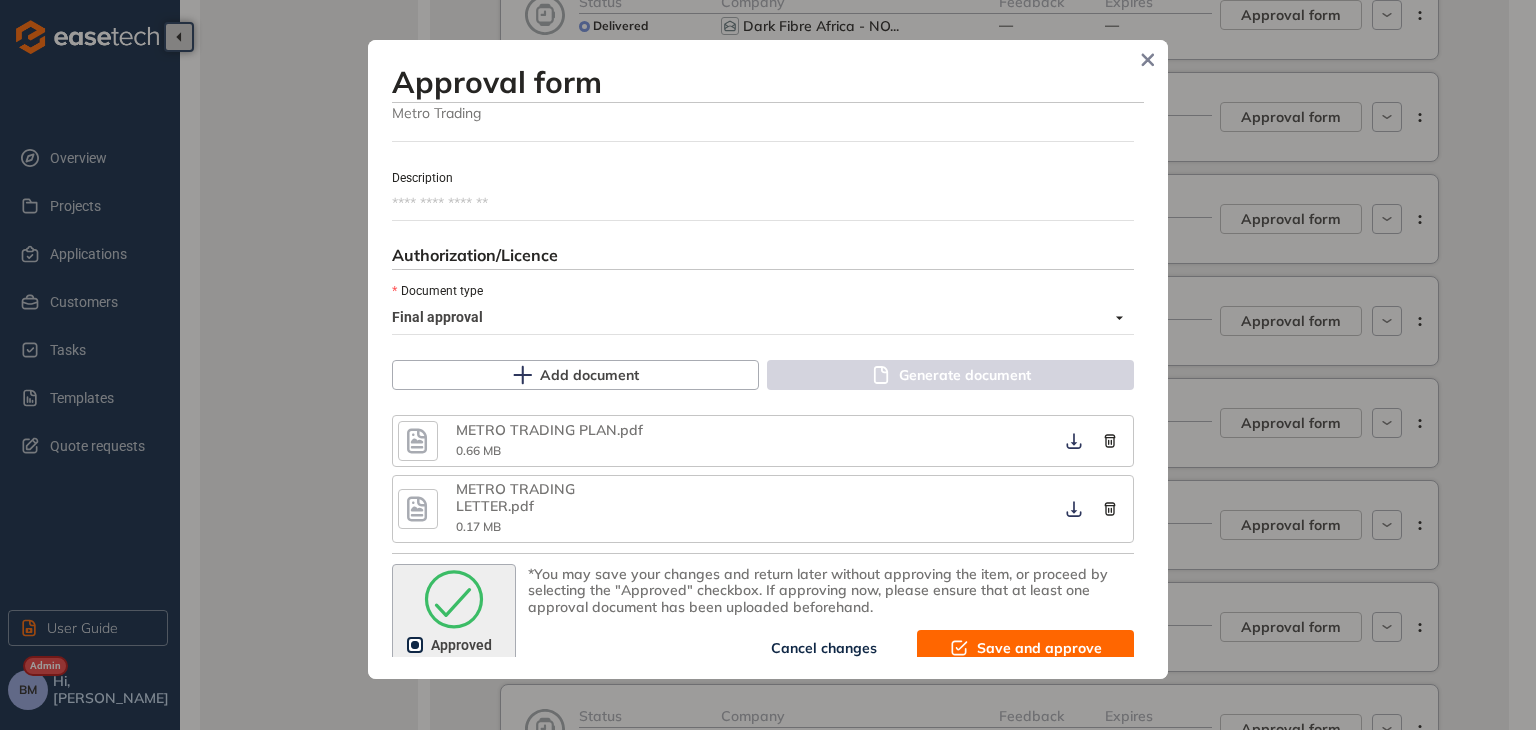 click on "Save and approve" at bounding box center [1039, 648] 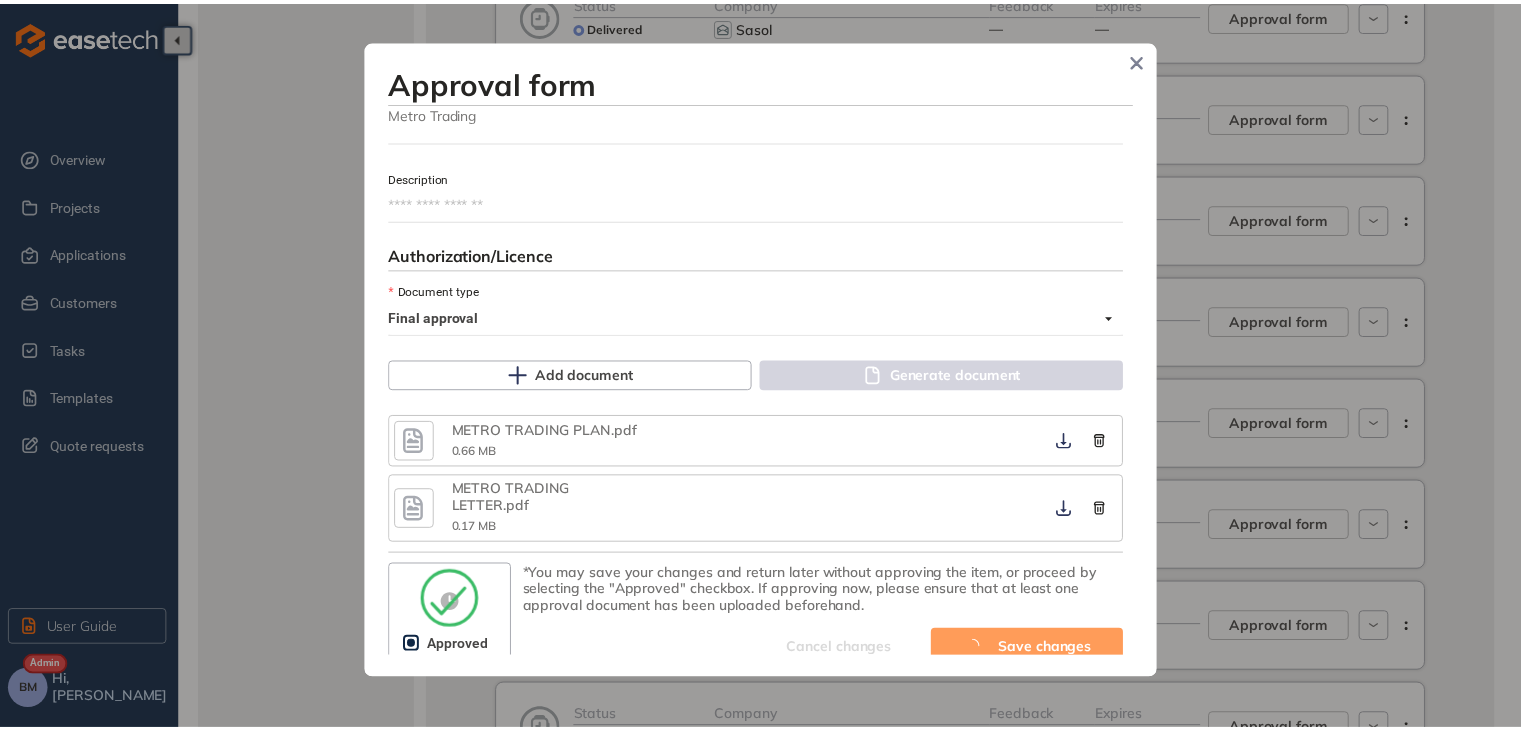 scroll, scrollTop: 1282, scrollLeft: 0, axis: vertical 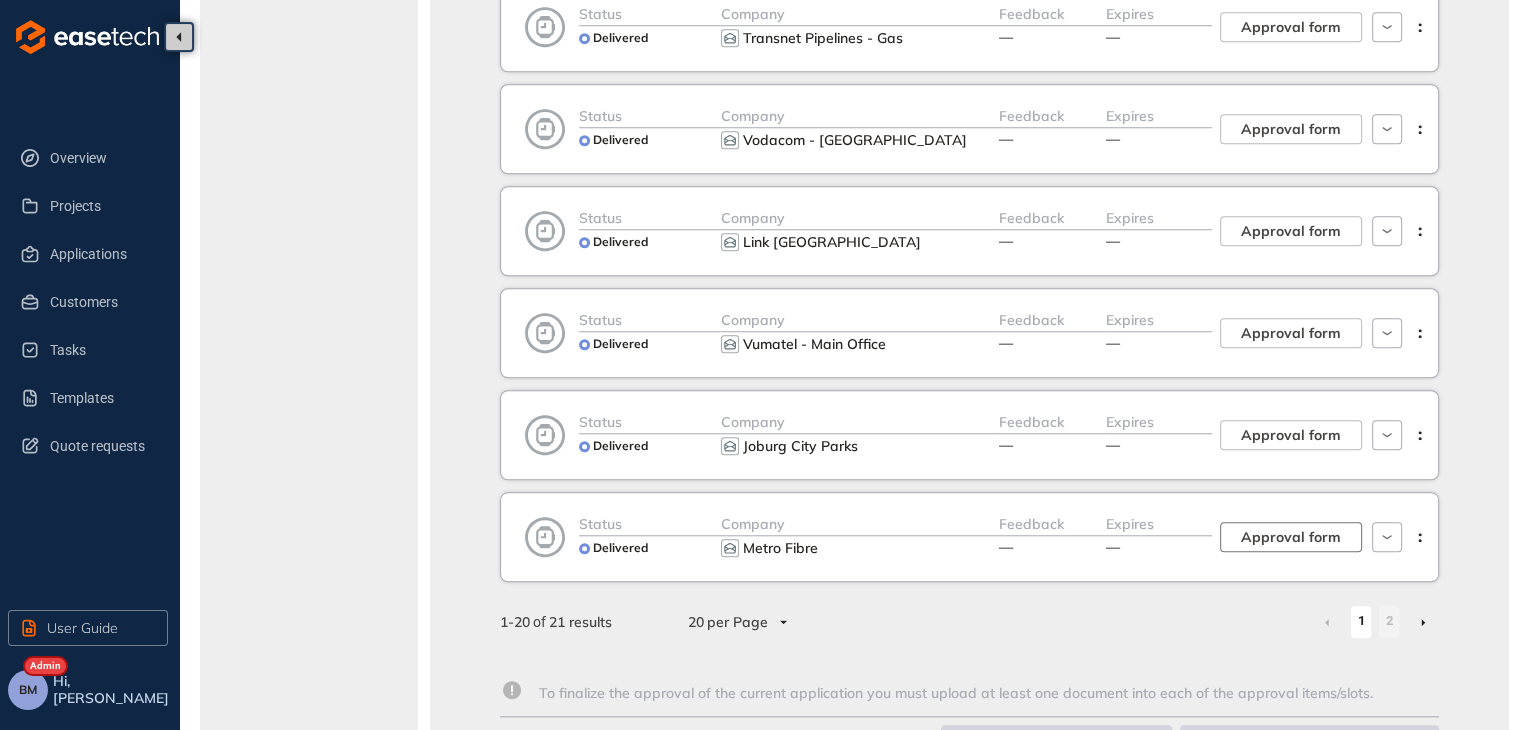 click on "Approval form" at bounding box center [1291, 537] 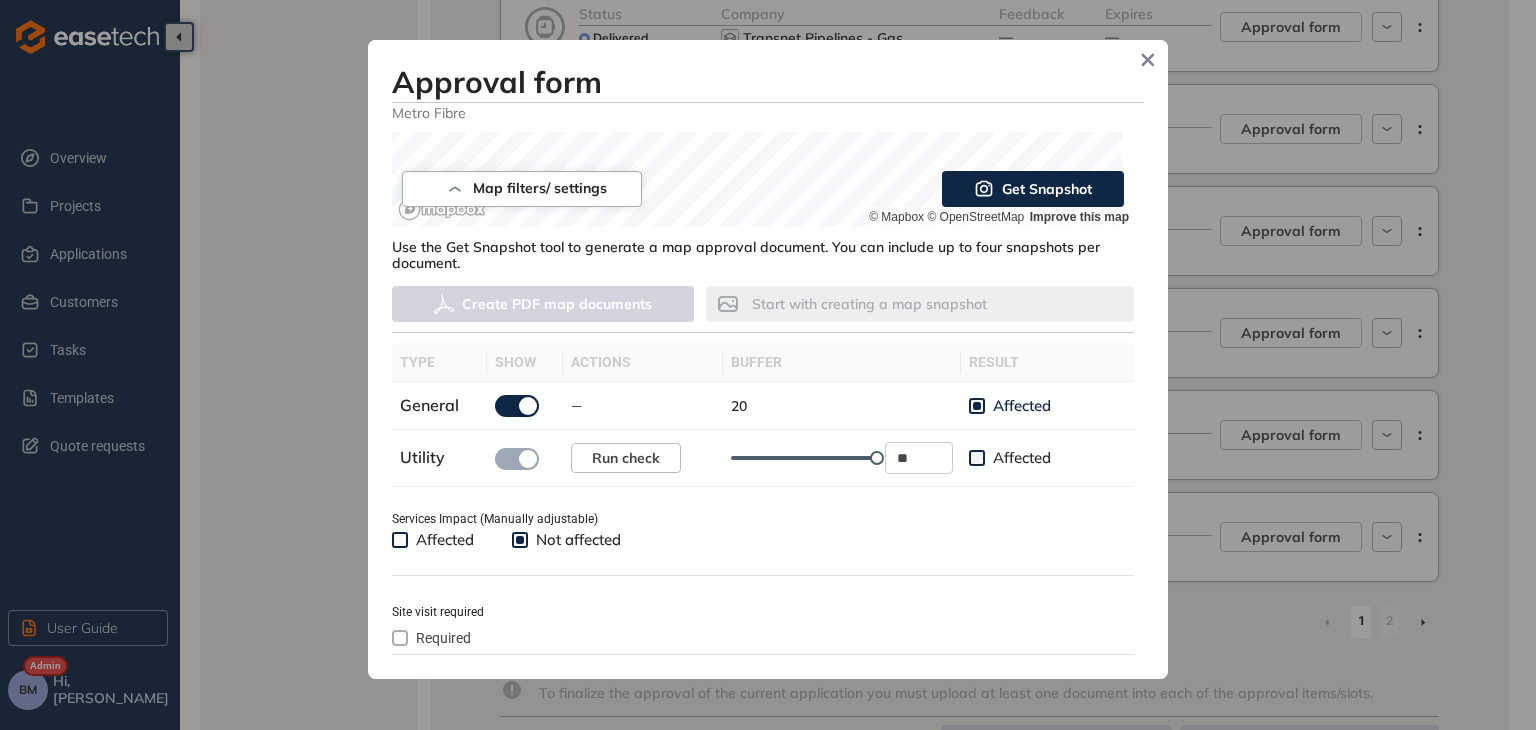 scroll, scrollTop: 500, scrollLeft: 0, axis: vertical 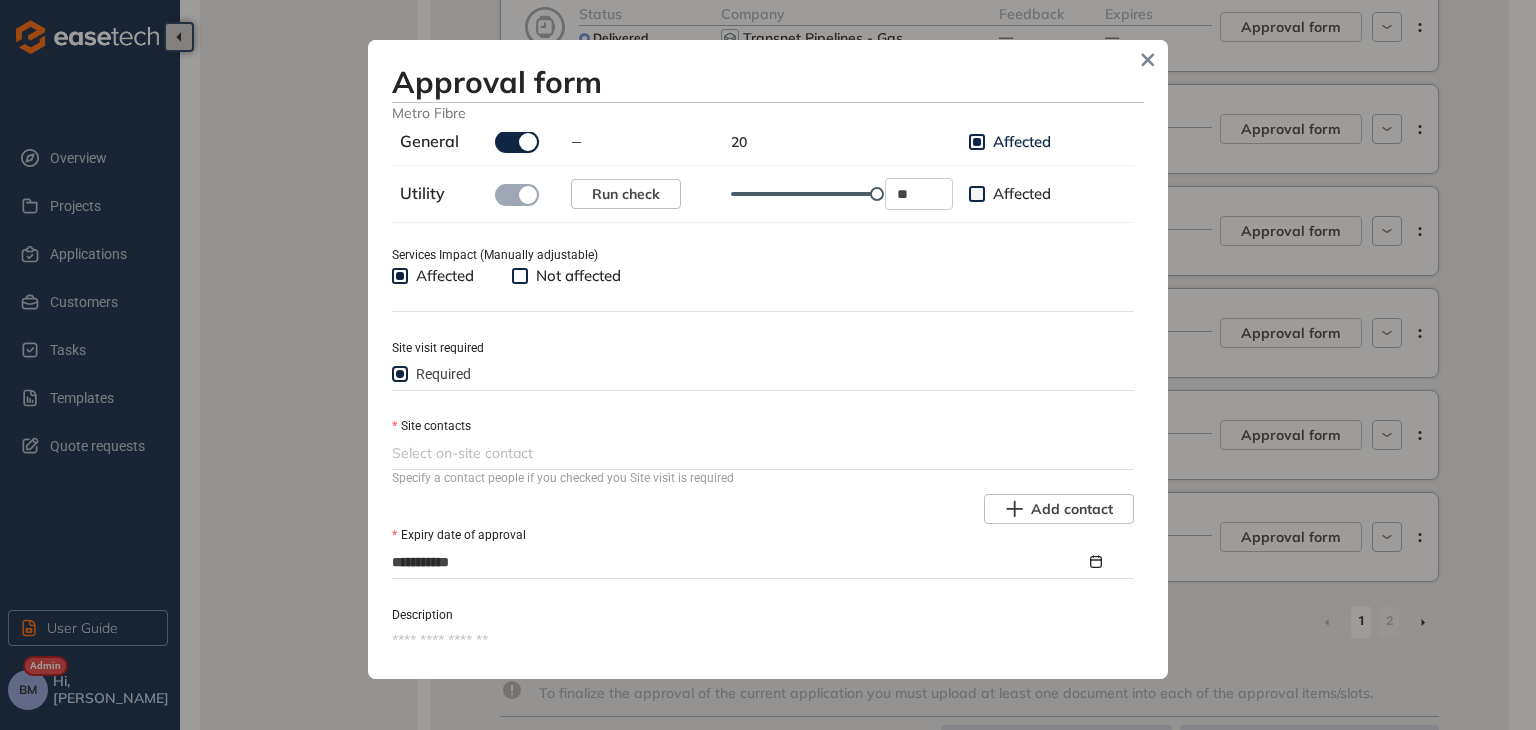 click at bounding box center (761, 453) 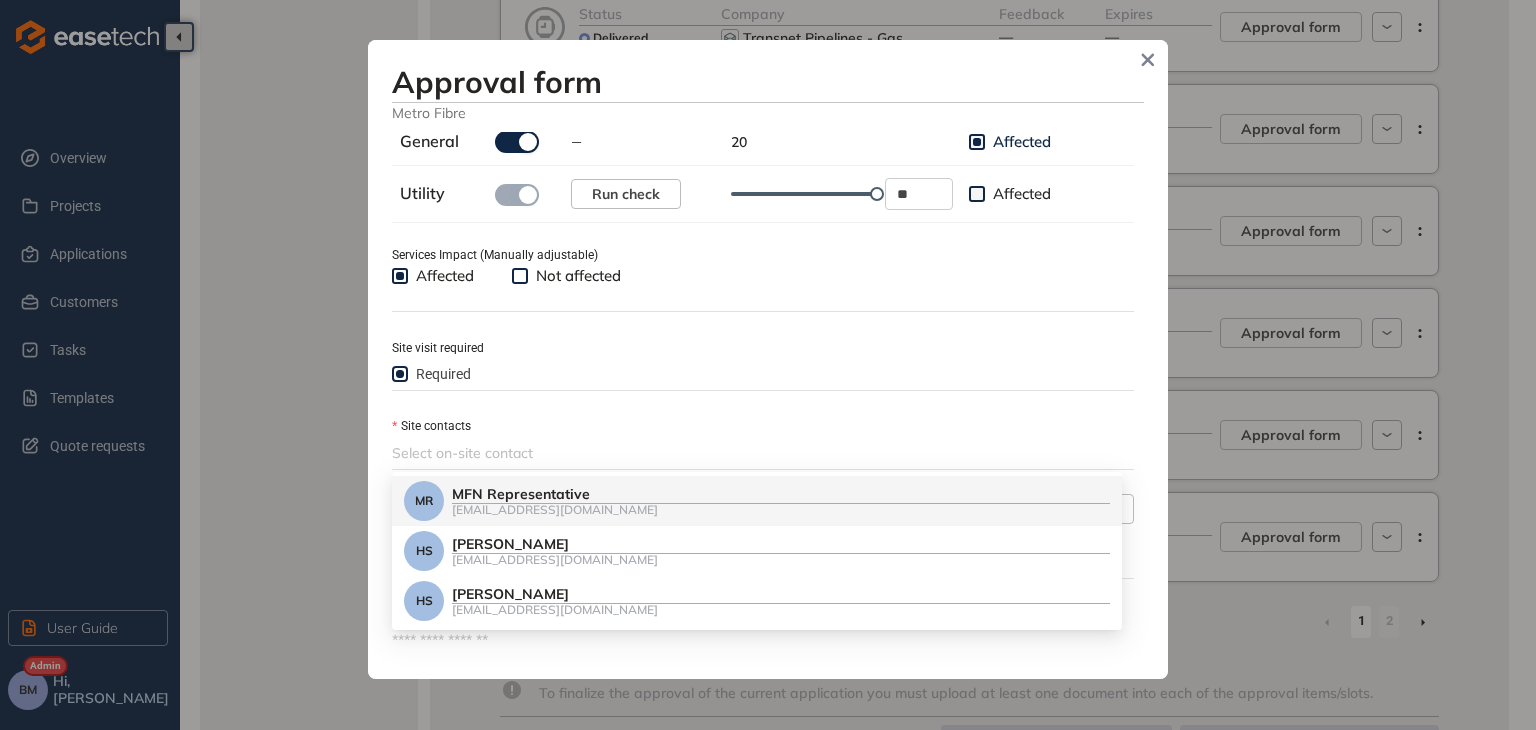 click on "MFN Representative" at bounding box center [781, 494] 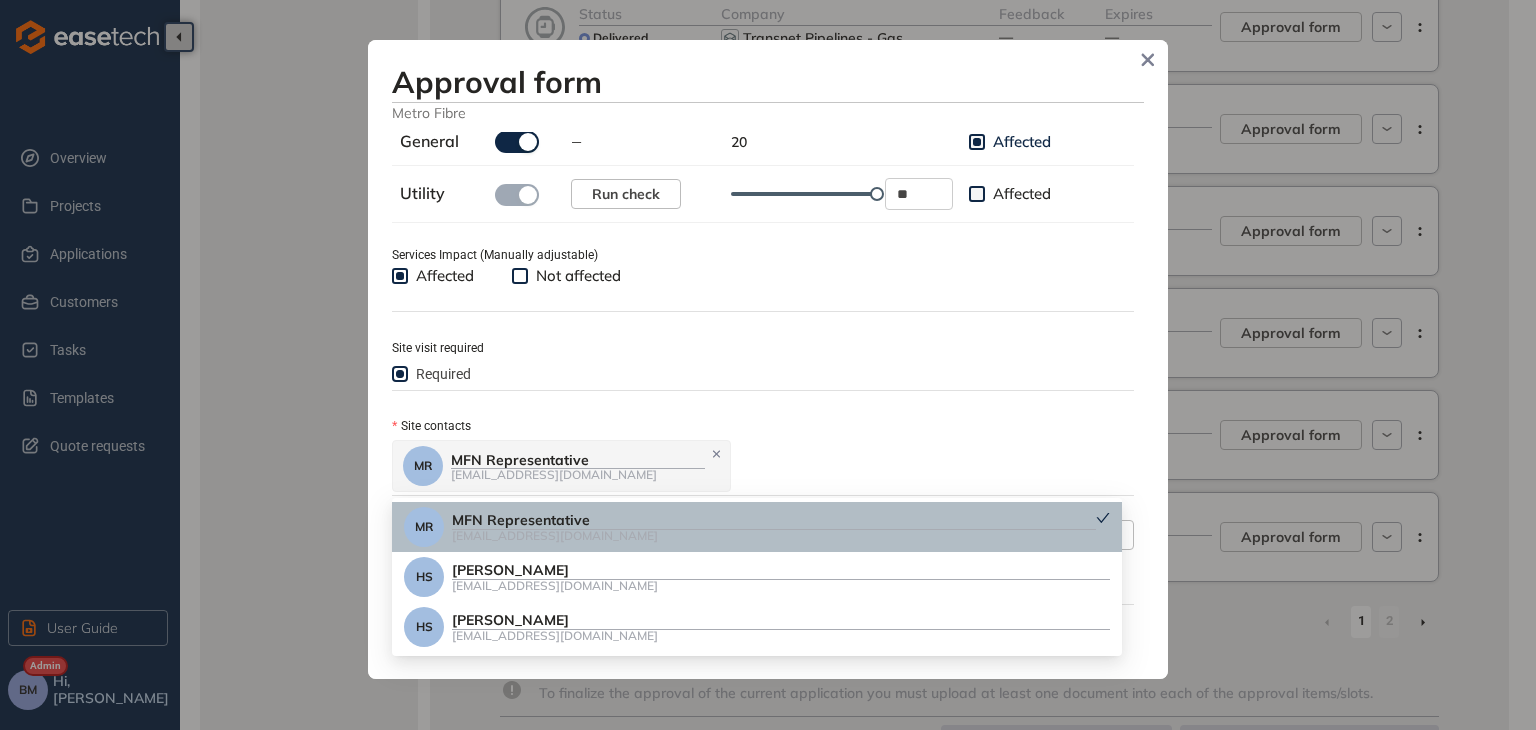 click on "MR MFN Representative [EMAIL_ADDRESS][DOMAIN_NAME]" at bounding box center [761, 466] 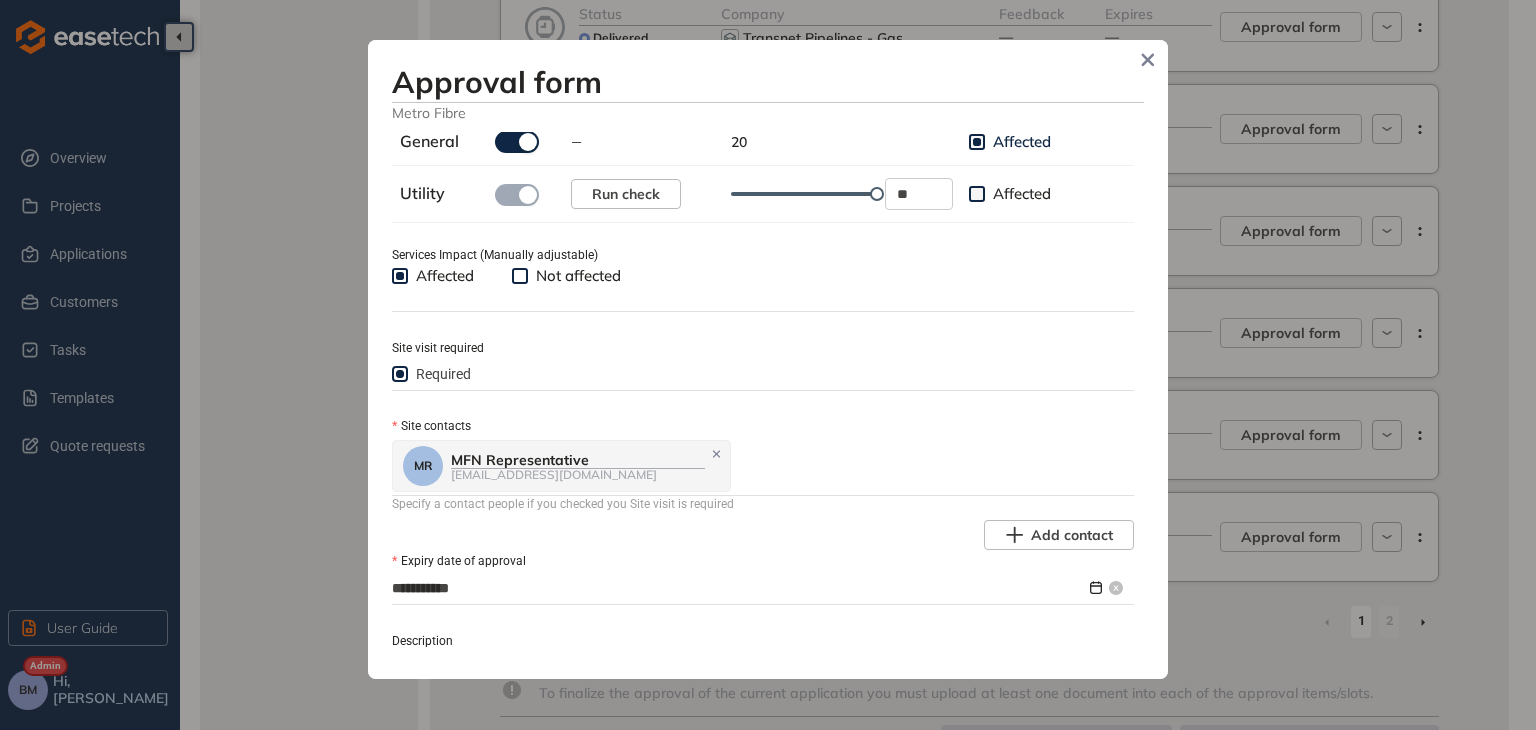 click on "**********" at bounding box center [739, 588] 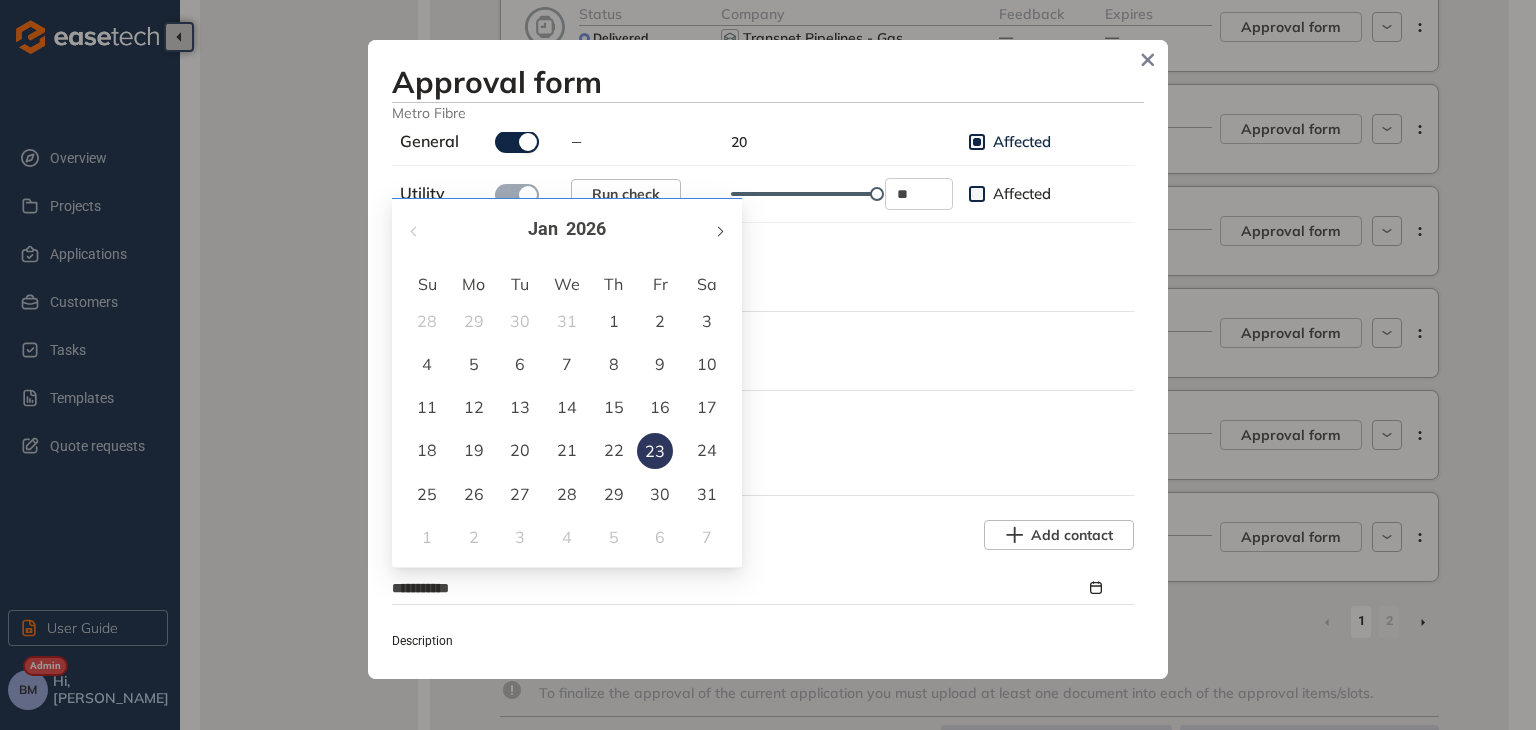 click at bounding box center [719, 229] 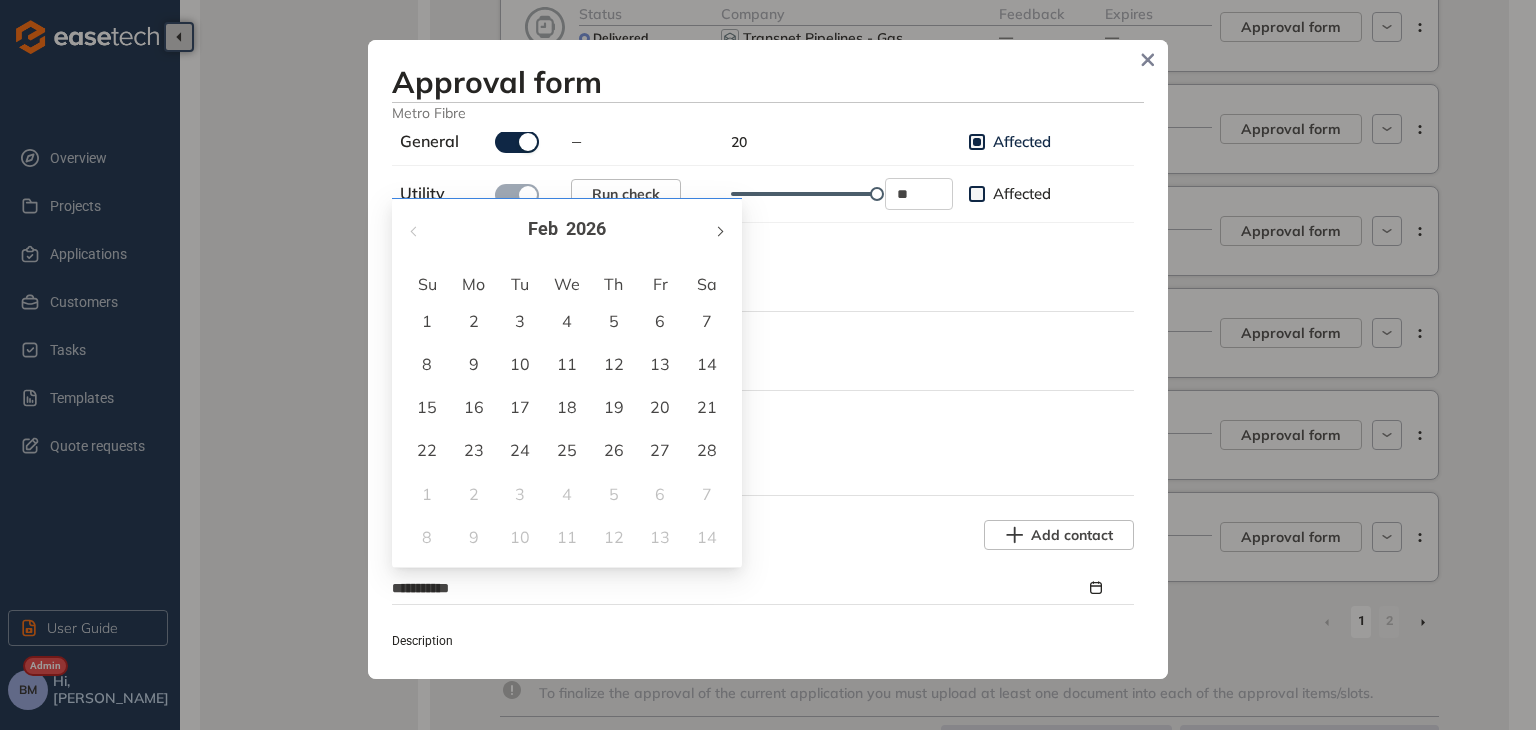 click at bounding box center (719, 229) 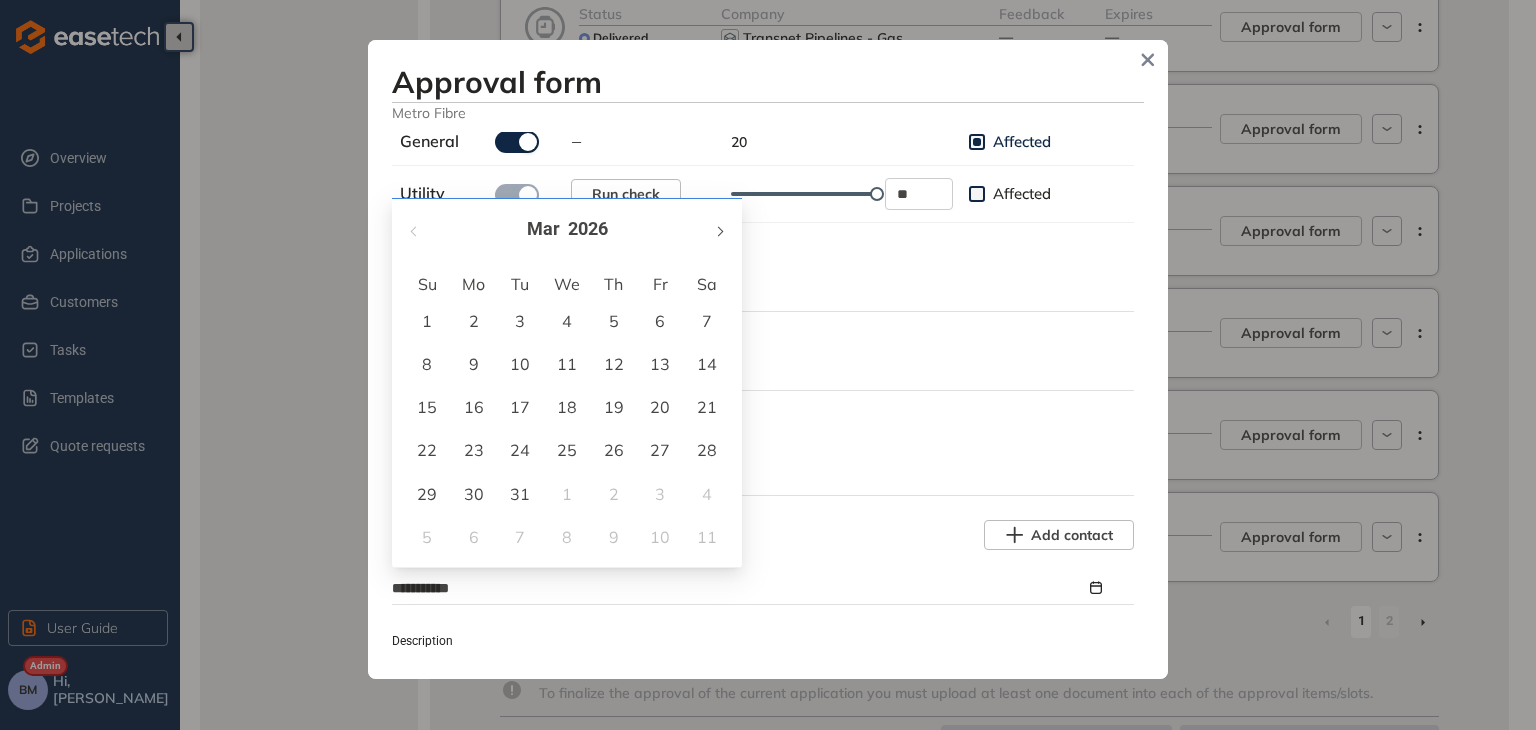 click at bounding box center (719, 229) 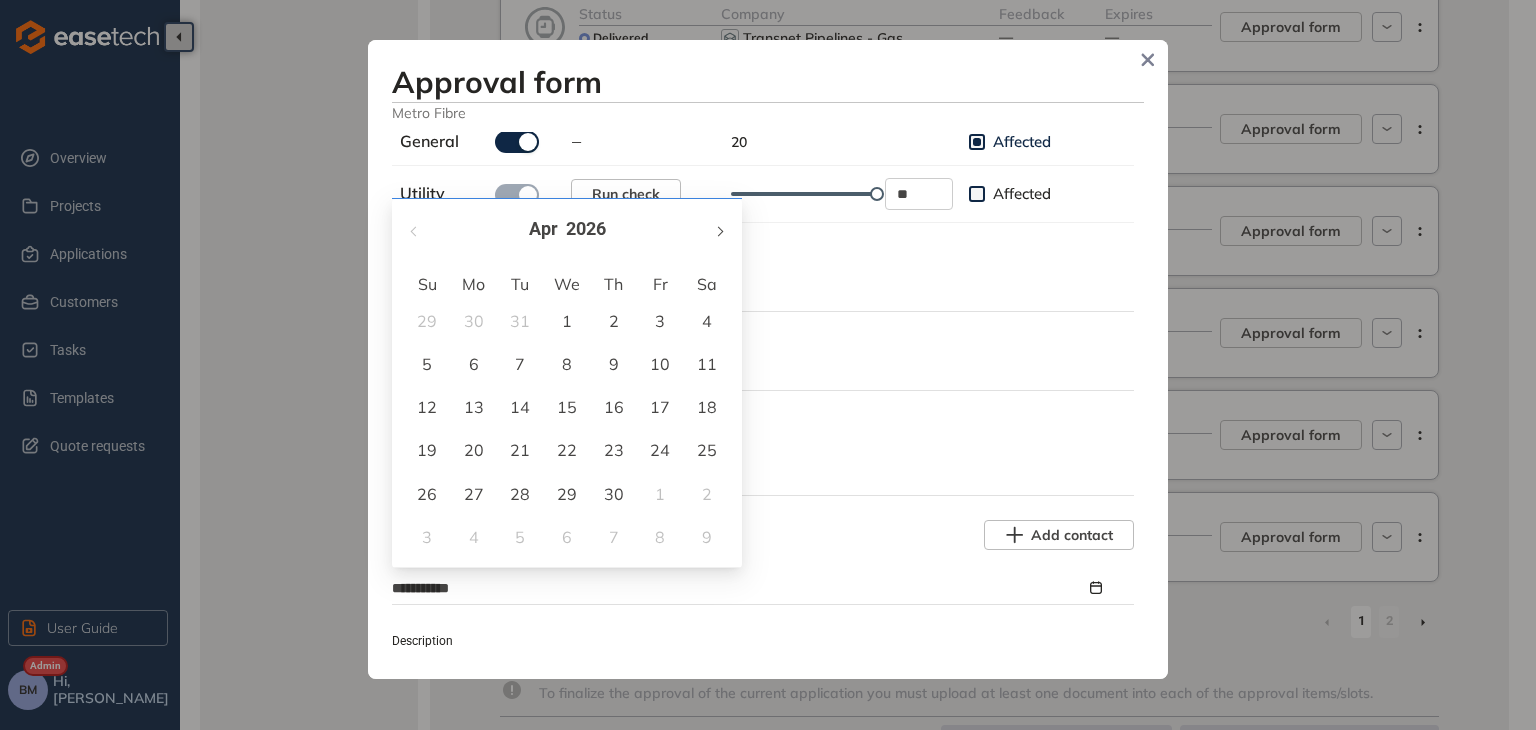 click at bounding box center (719, 229) 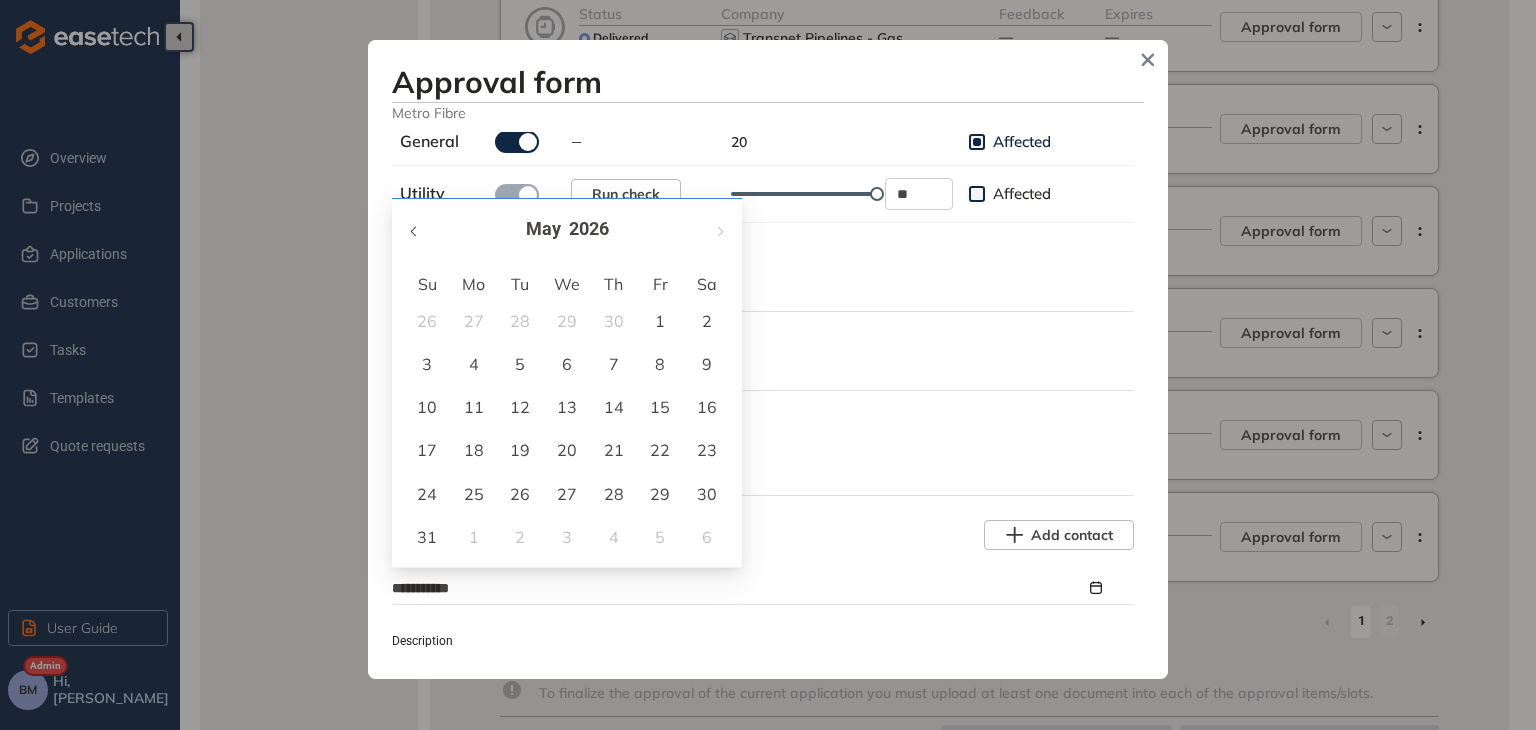 click at bounding box center [415, 229] 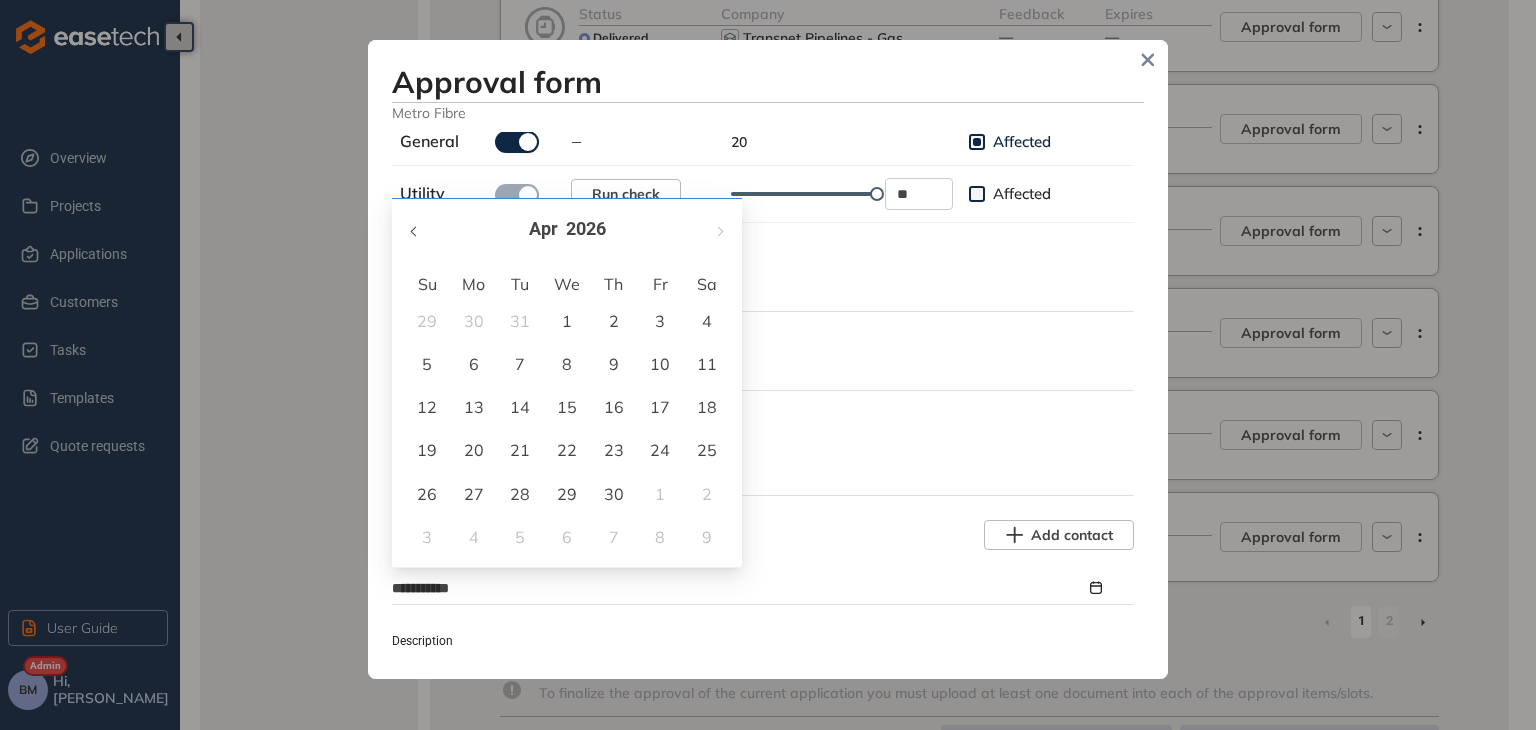 click at bounding box center [415, 229] 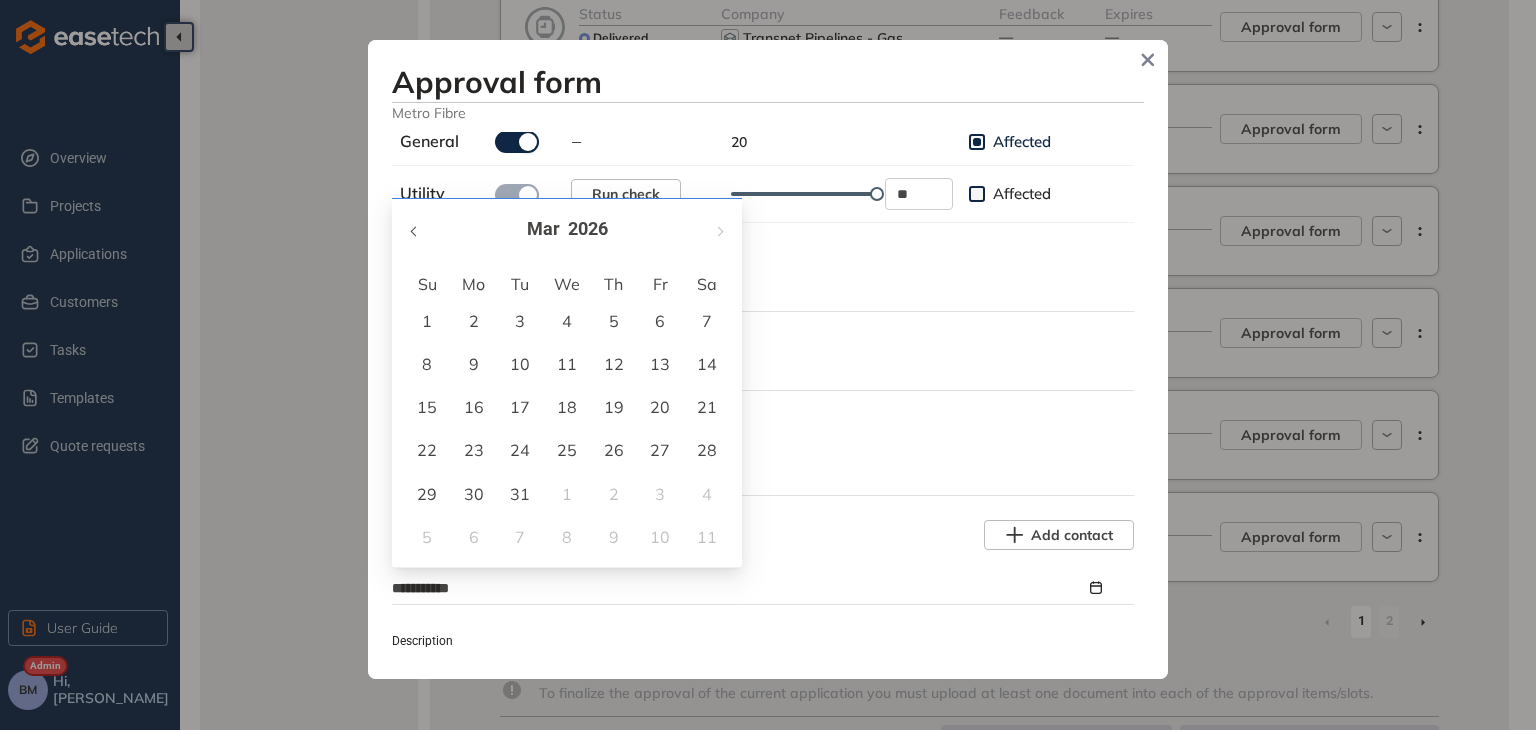 click at bounding box center [415, 229] 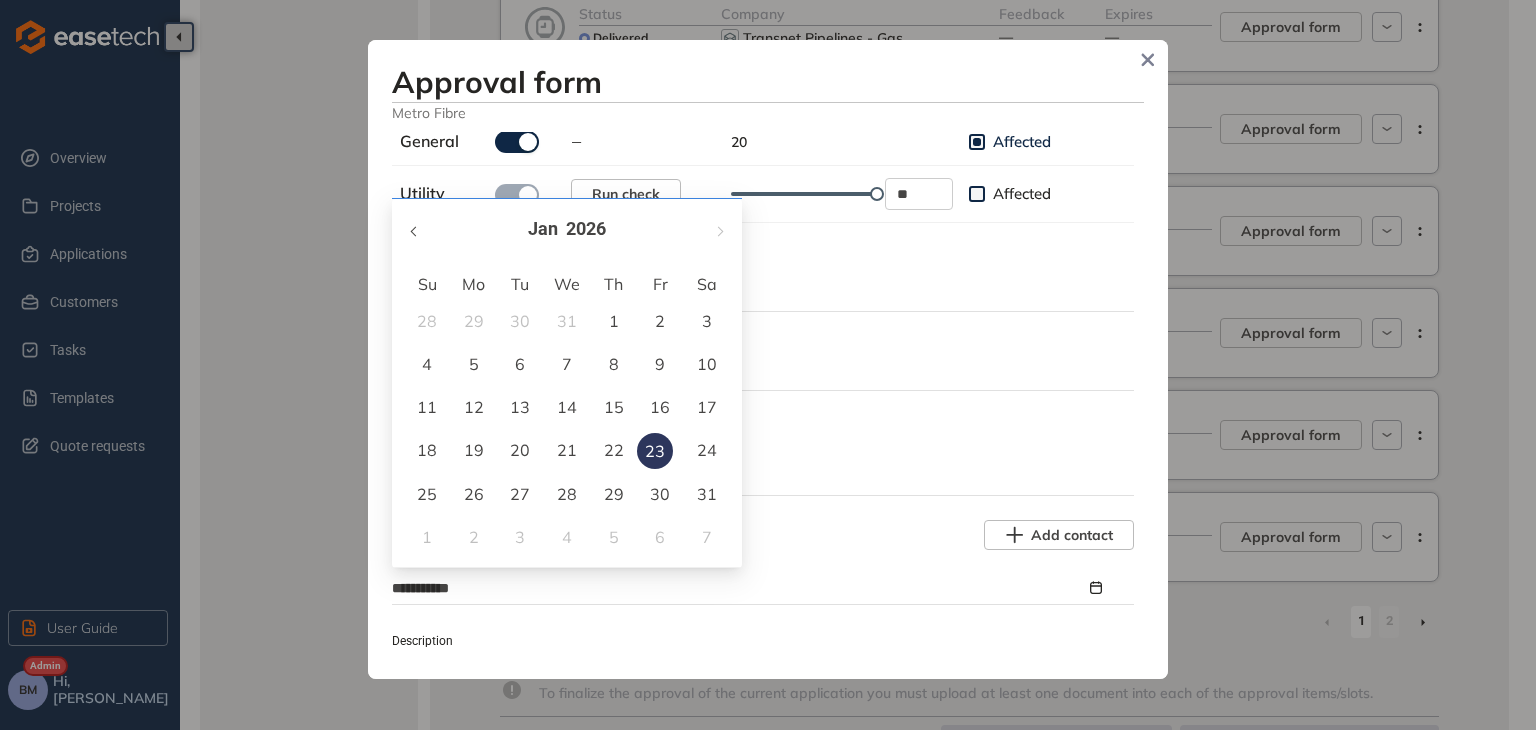 click at bounding box center [415, 229] 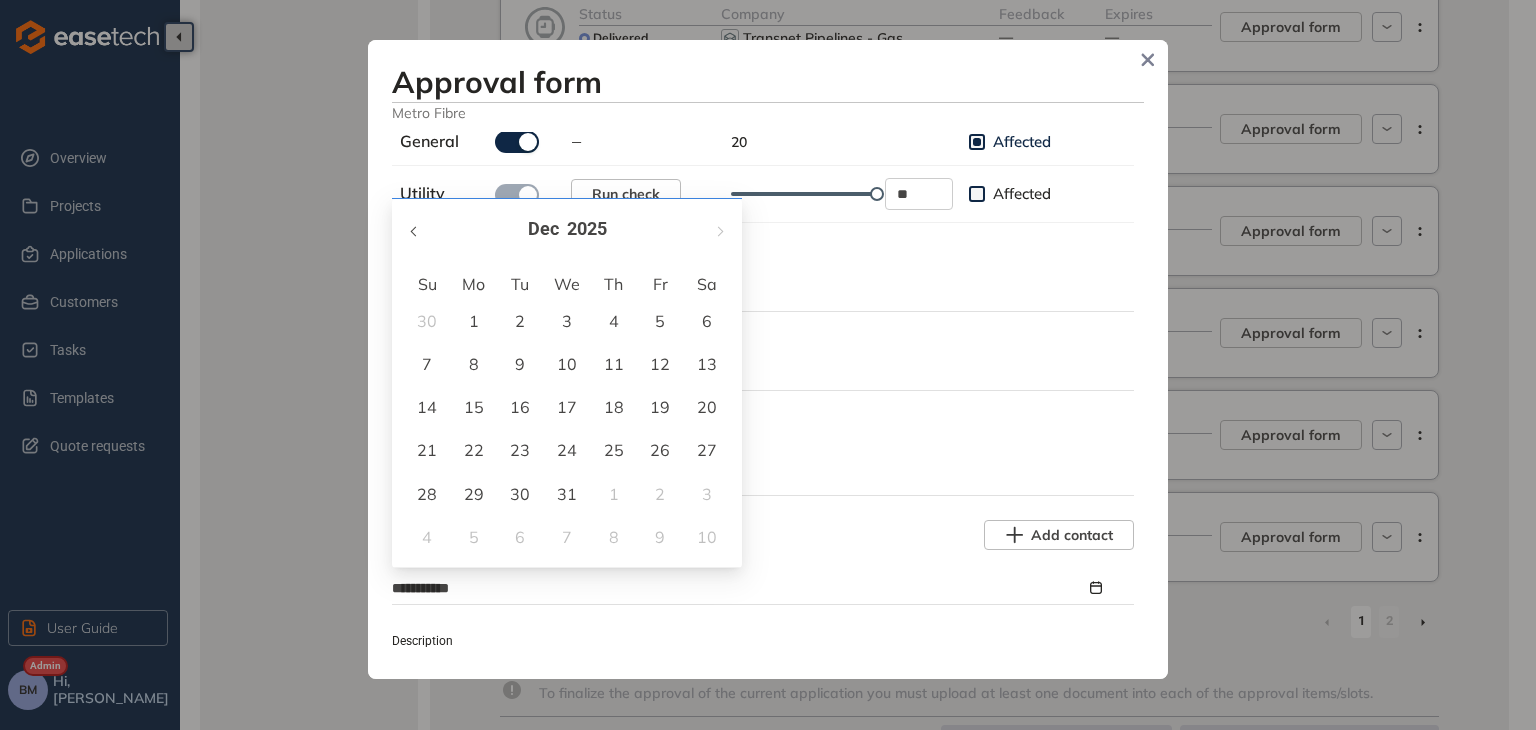 click at bounding box center [415, 229] 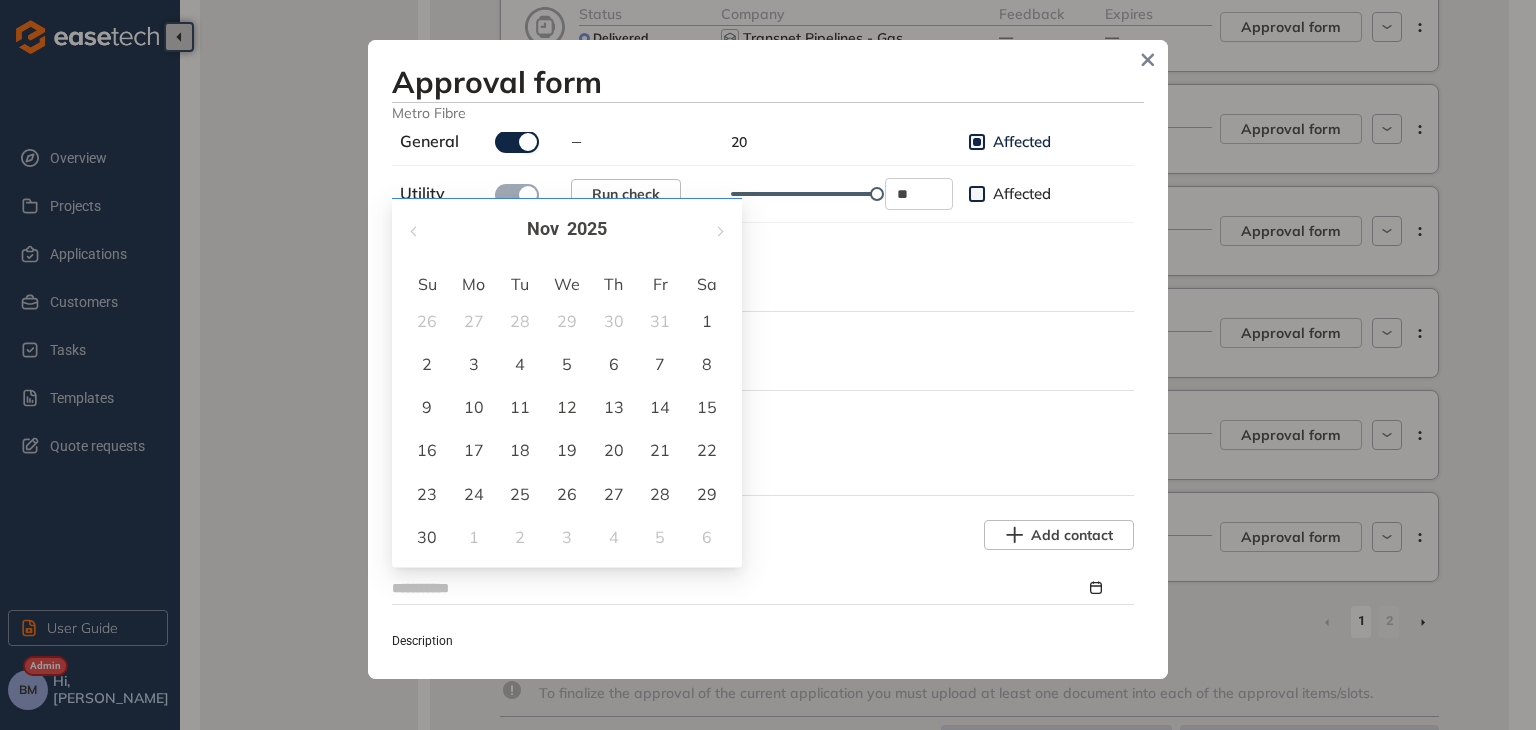 type on "**********" 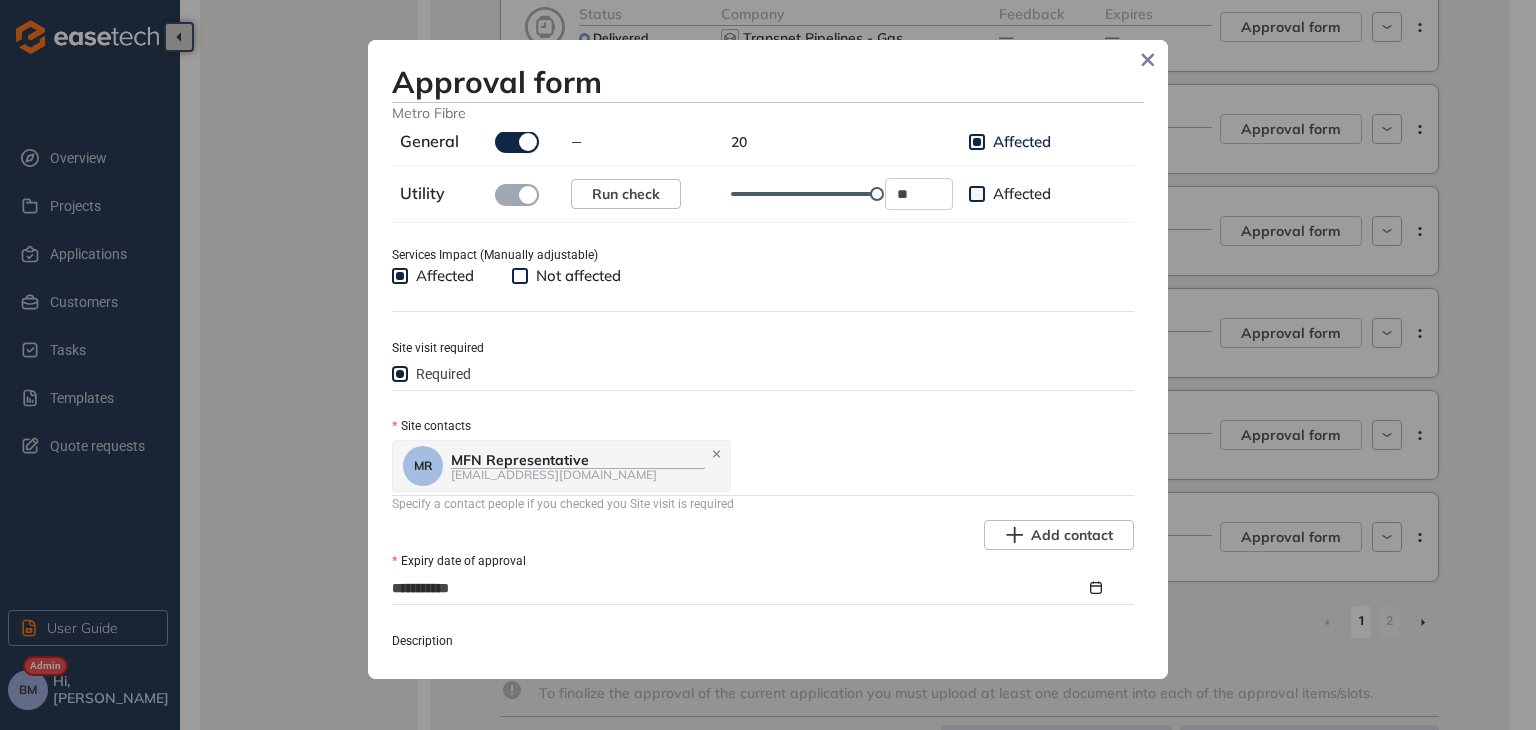 scroll, scrollTop: 1052, scrollLeft: 0, axis: vertical 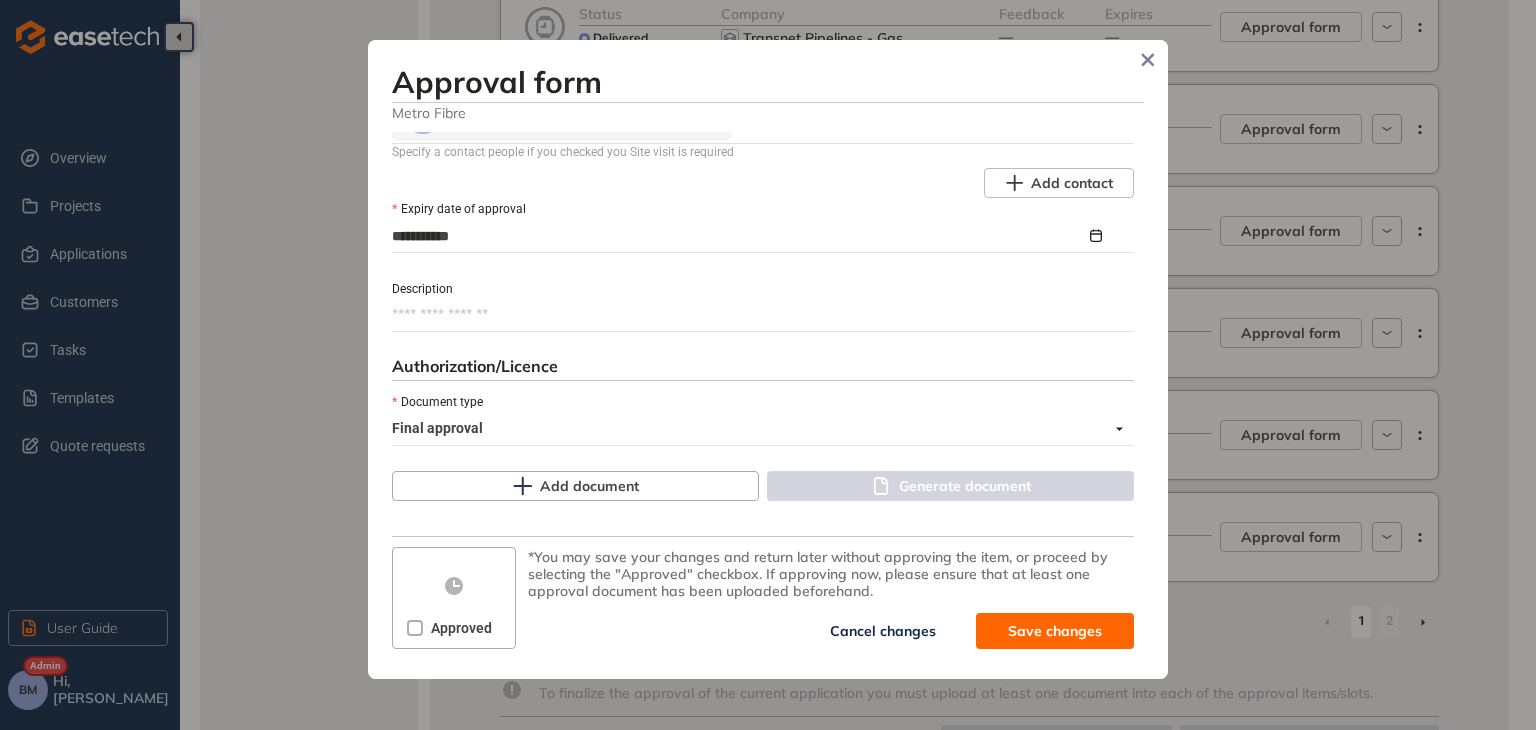 click on "Description" at bounding box center (763, 315) 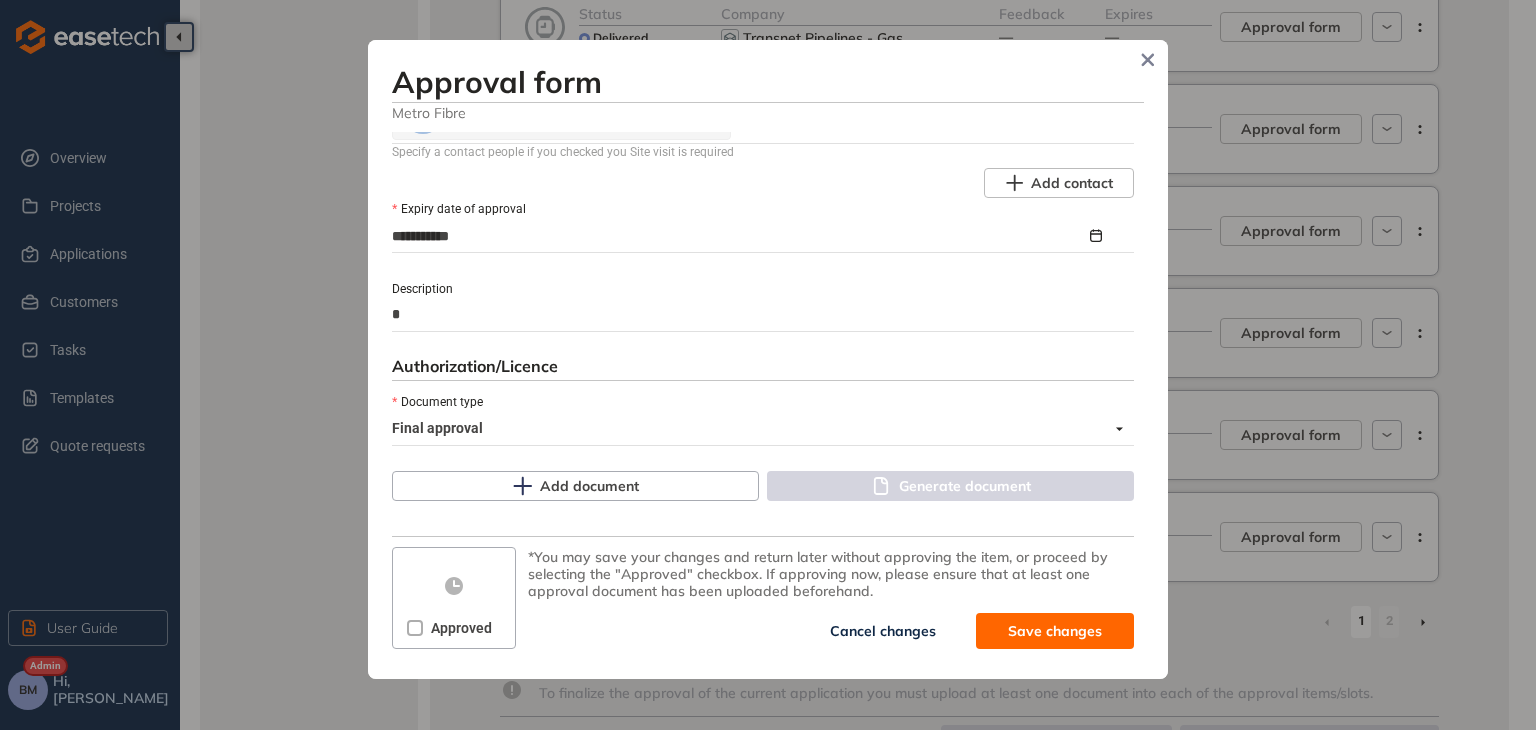 type on "**" 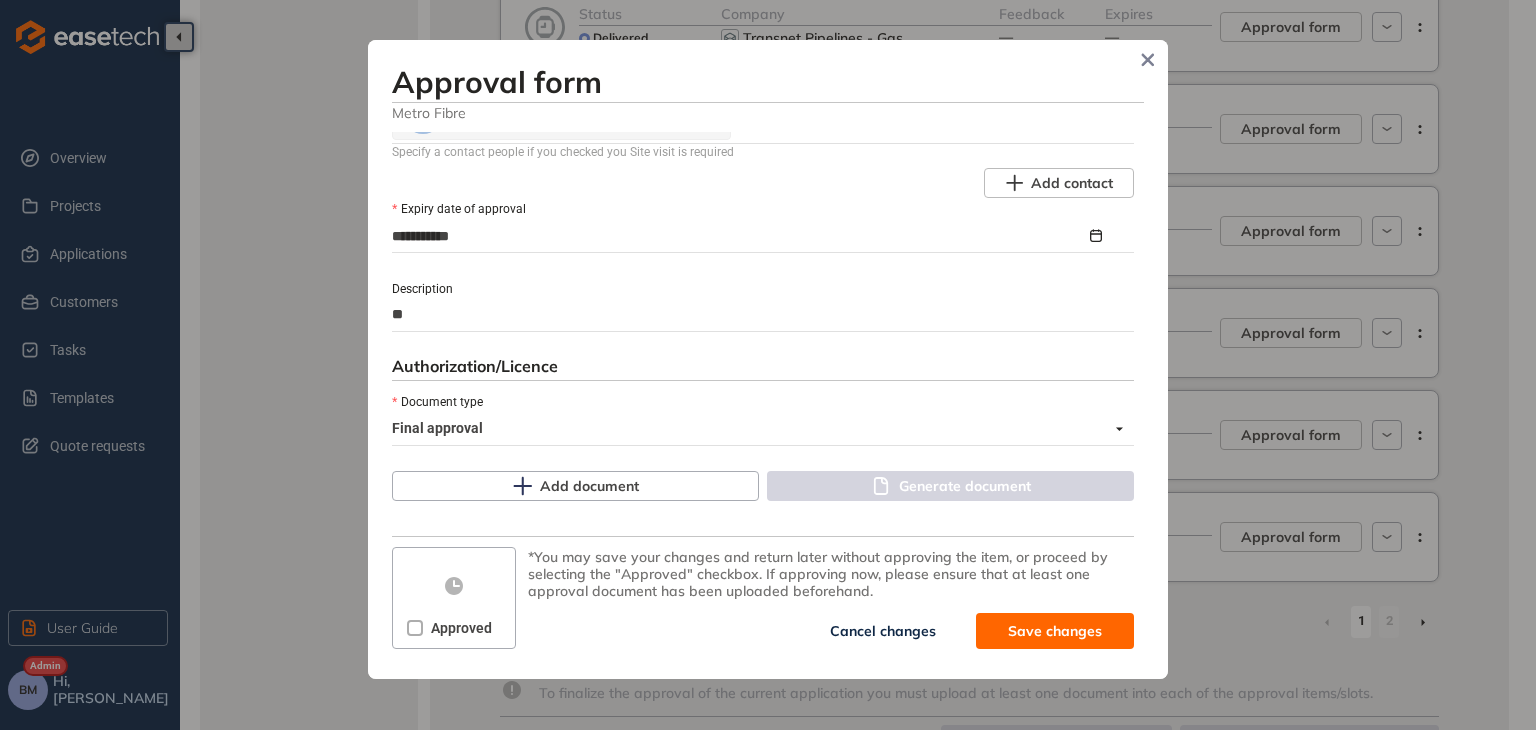 type on "***" 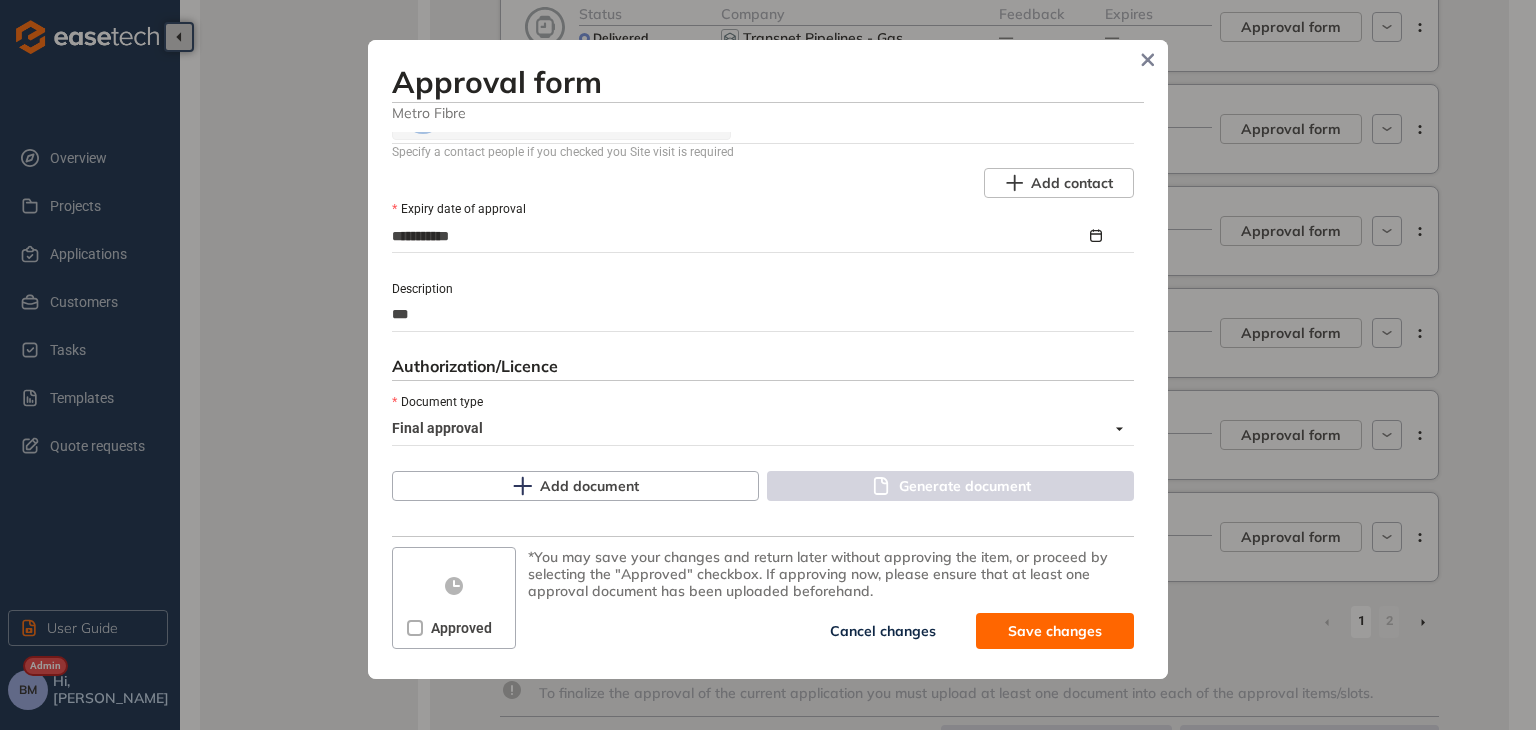 type on "****" 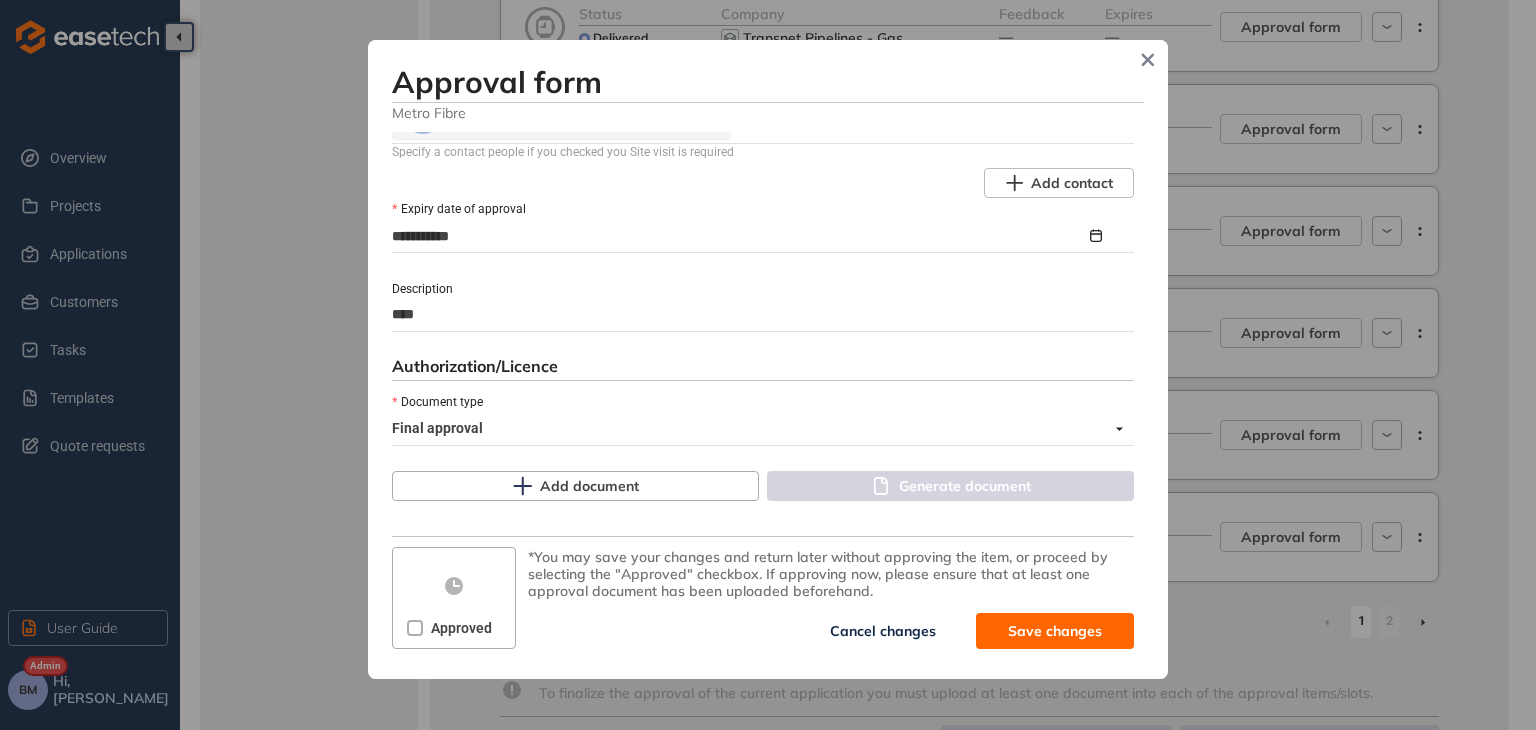 type on "*****" 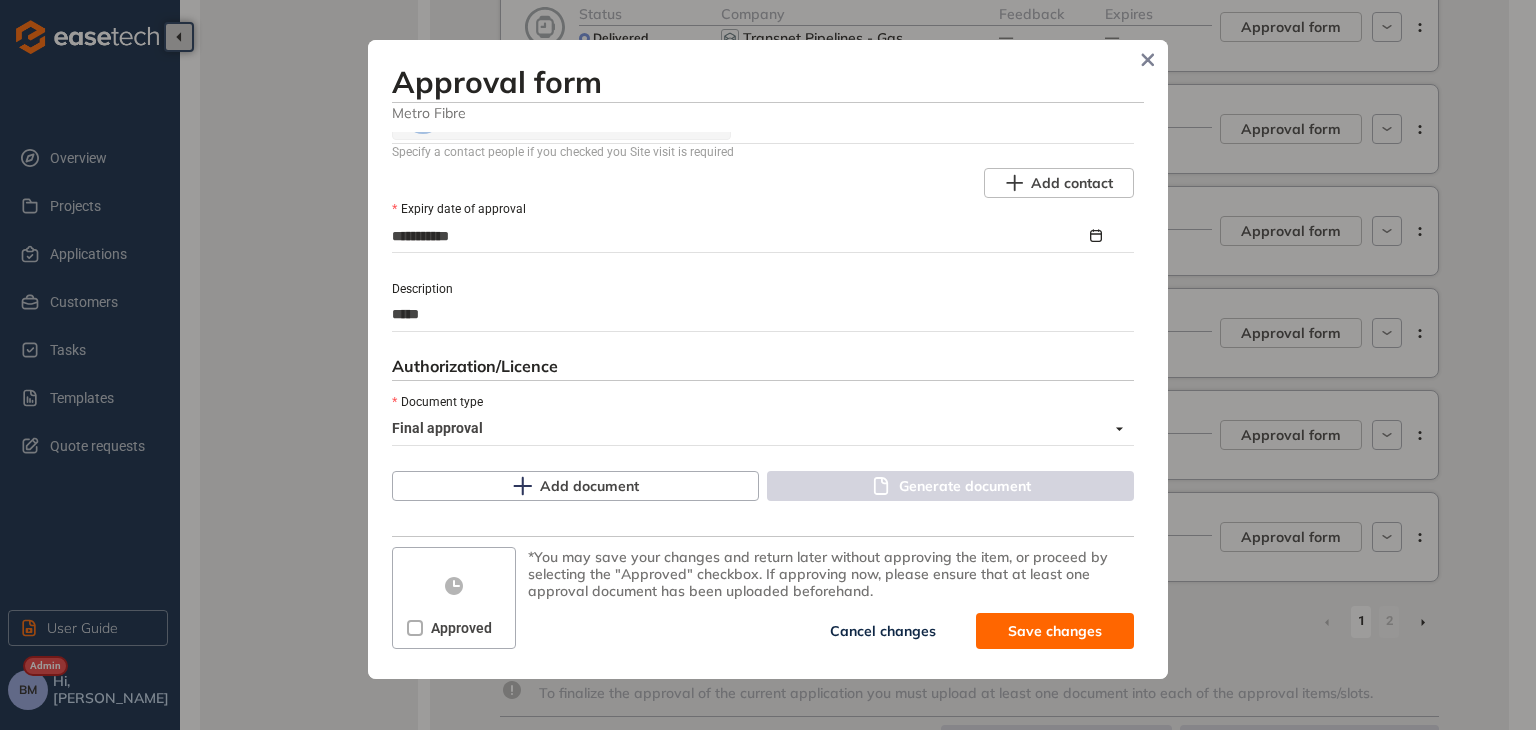 type on "******" 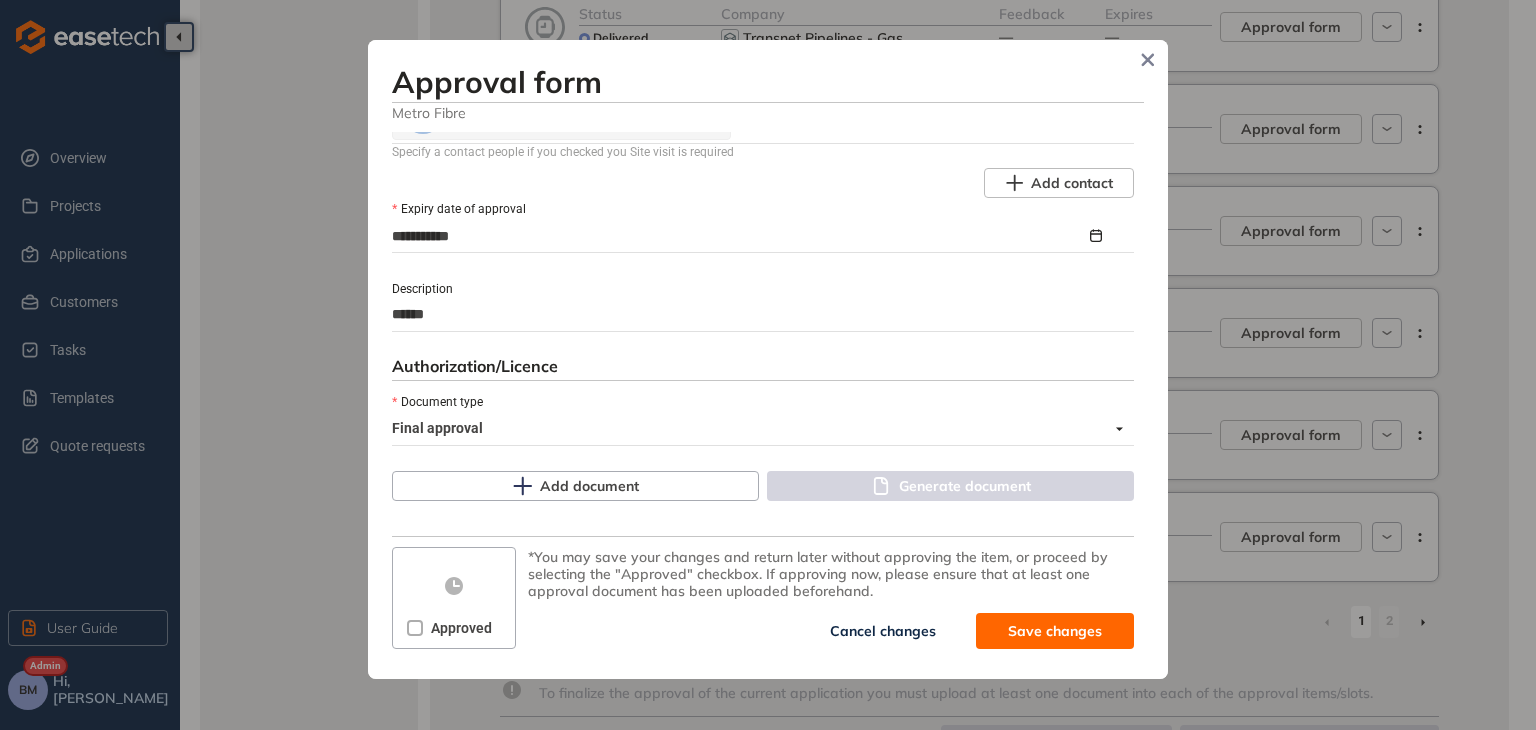 type on "*******" 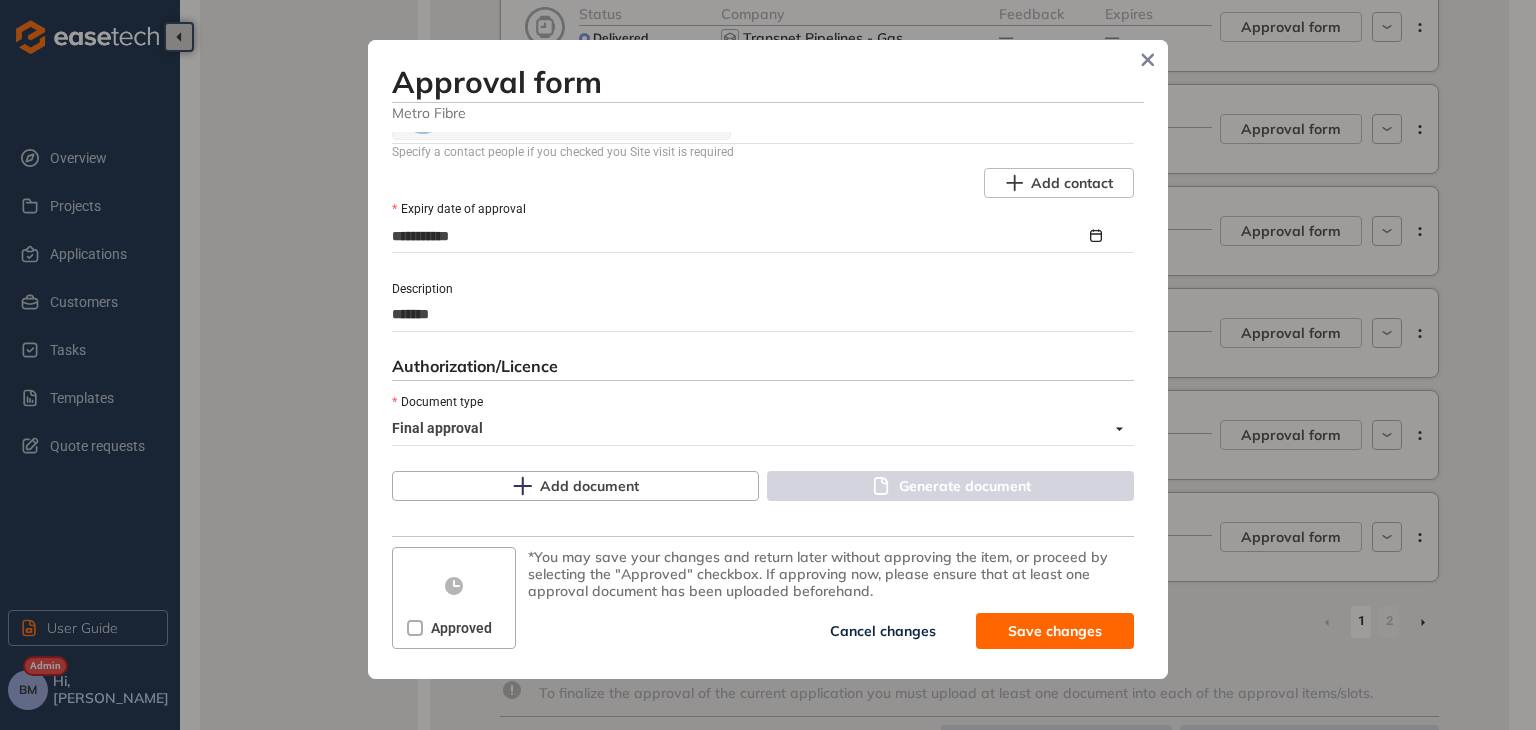 type on "********" 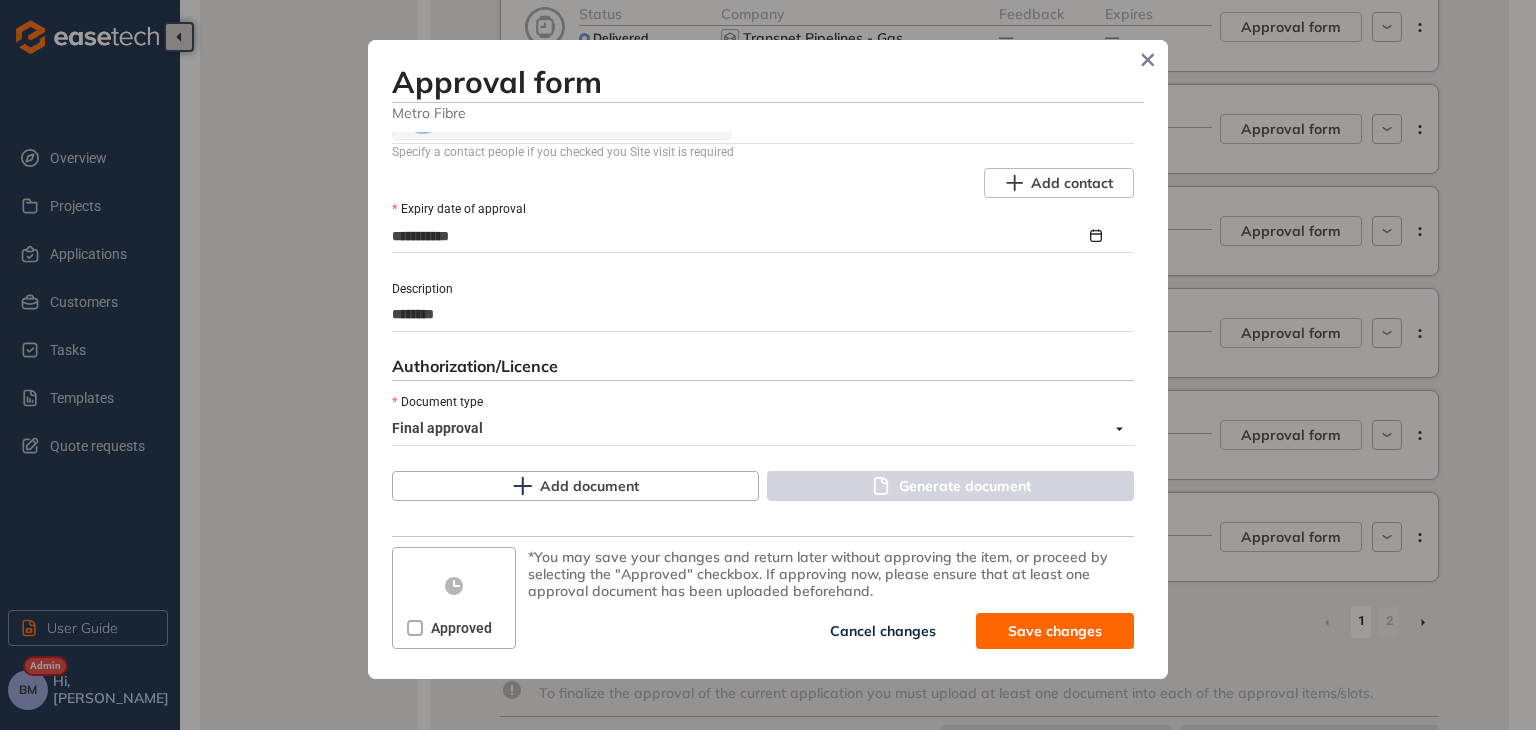 type on "********" 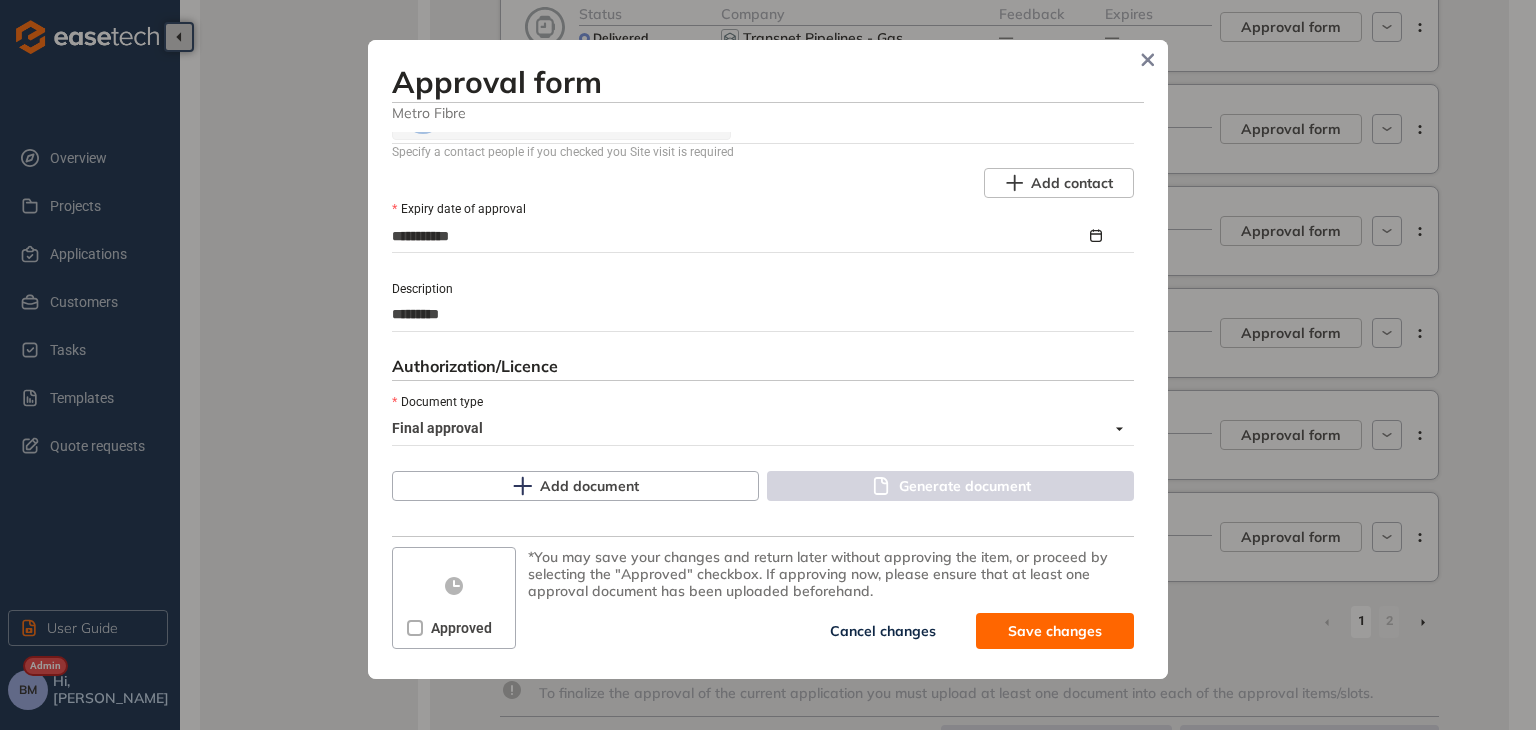 type on "**********" 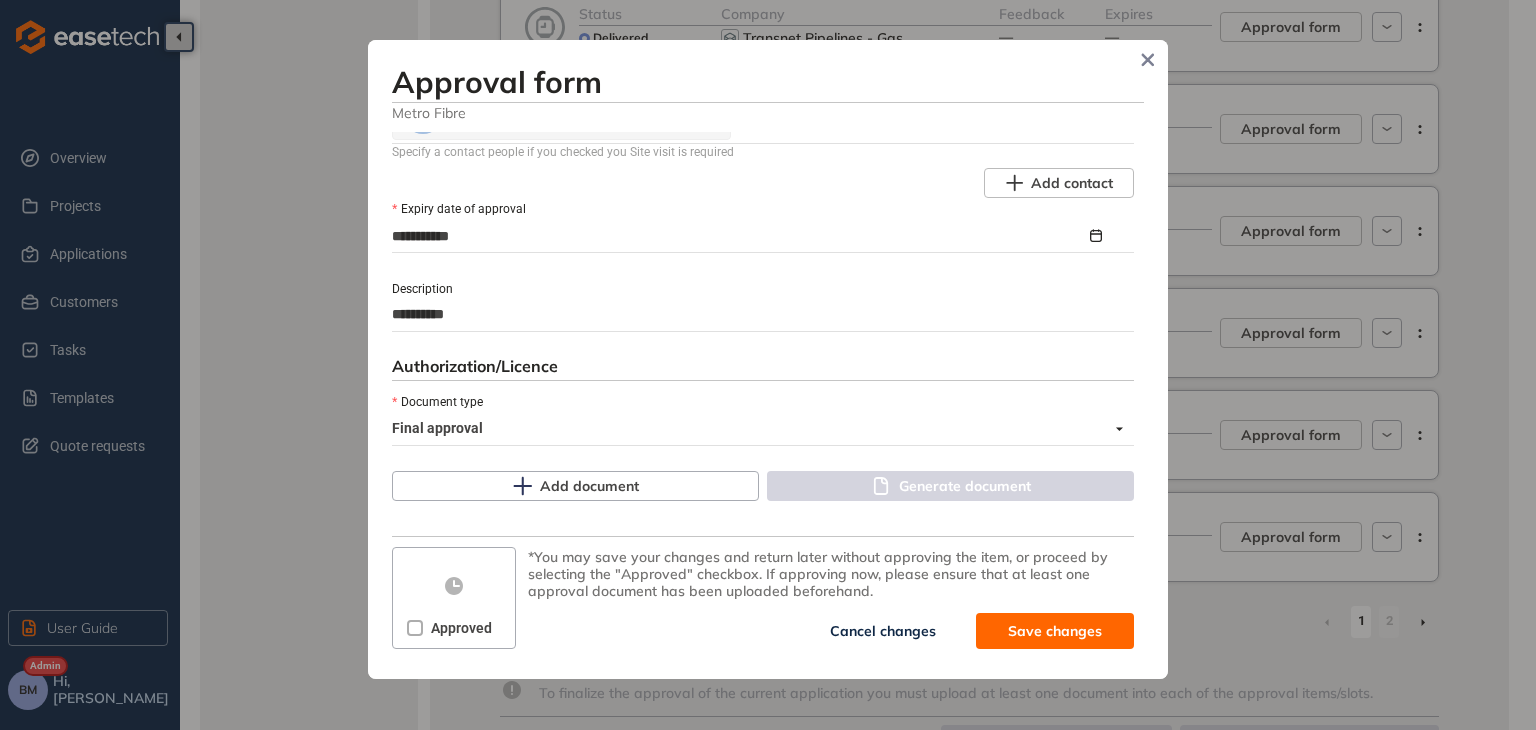 type on "**********" 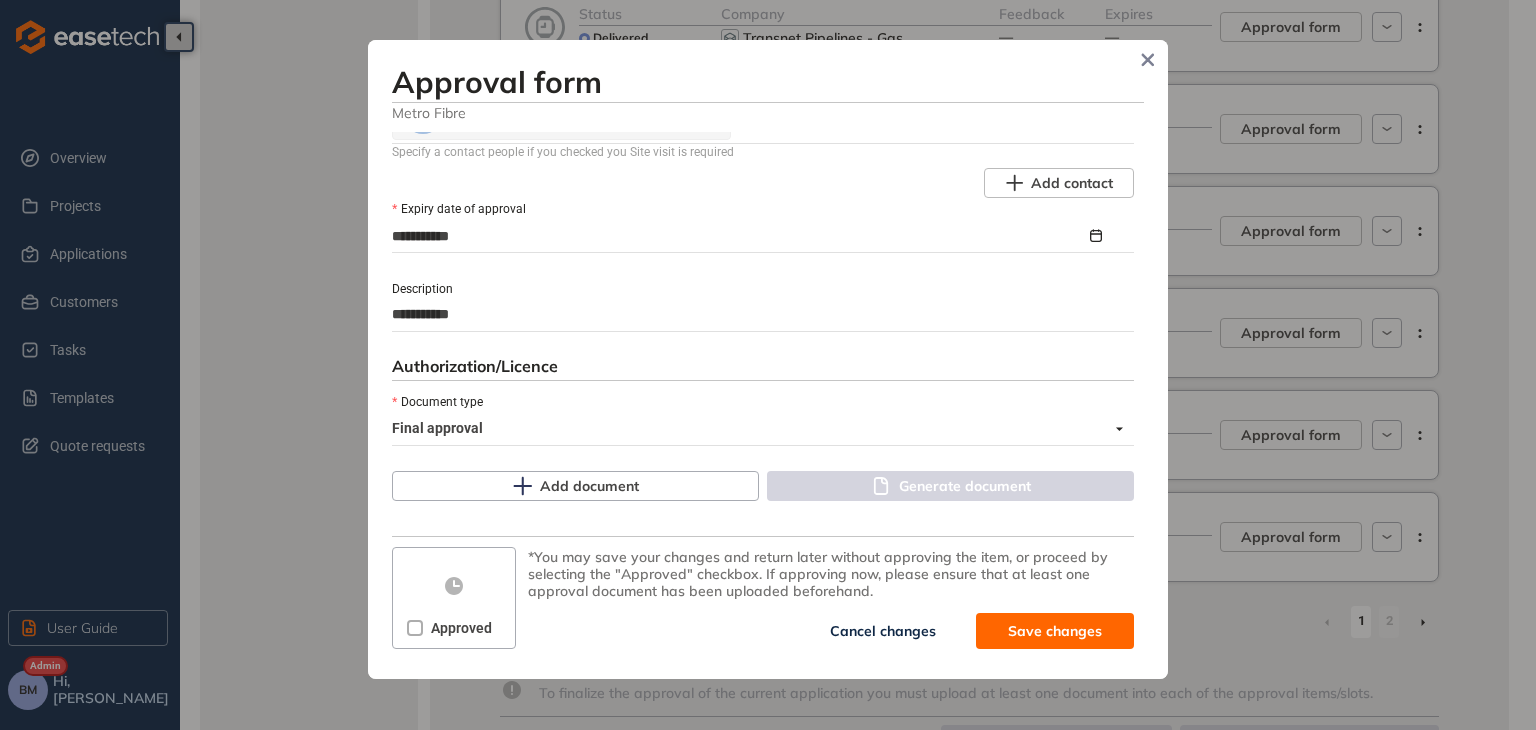 type on "**********" 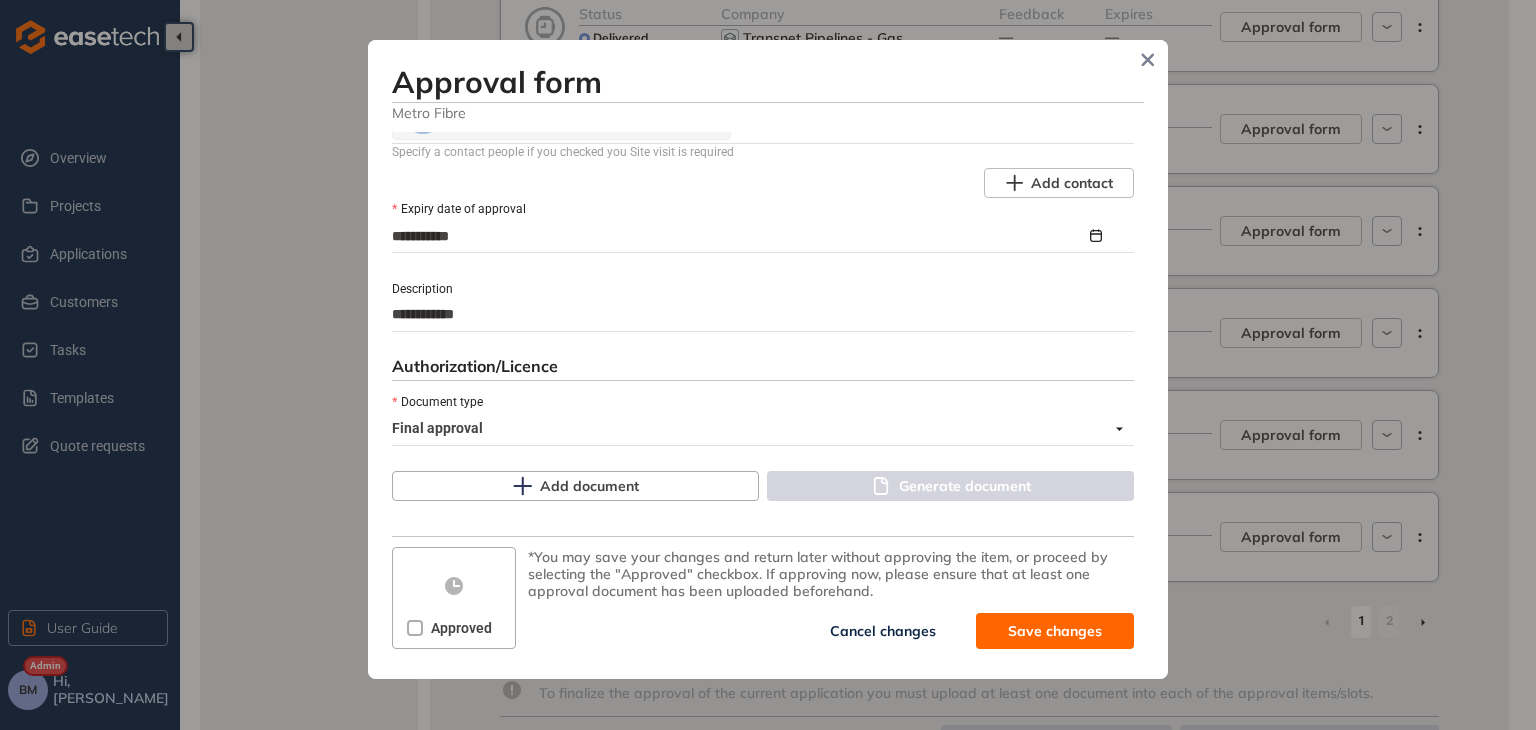 type on "**********" 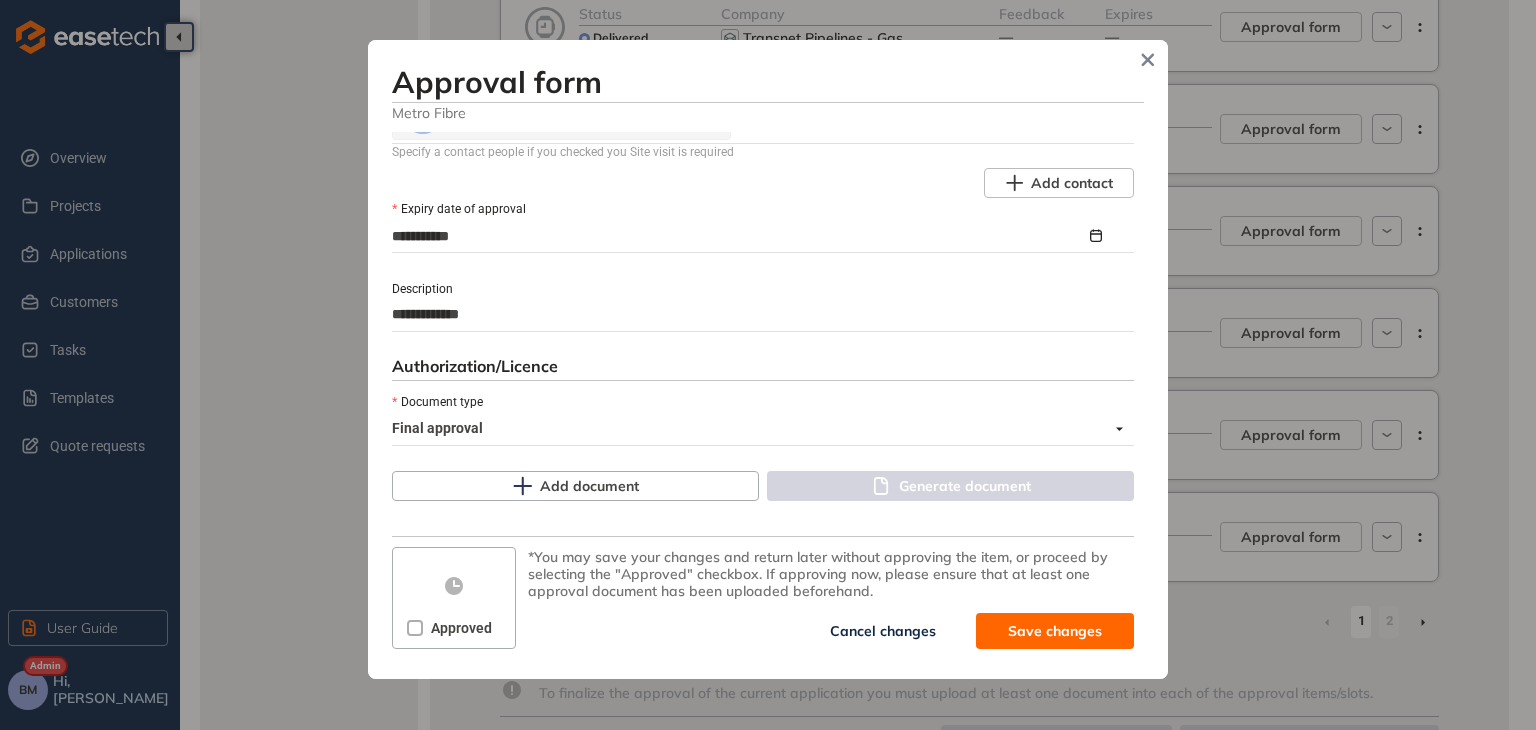type on "**********" 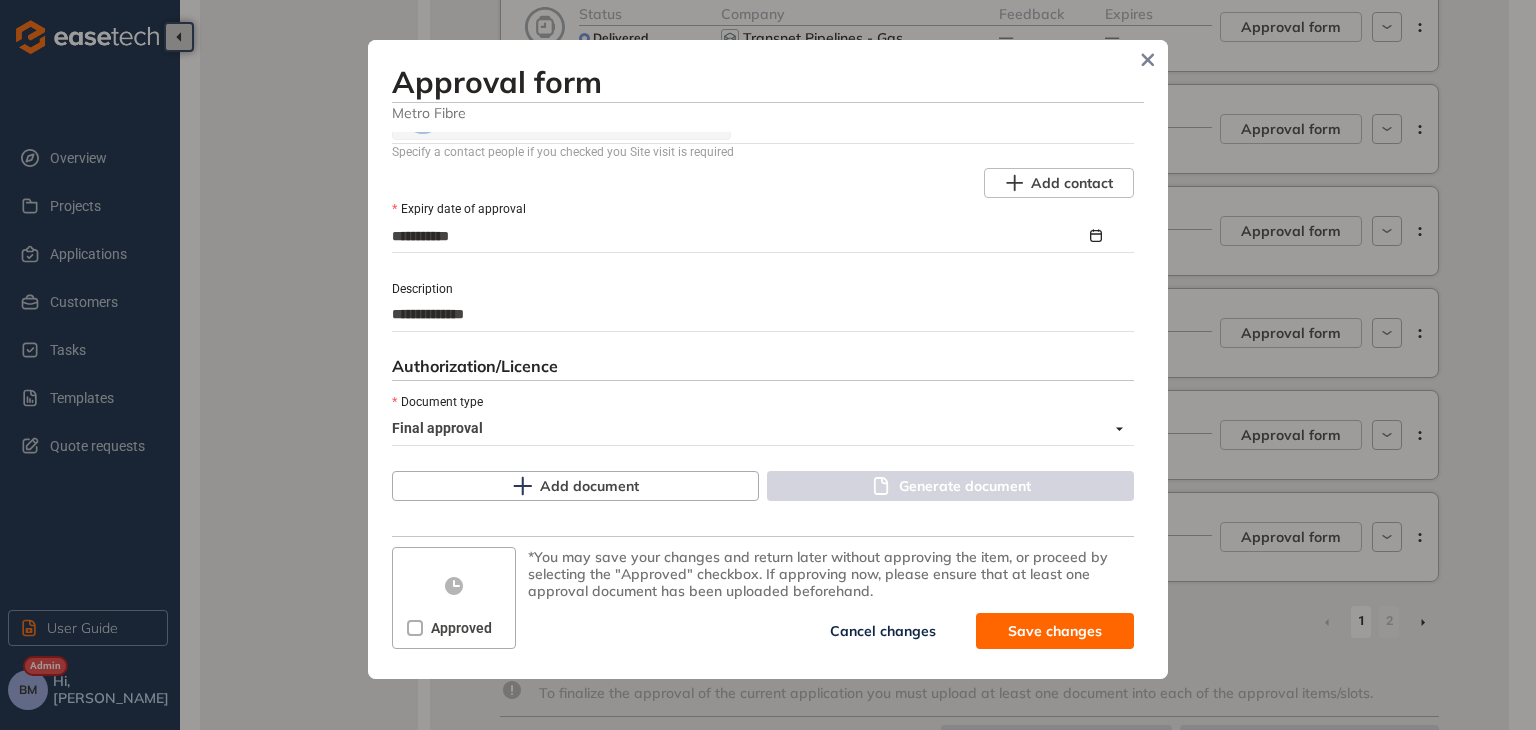 type on "**********" 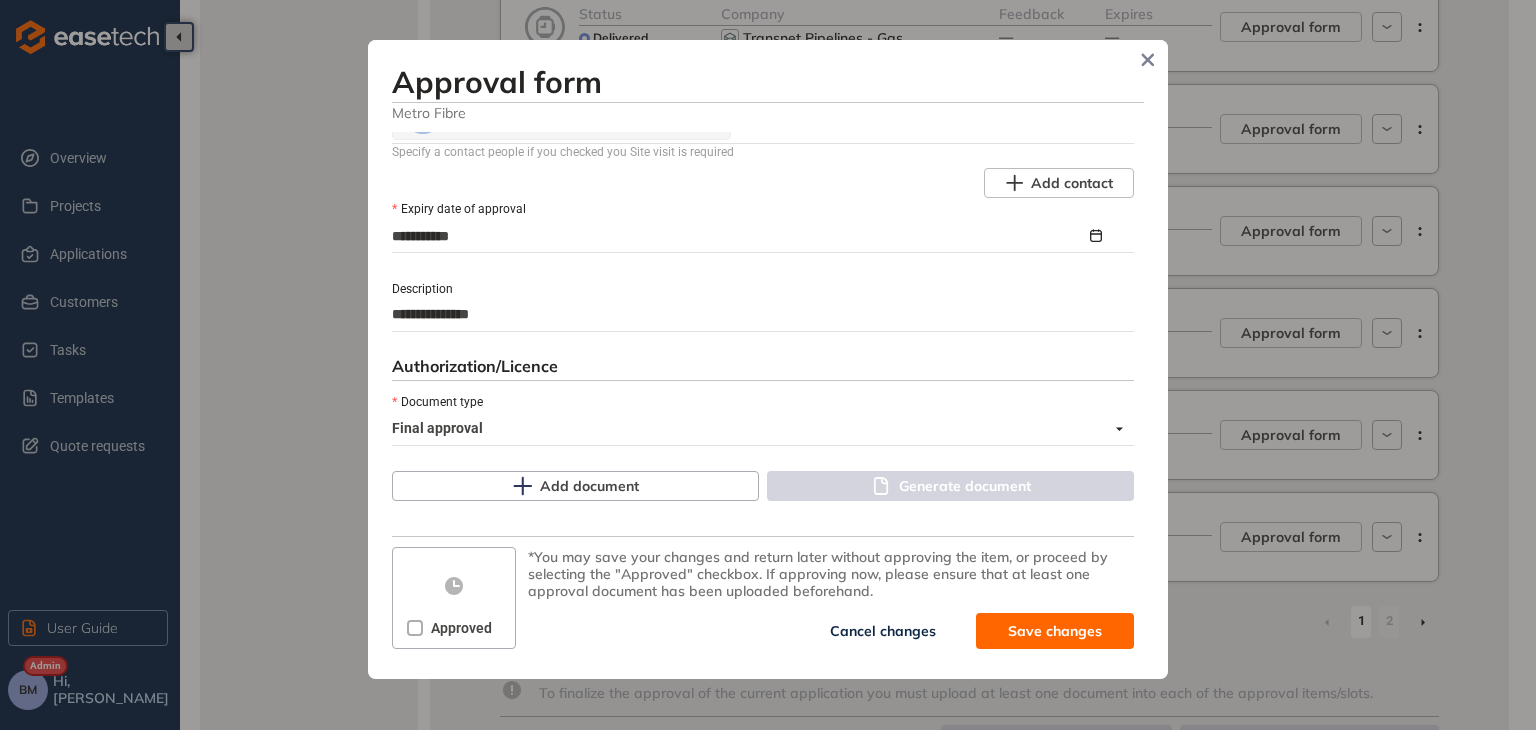 type on "**********" 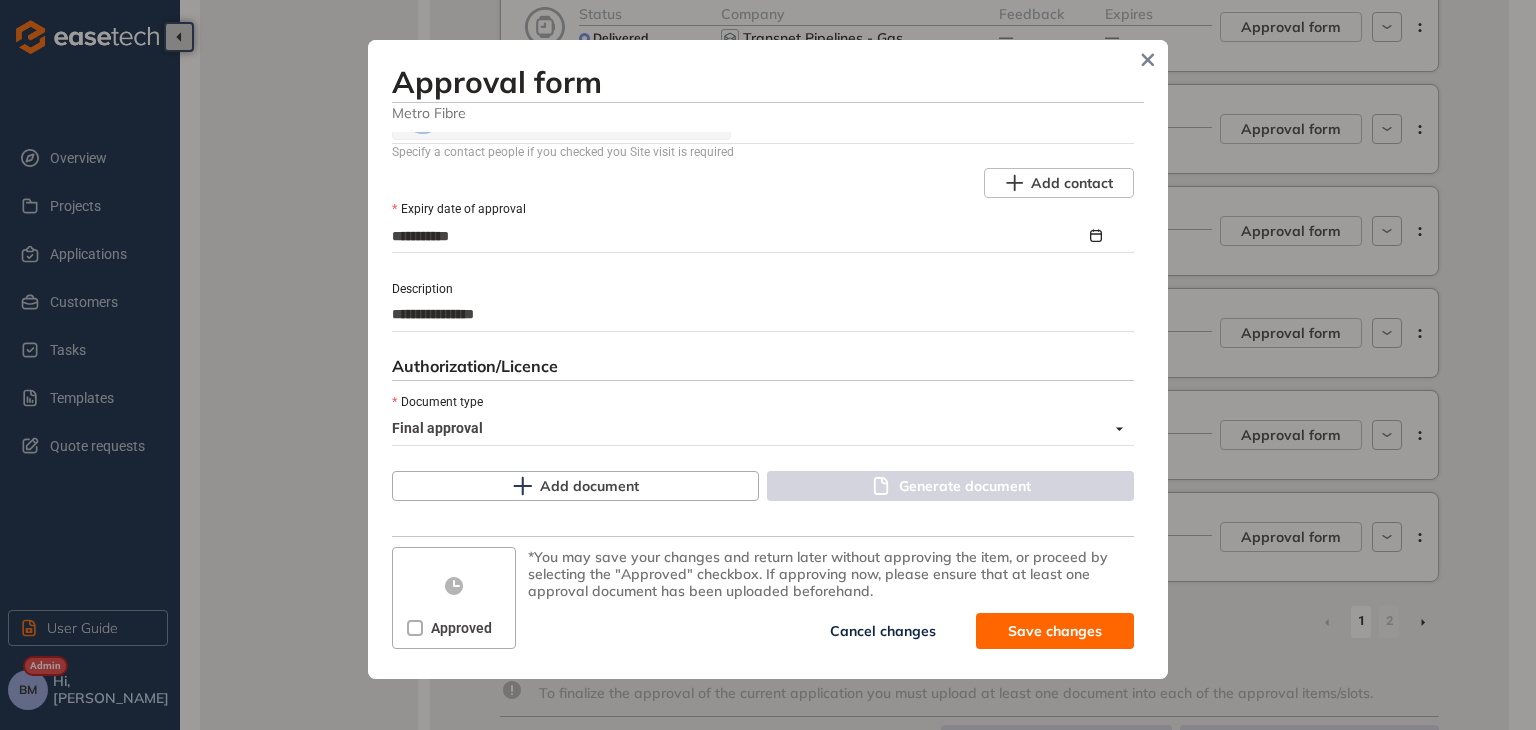 type on "**********" 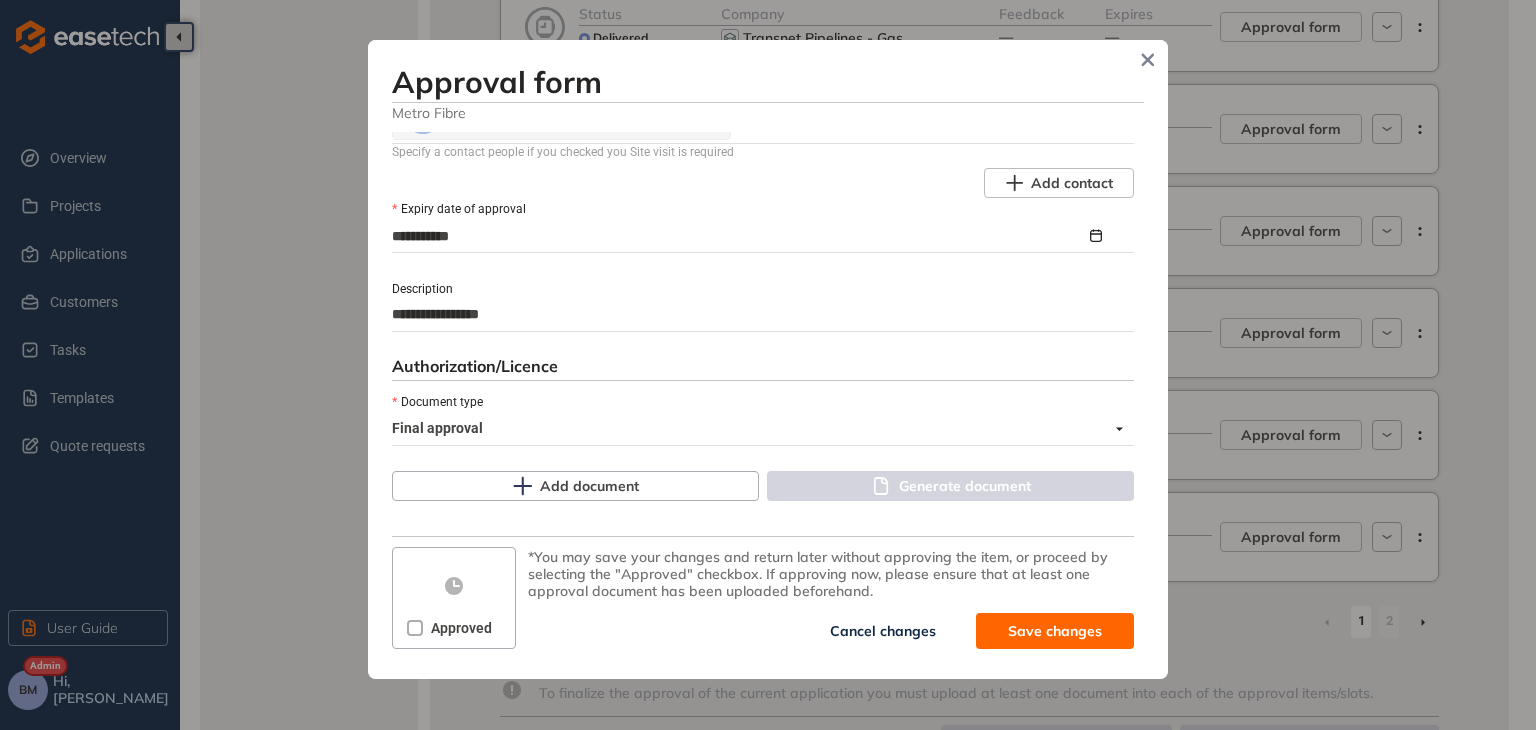 type on "**********" 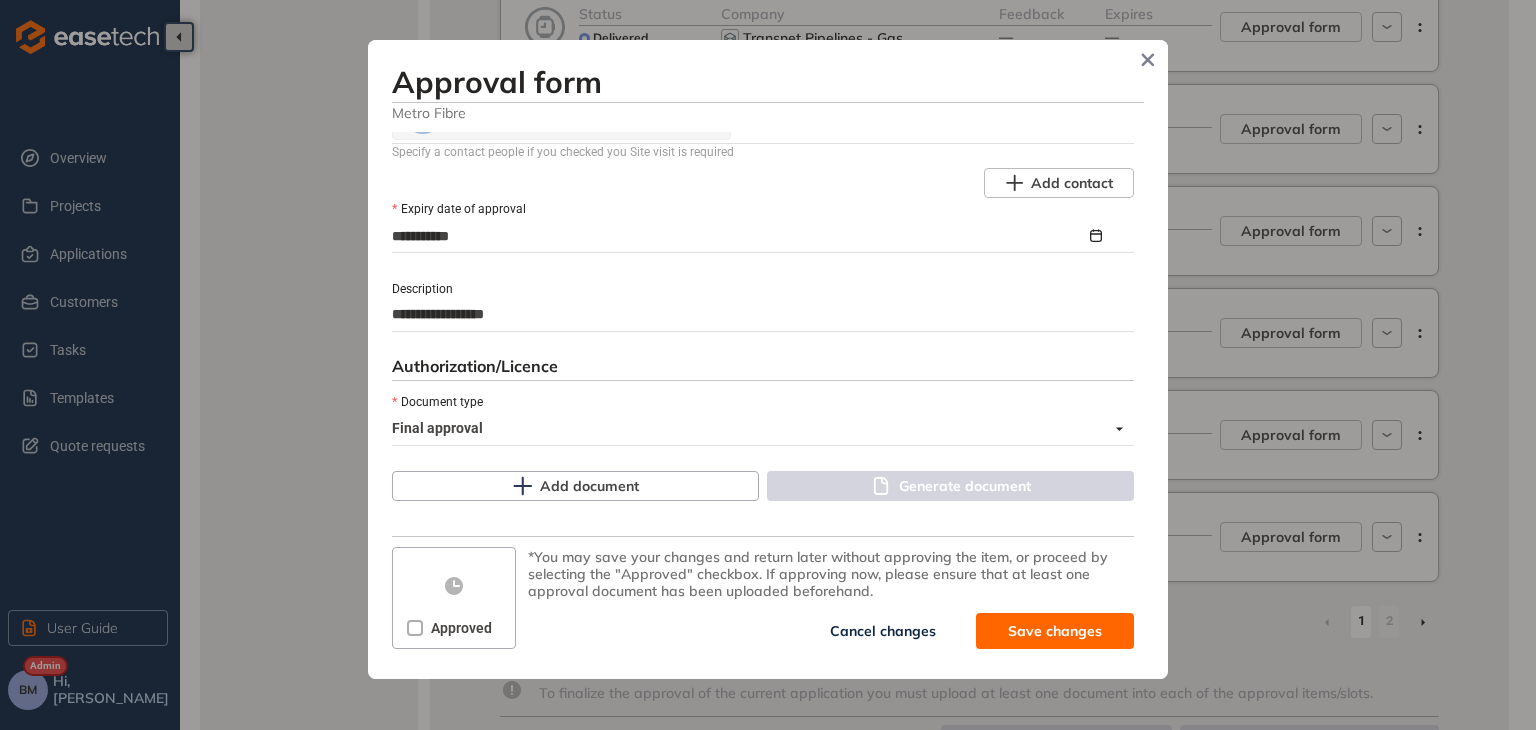 type on "**********" 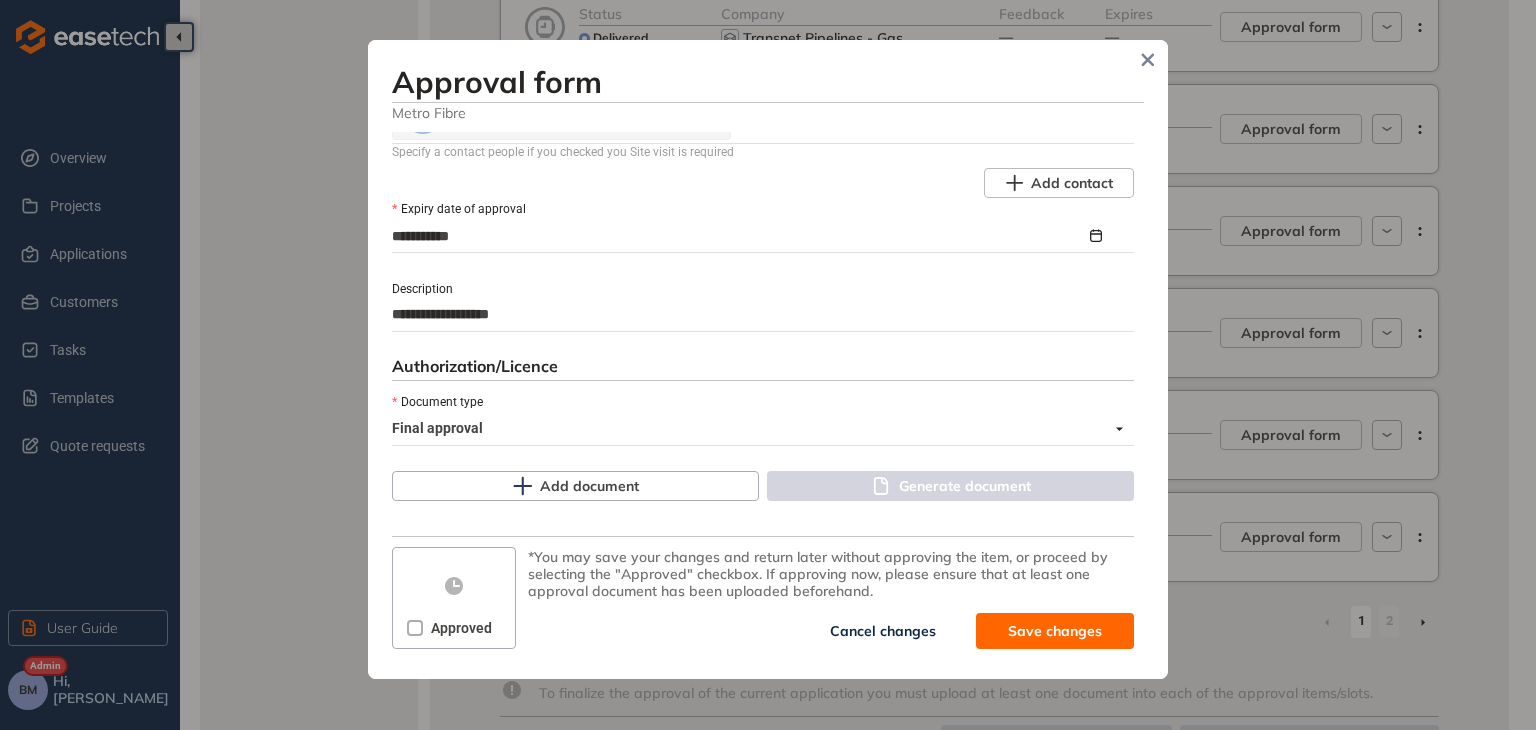 type on "**********" 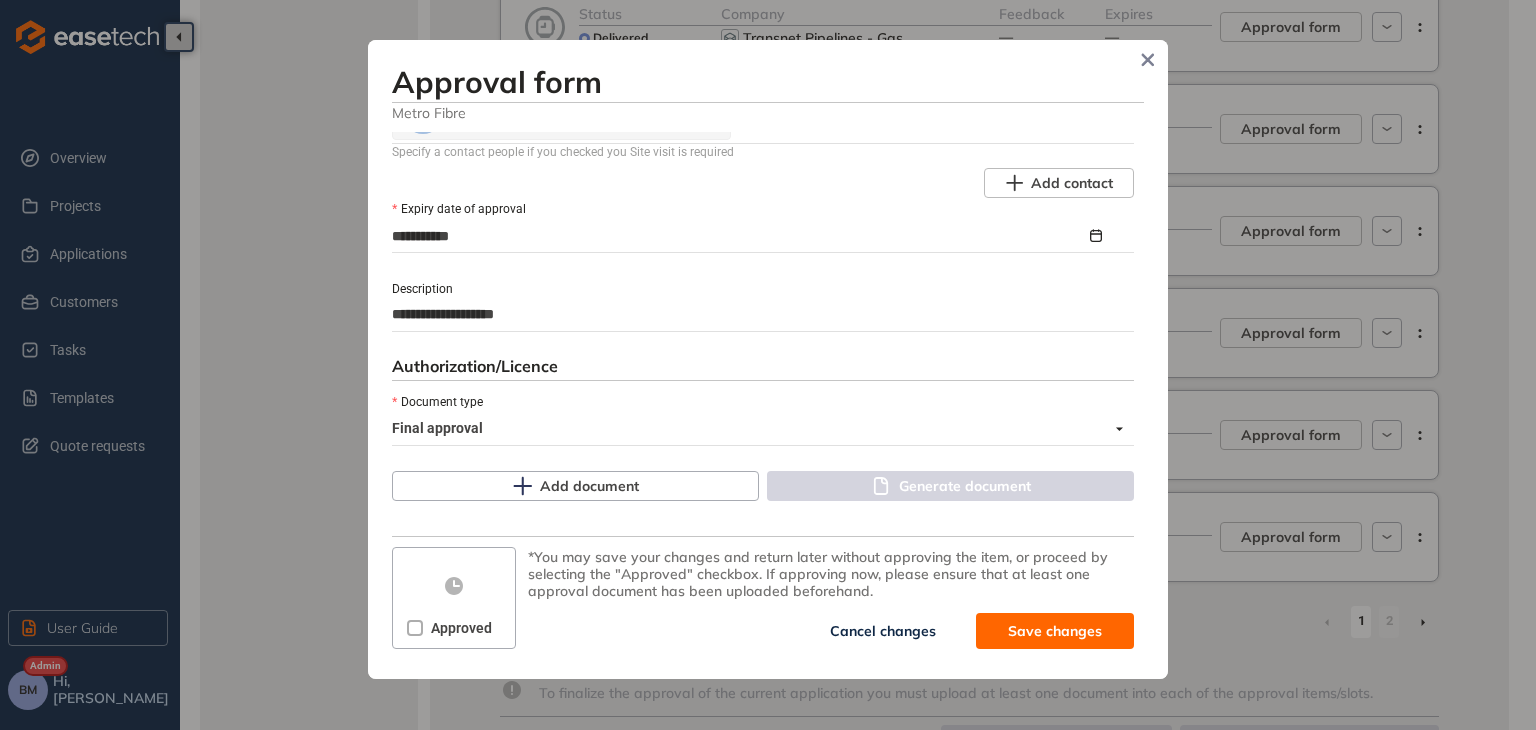 type on "**********" 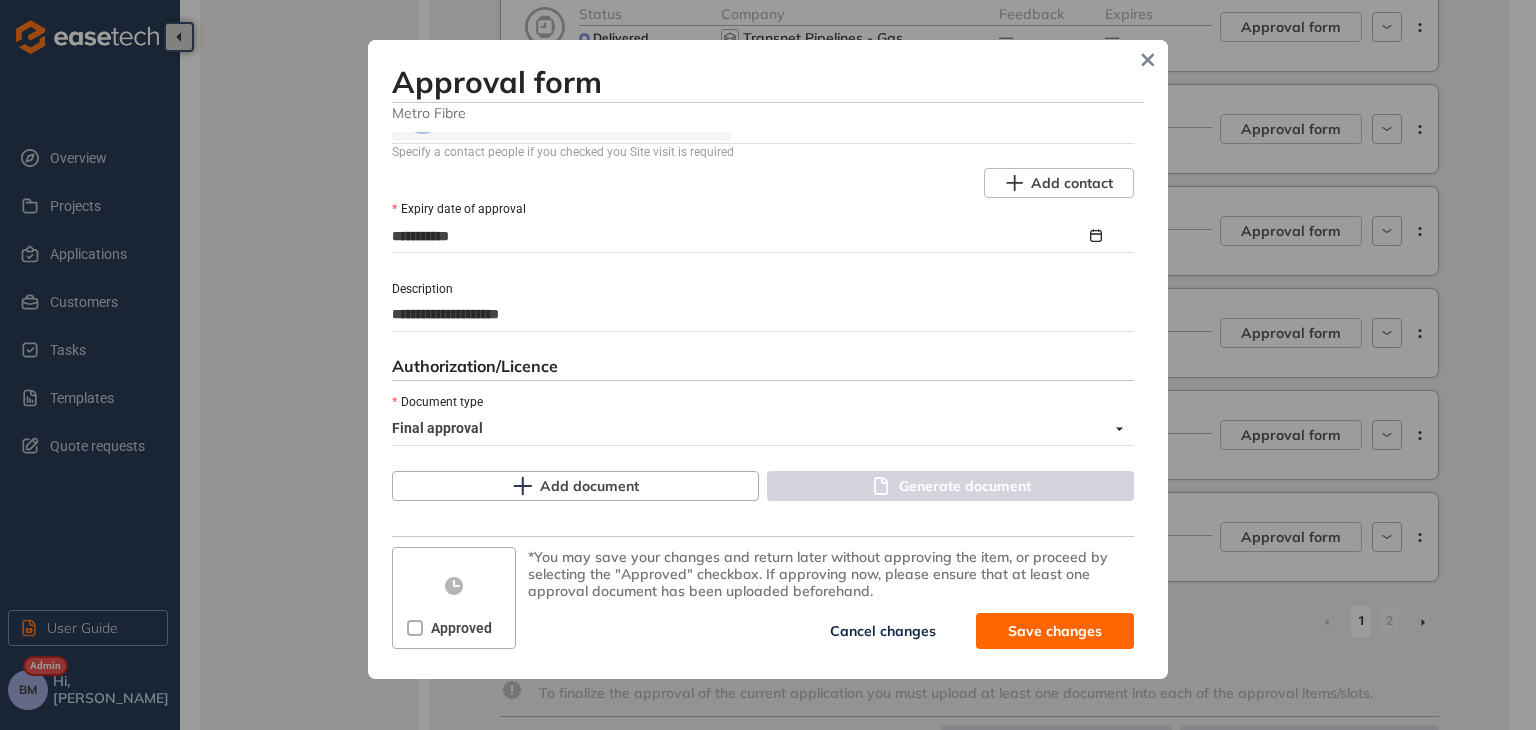 type on "**********" 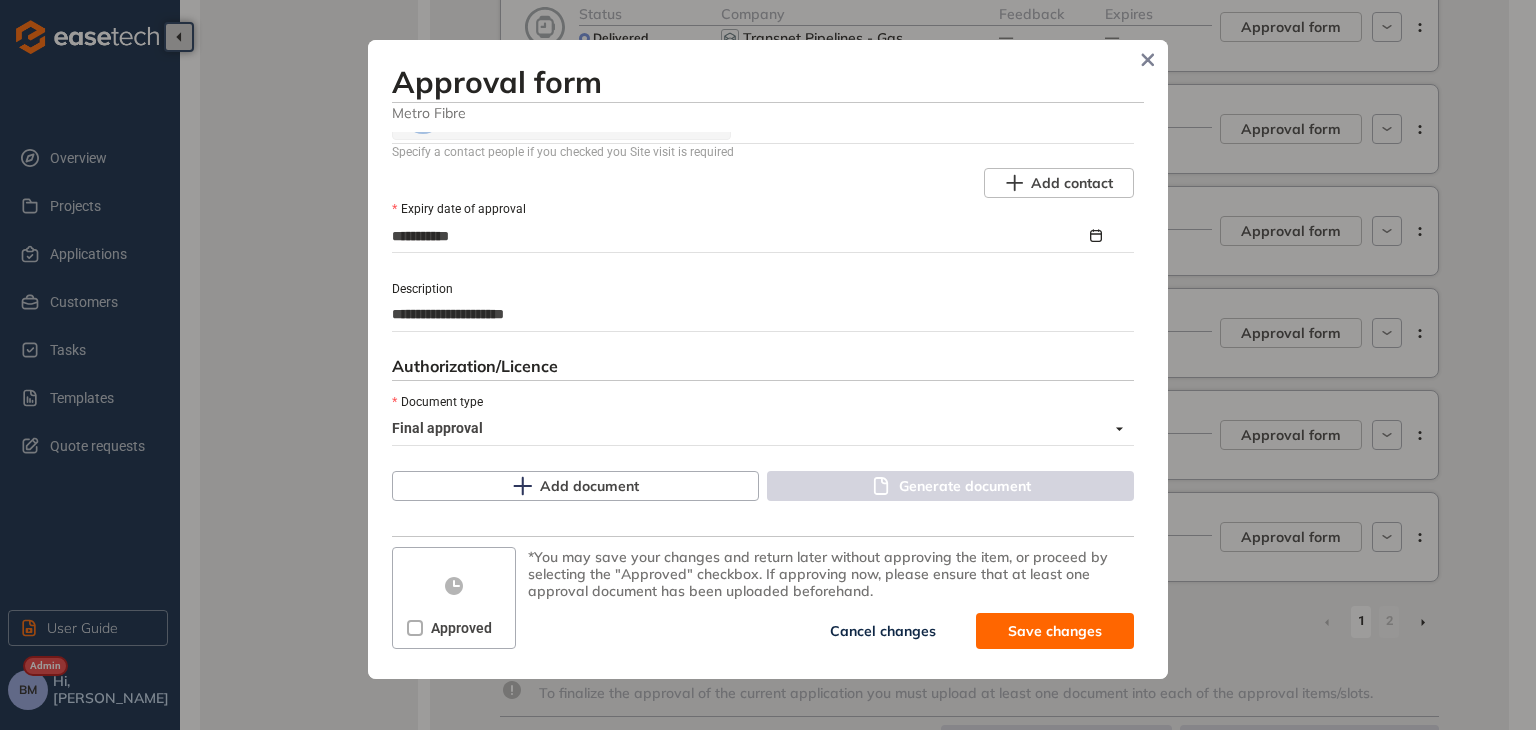 type on "**********" 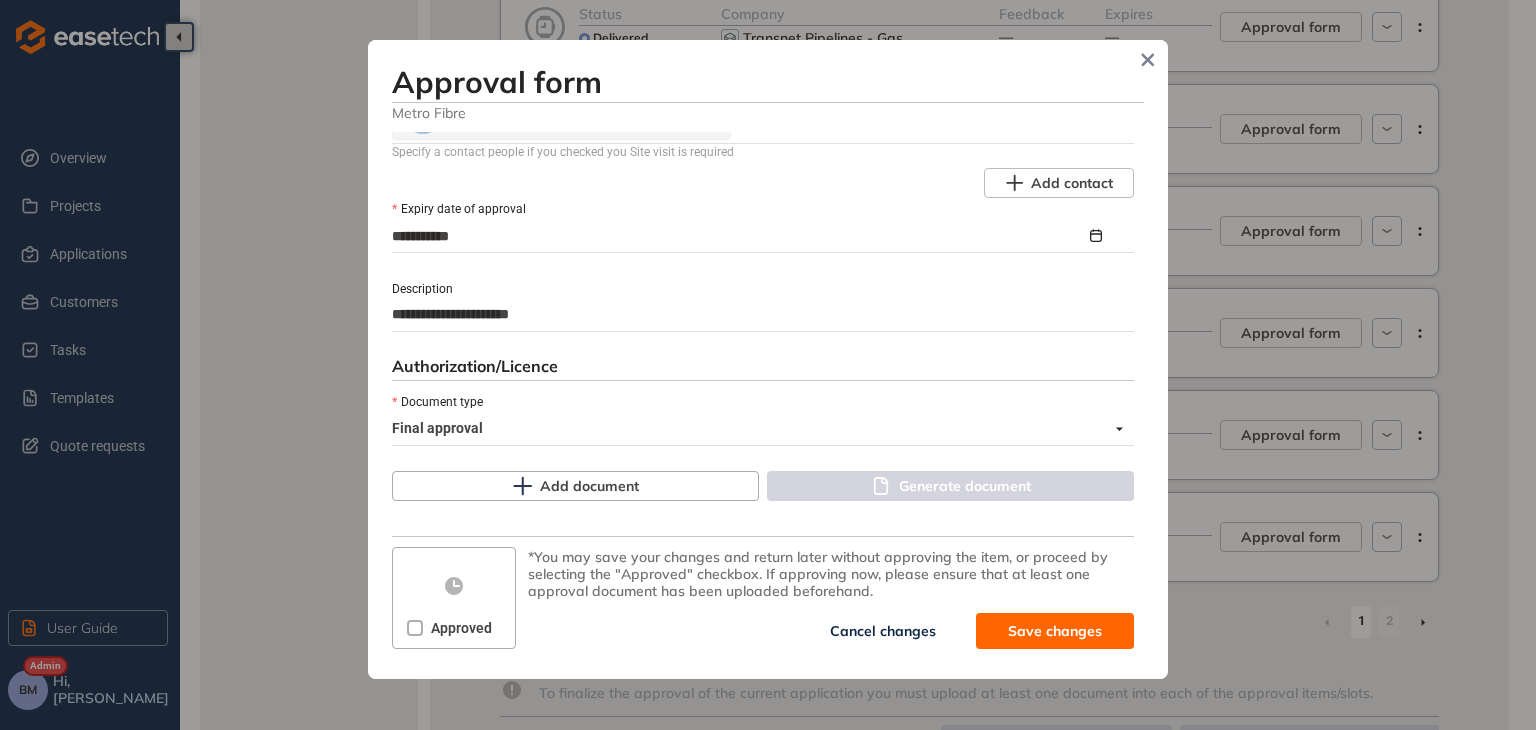 type on "**********" 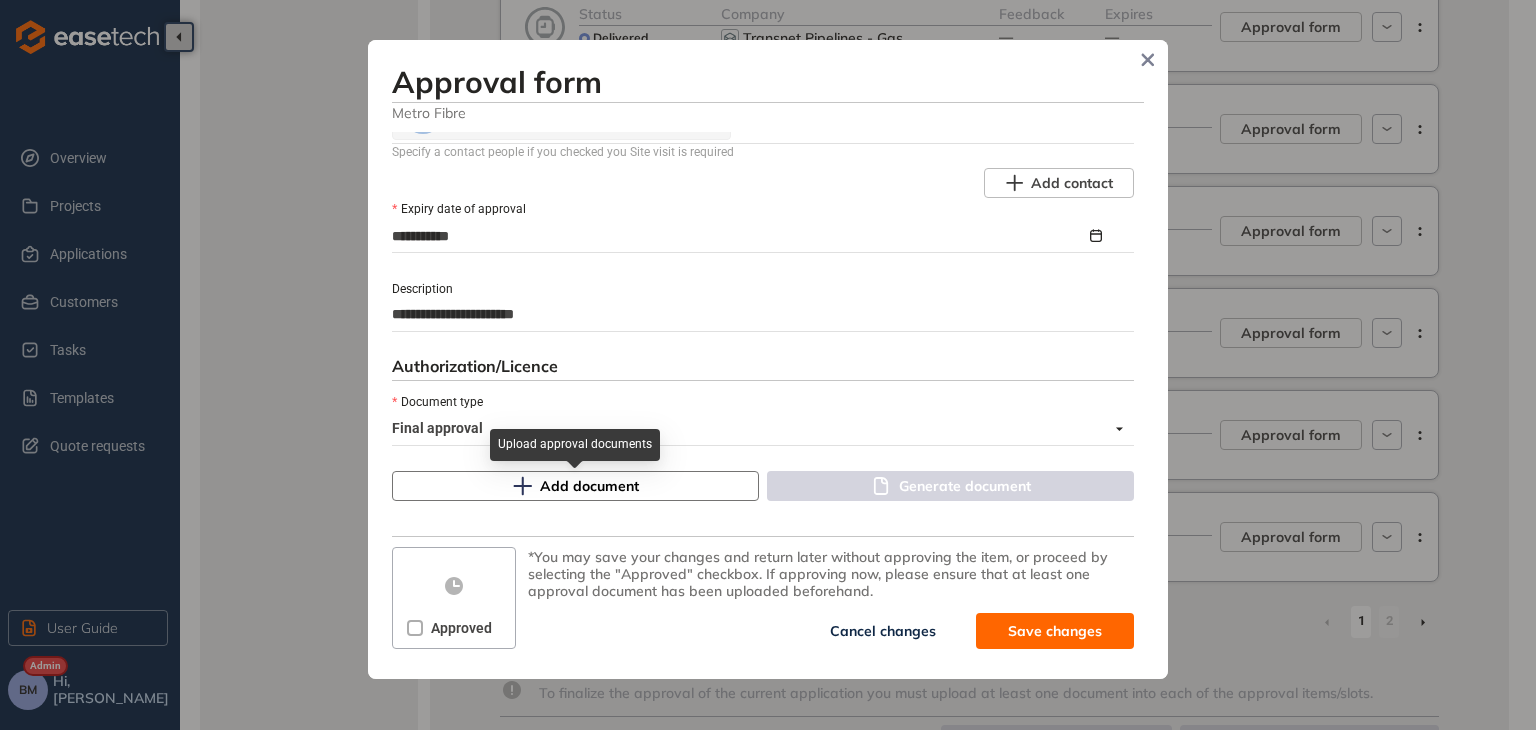 type on "**********" 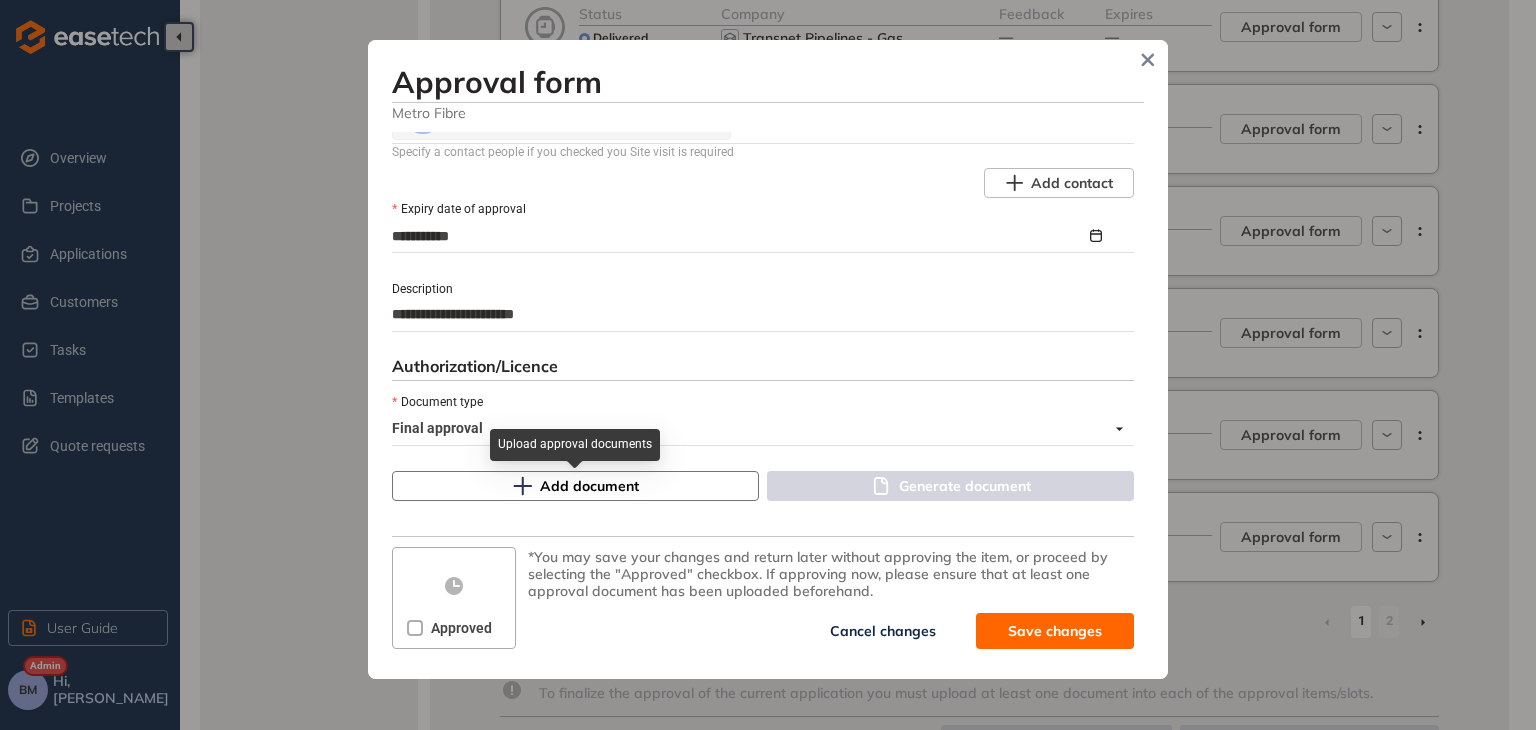 click on "Add document" at bounding box center [575, 486] 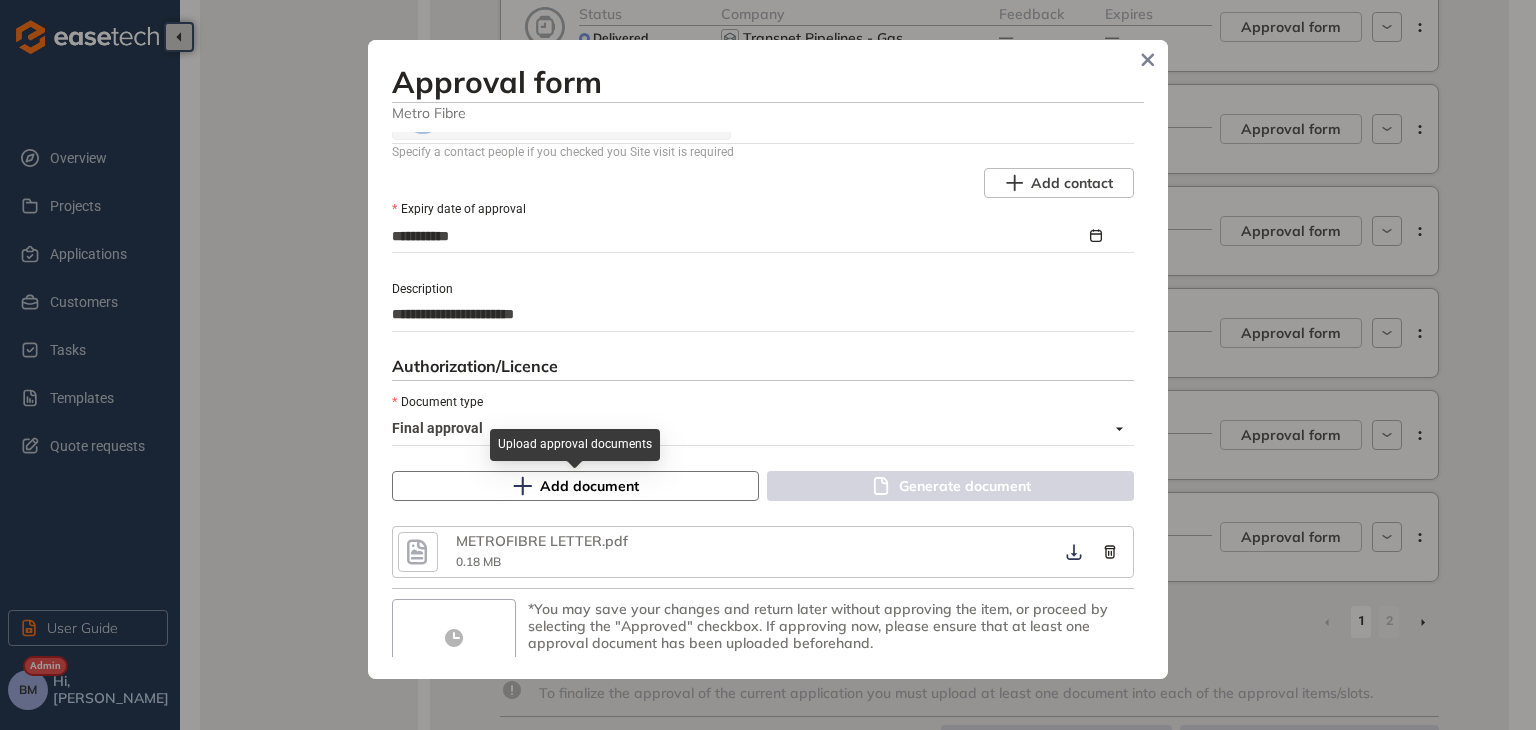click on "Add document" at bounding box center (589, 486) 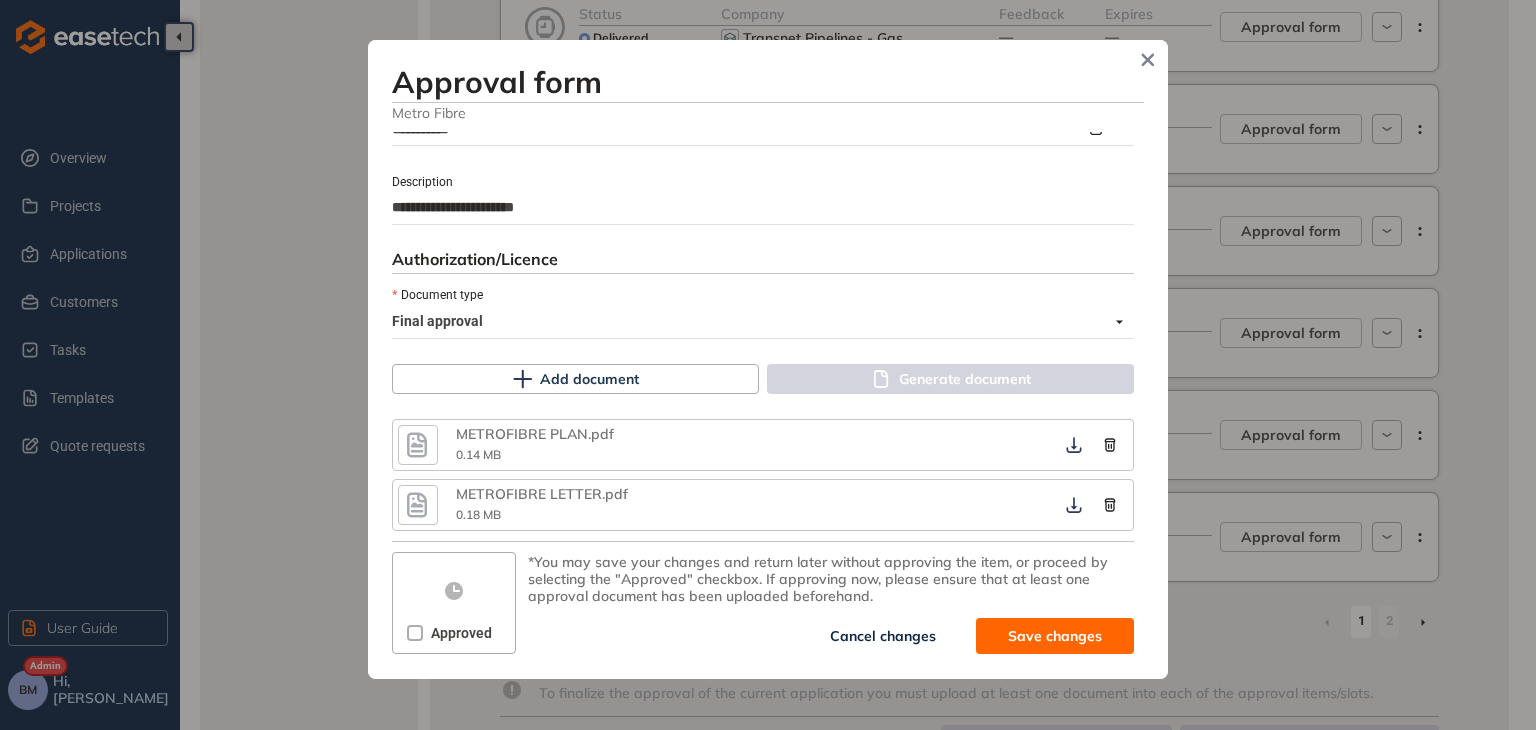 scroll, scrollTop: 1163, scrollLeft: 0, axis: vertical 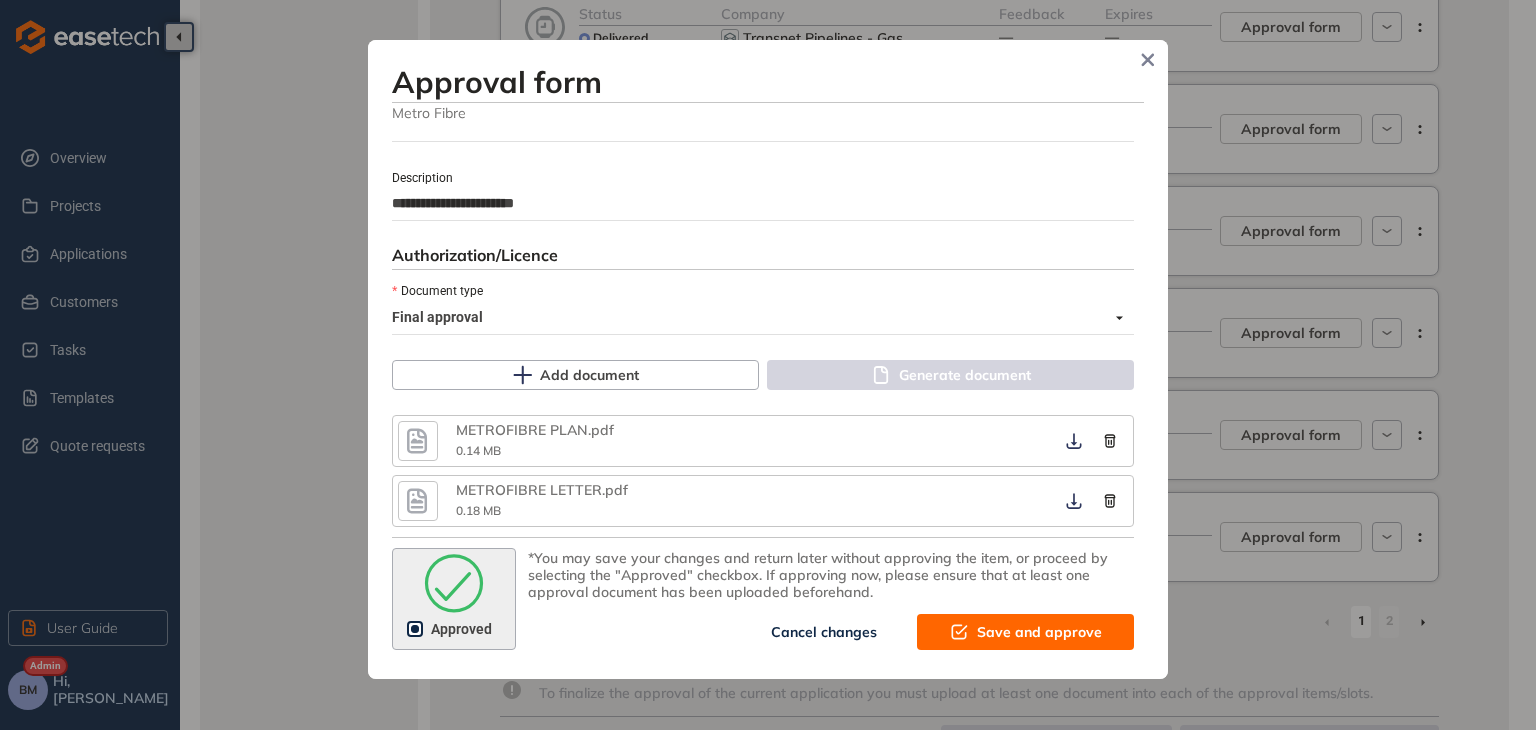 click on "Save and approve" at bounding box center (1039, 632) 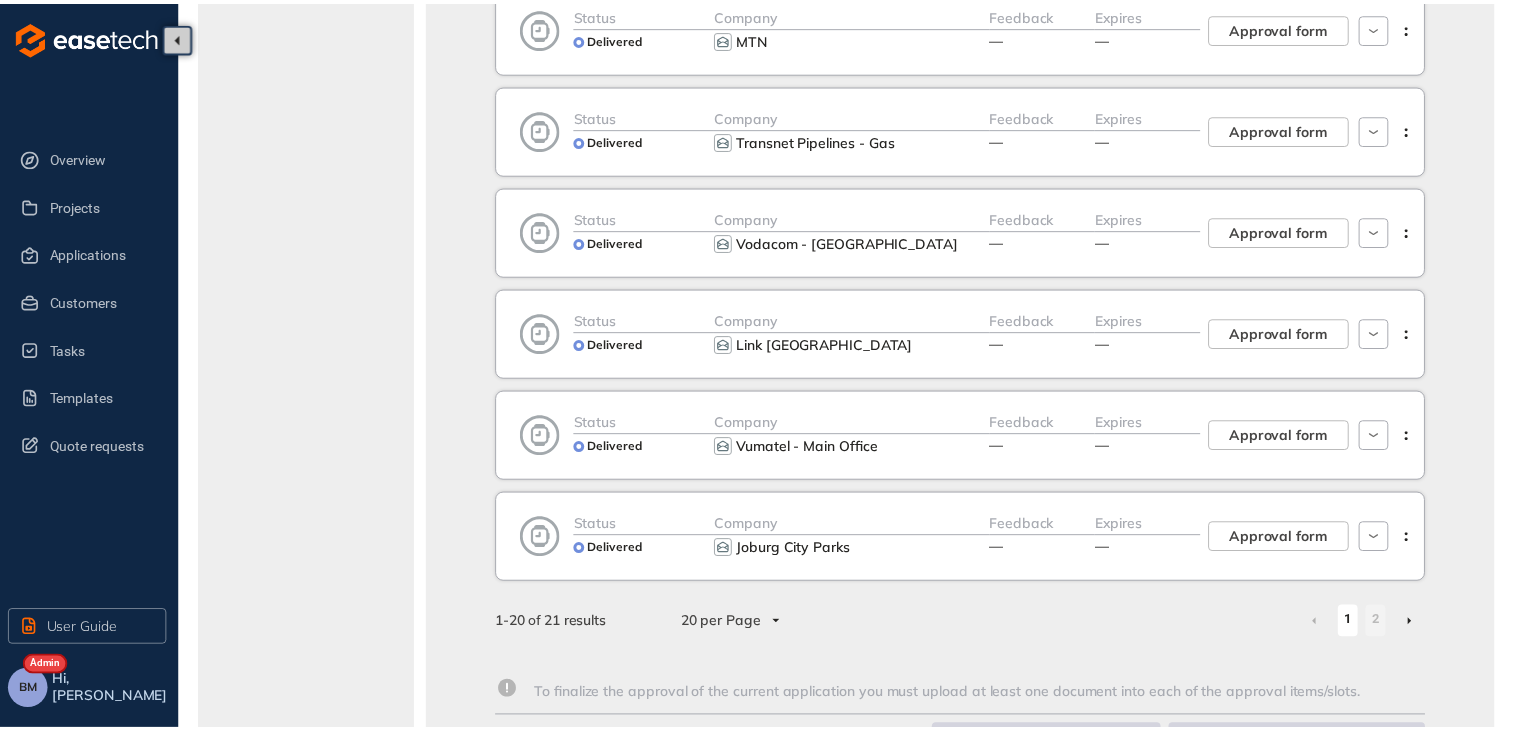scroll, scrollTop: 1282, scrollLeft: 0, axis: vertical 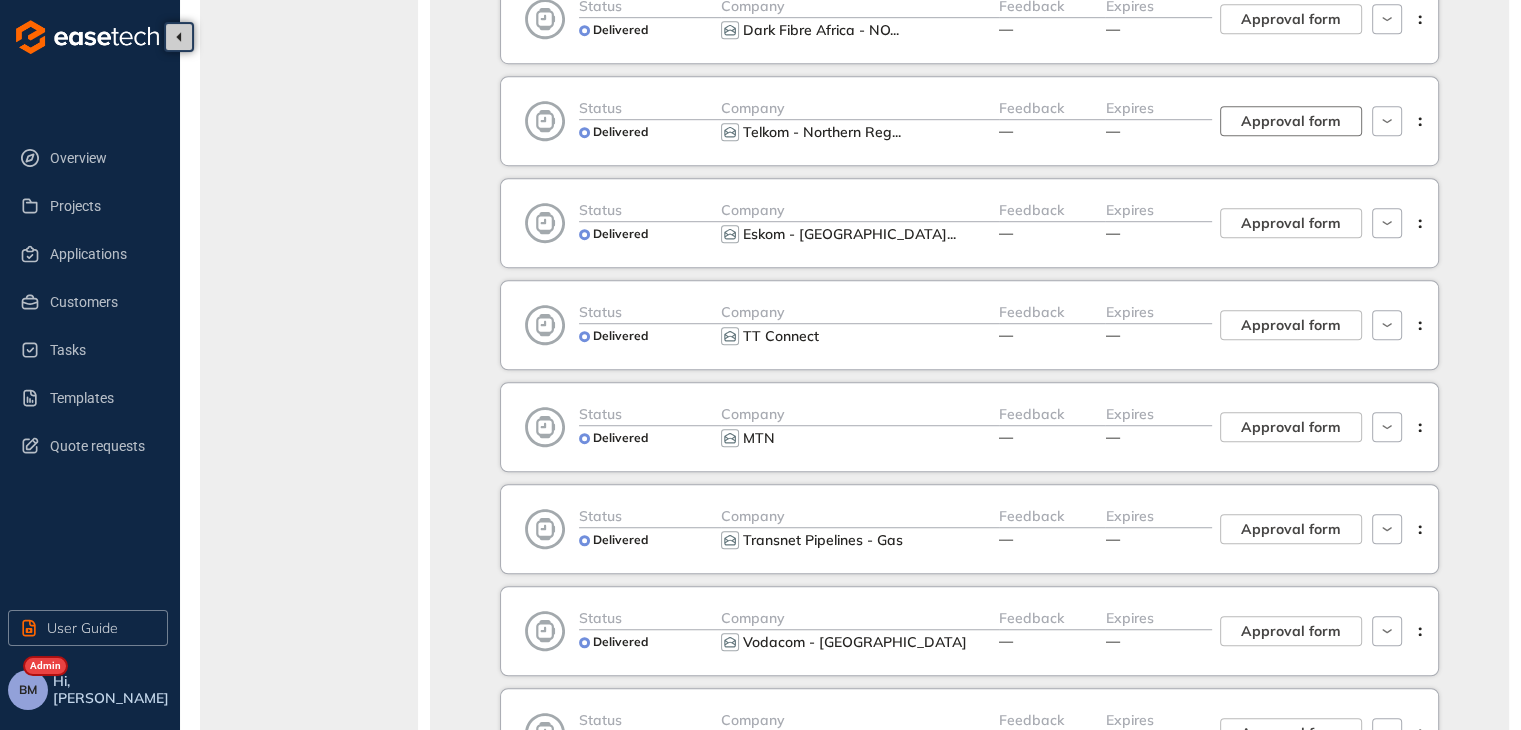 click on "Approval form" at bounding box center (1291, 121) 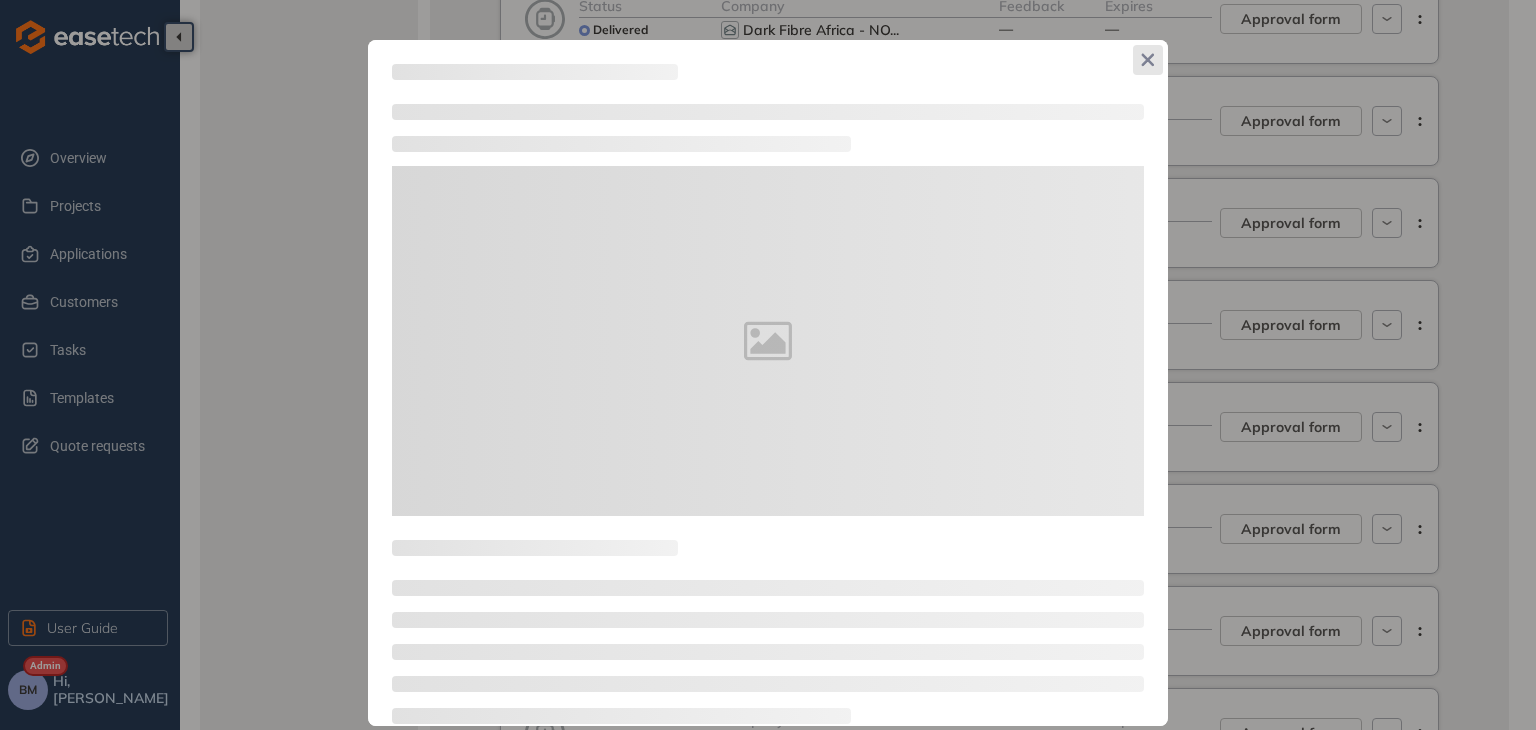 click 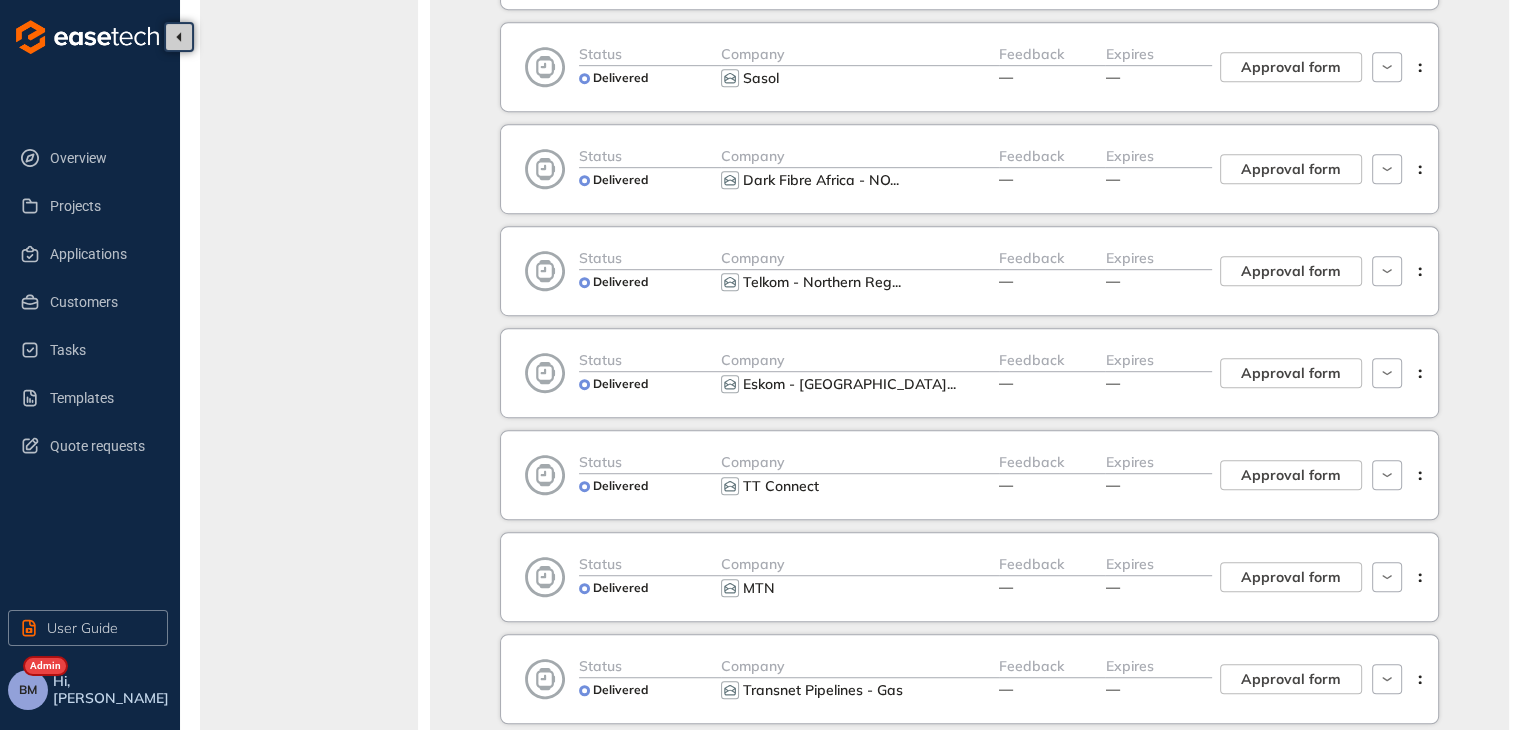 scroll, scrollTop: 1100, scrollLeft: 0, axis: vertical 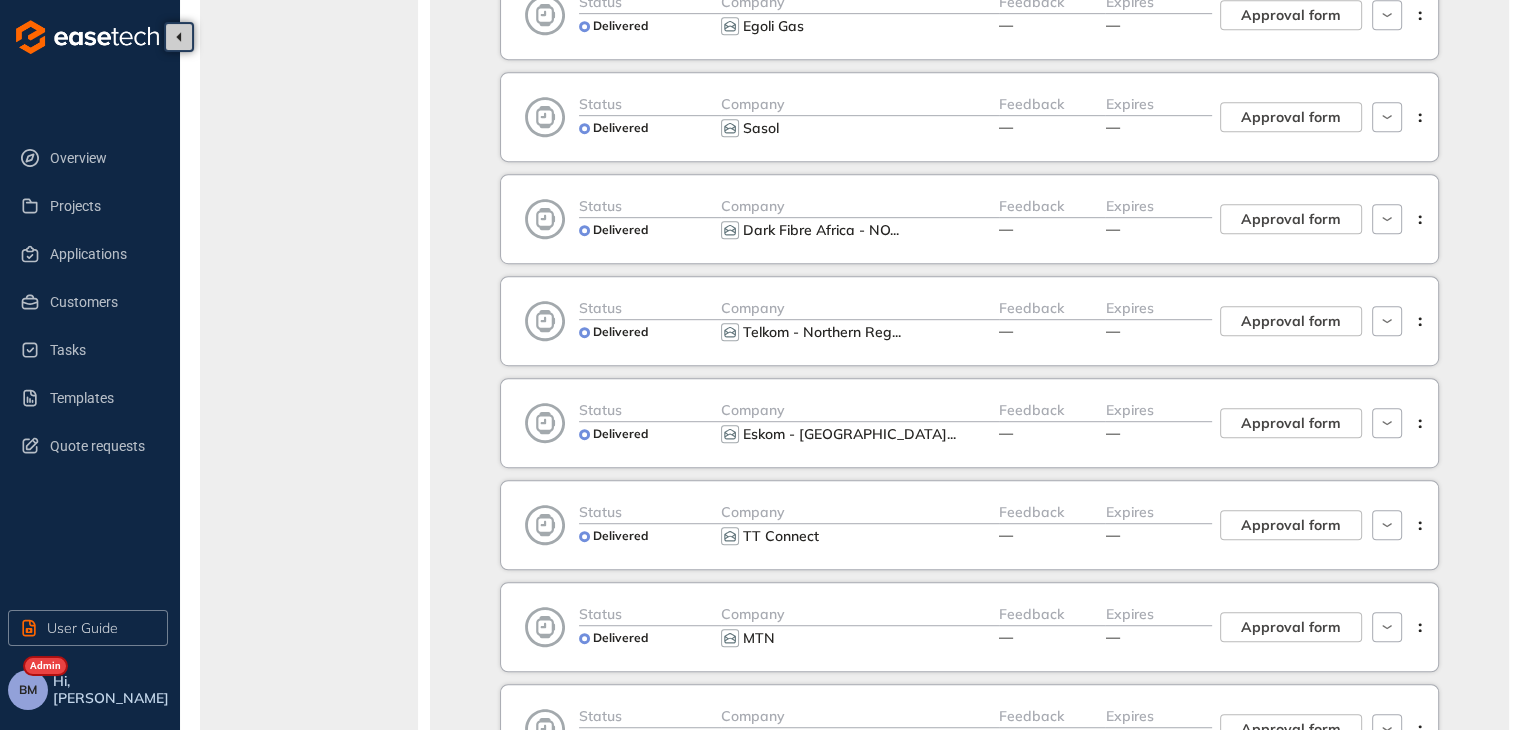 click on "Company Telkom - Northern Reg ..." at bounding box center (860, 321) 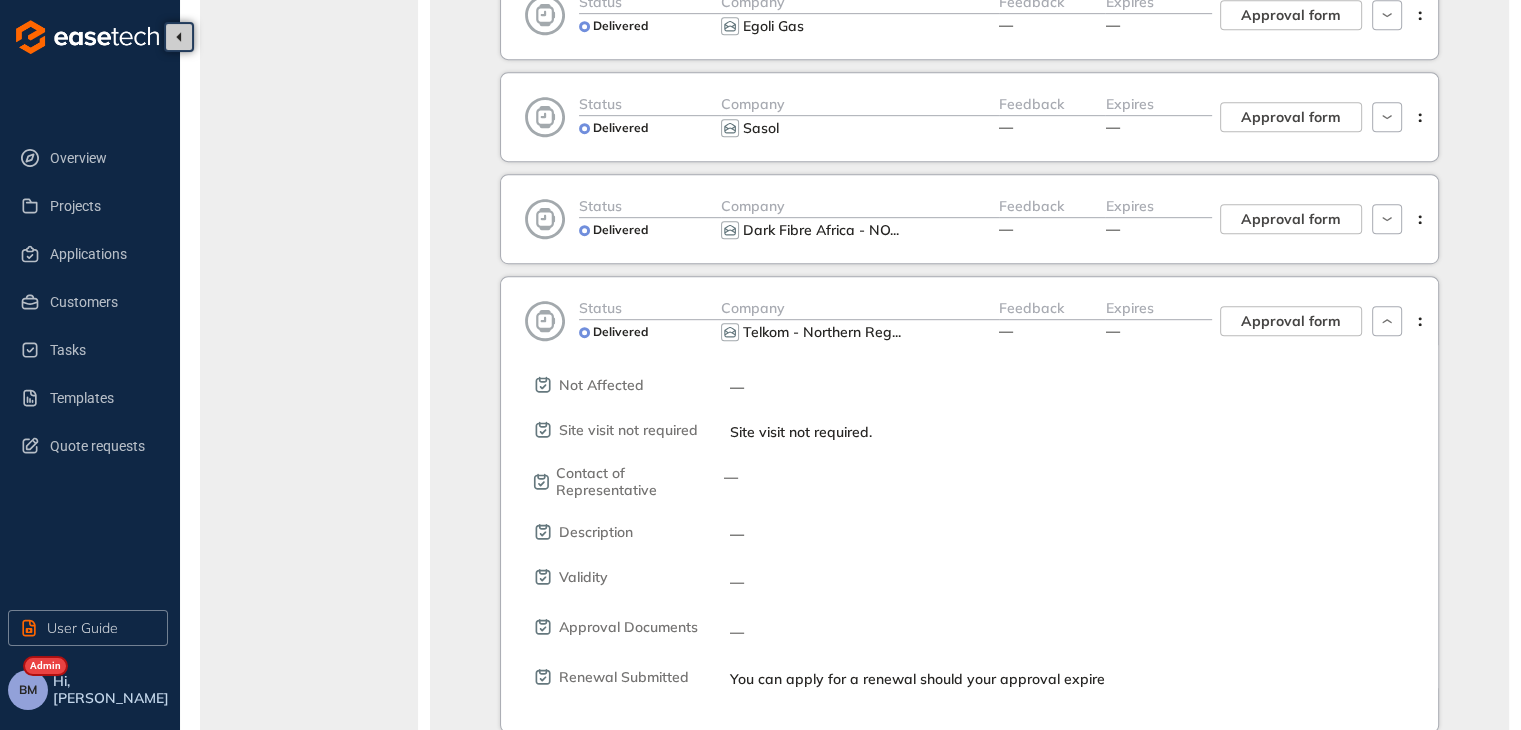 click on "Company Telkom - Northern Reg ..." at bounding box center (860, 321) 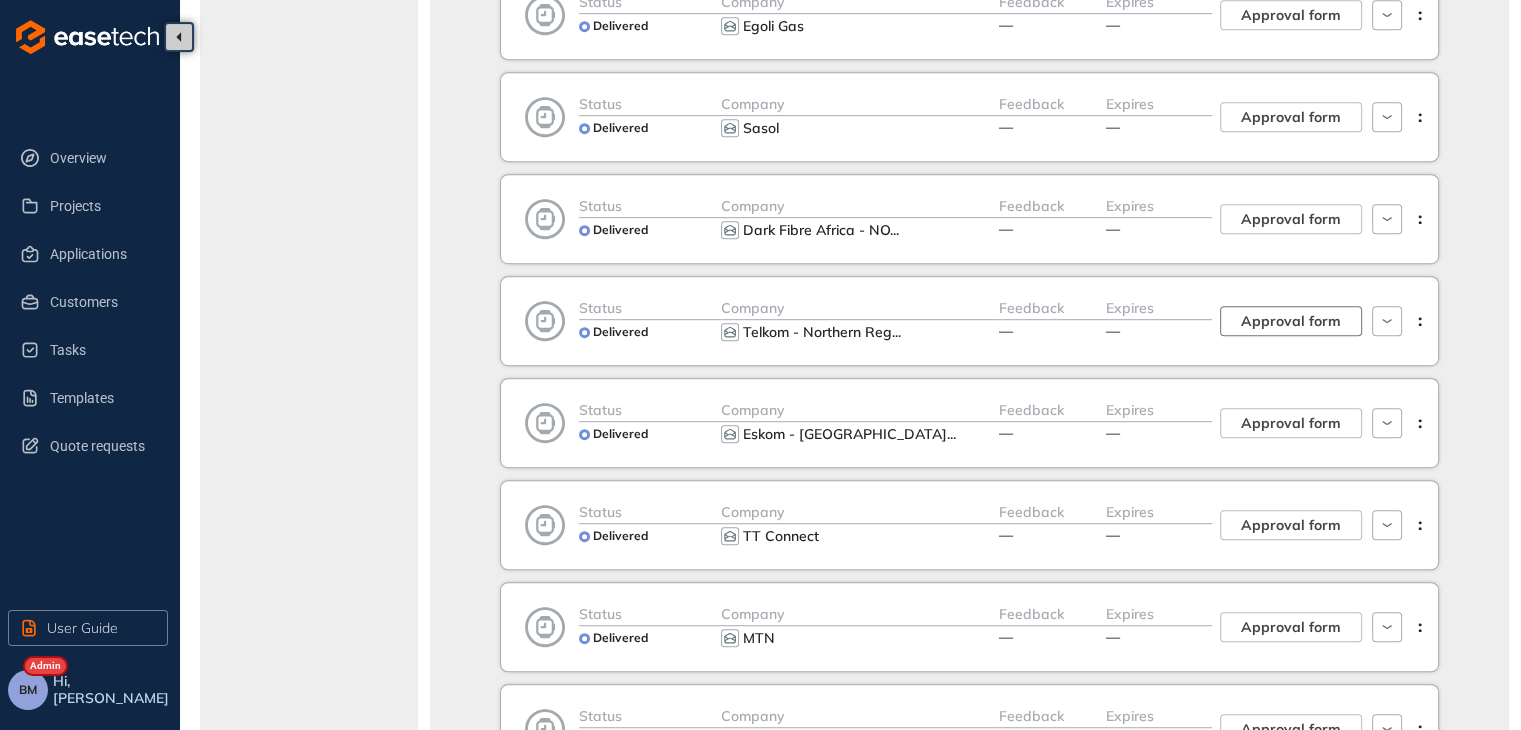 click on "Approval form" at bounding box center [1291, 321] 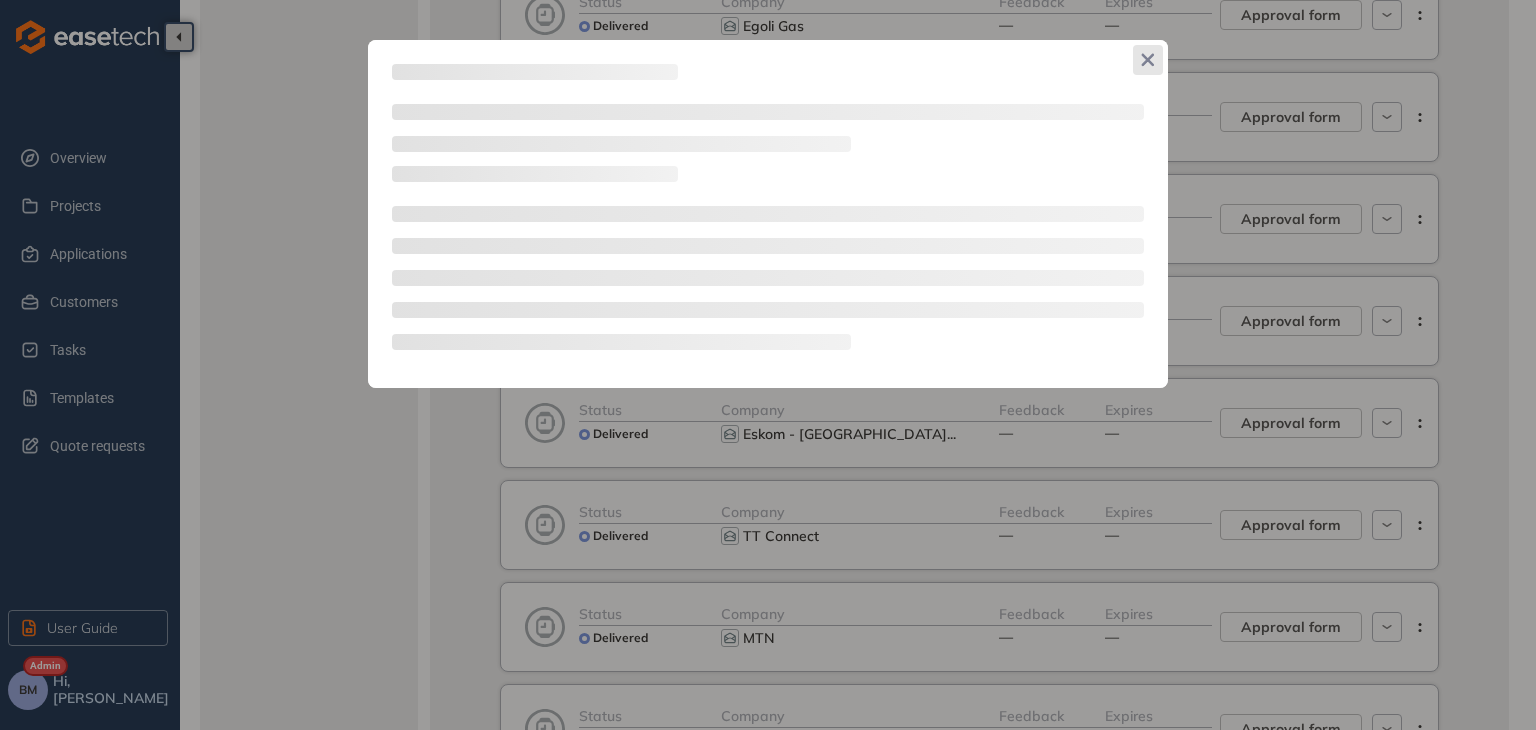 click 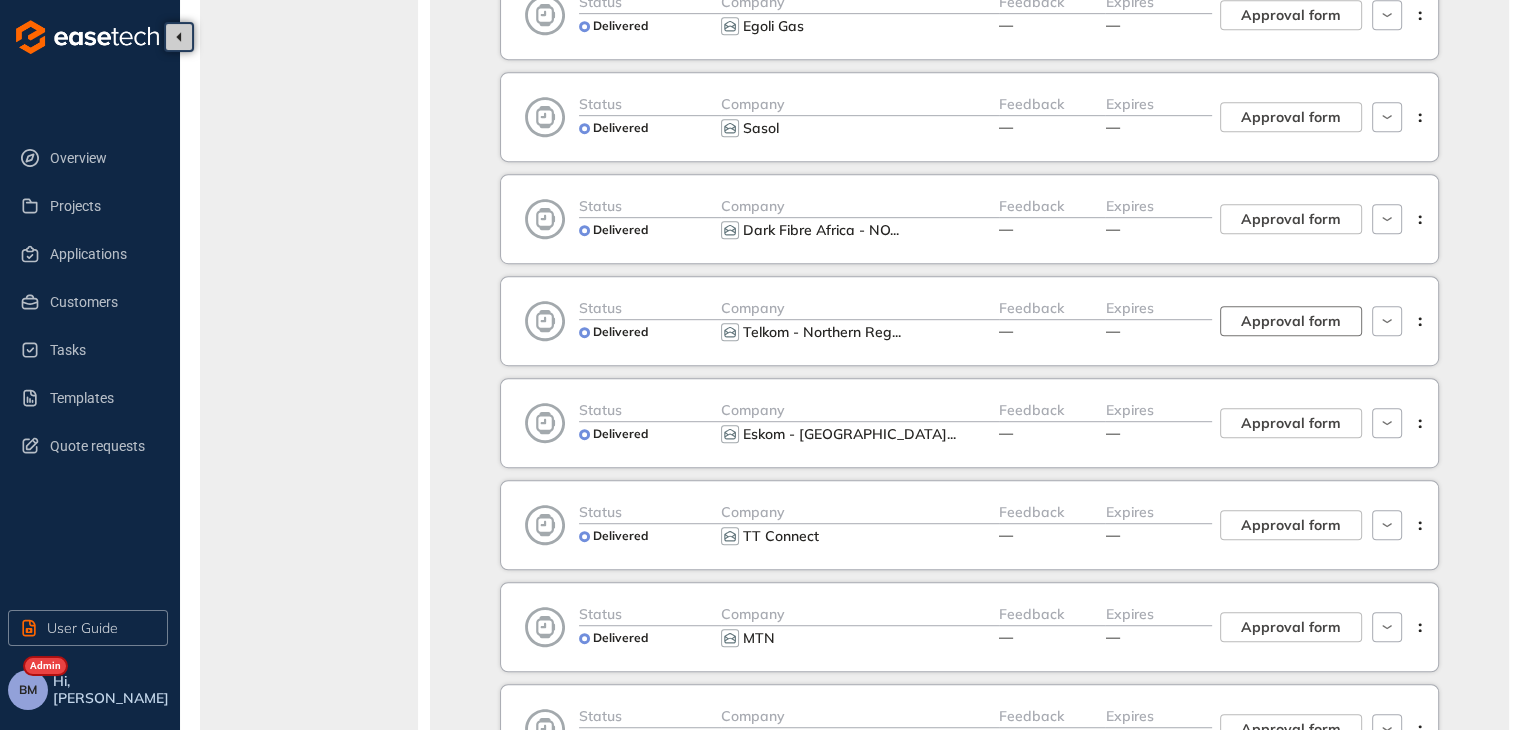 click on "Approval form" at bounding box center [1291, 321] 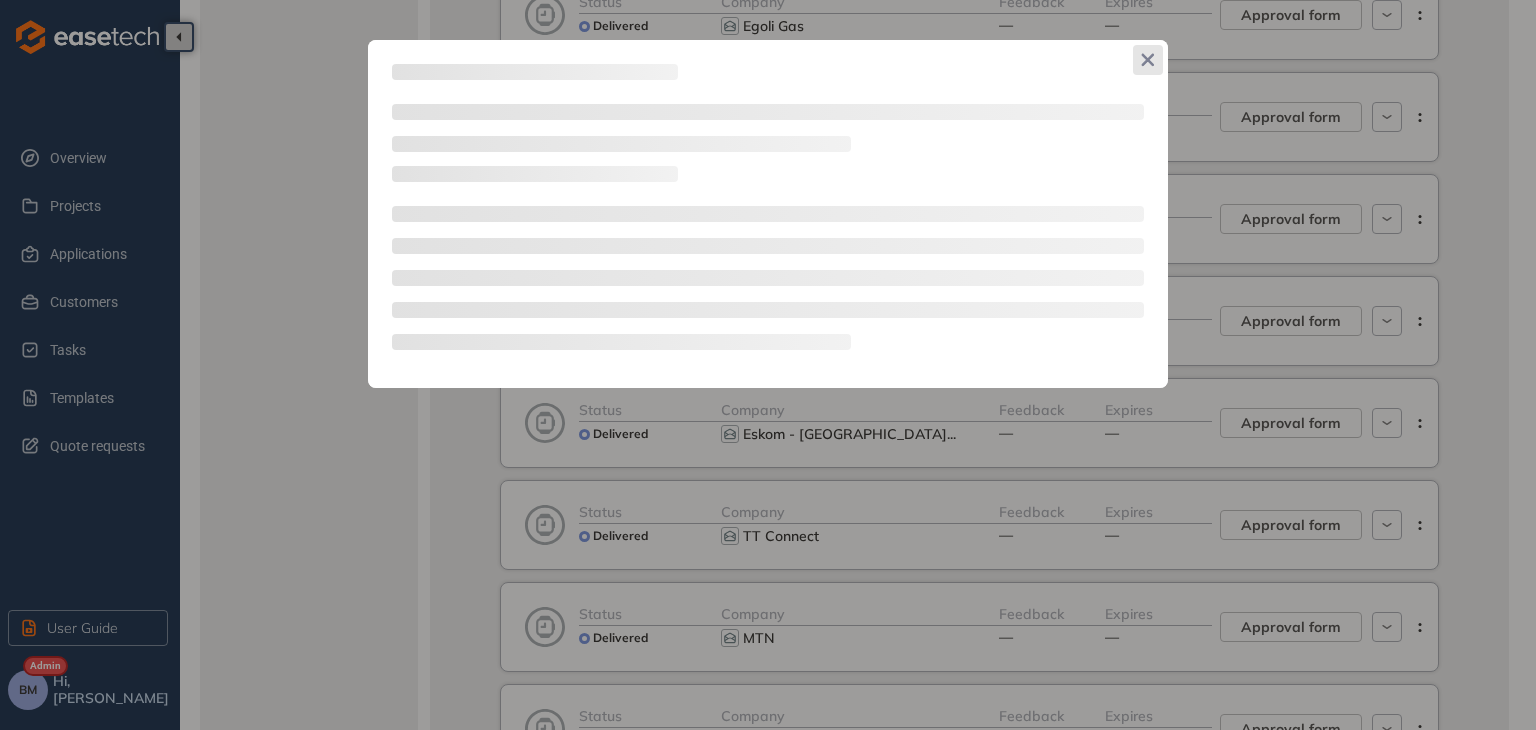 click 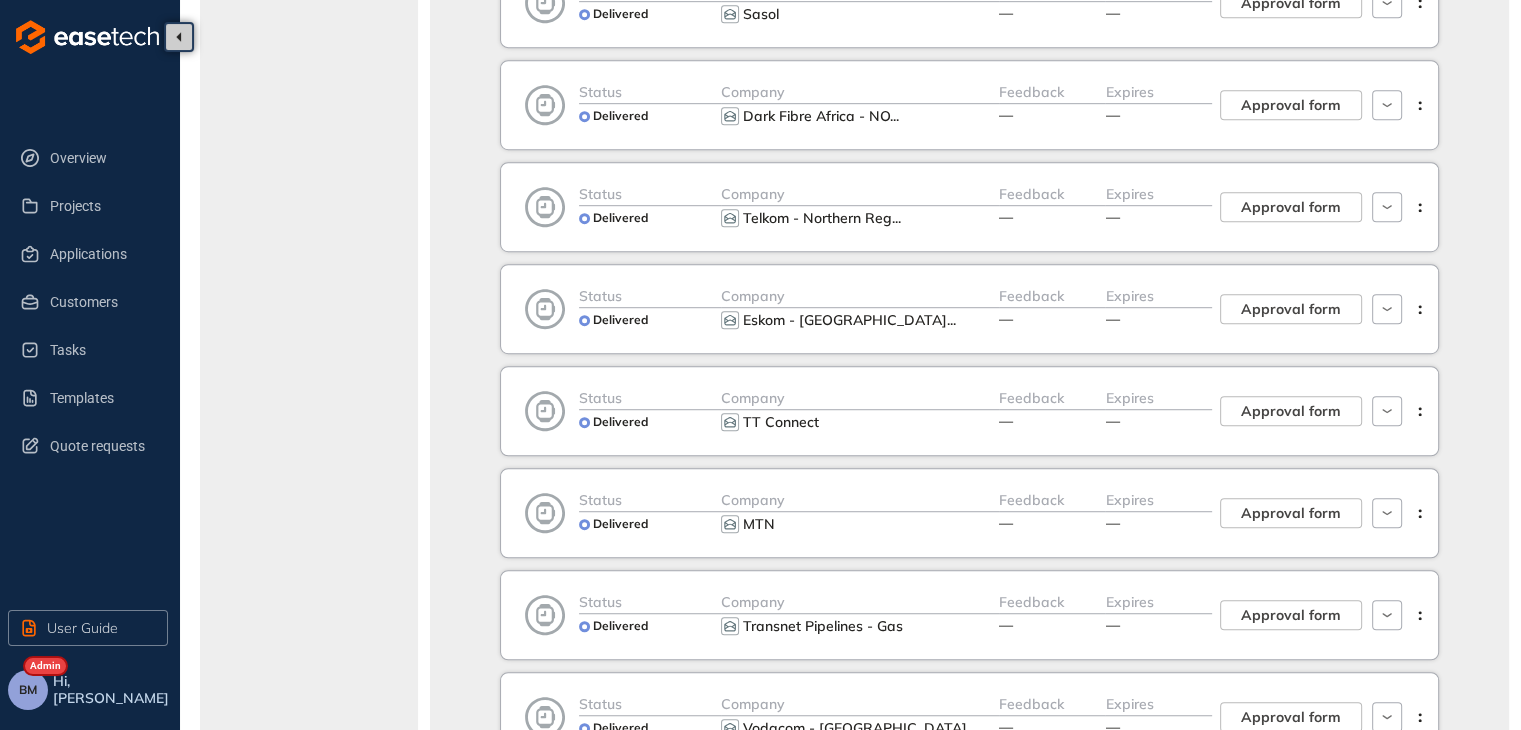 scroll, scrollTop: 1100, scrollLeft: 0, axis: vertical 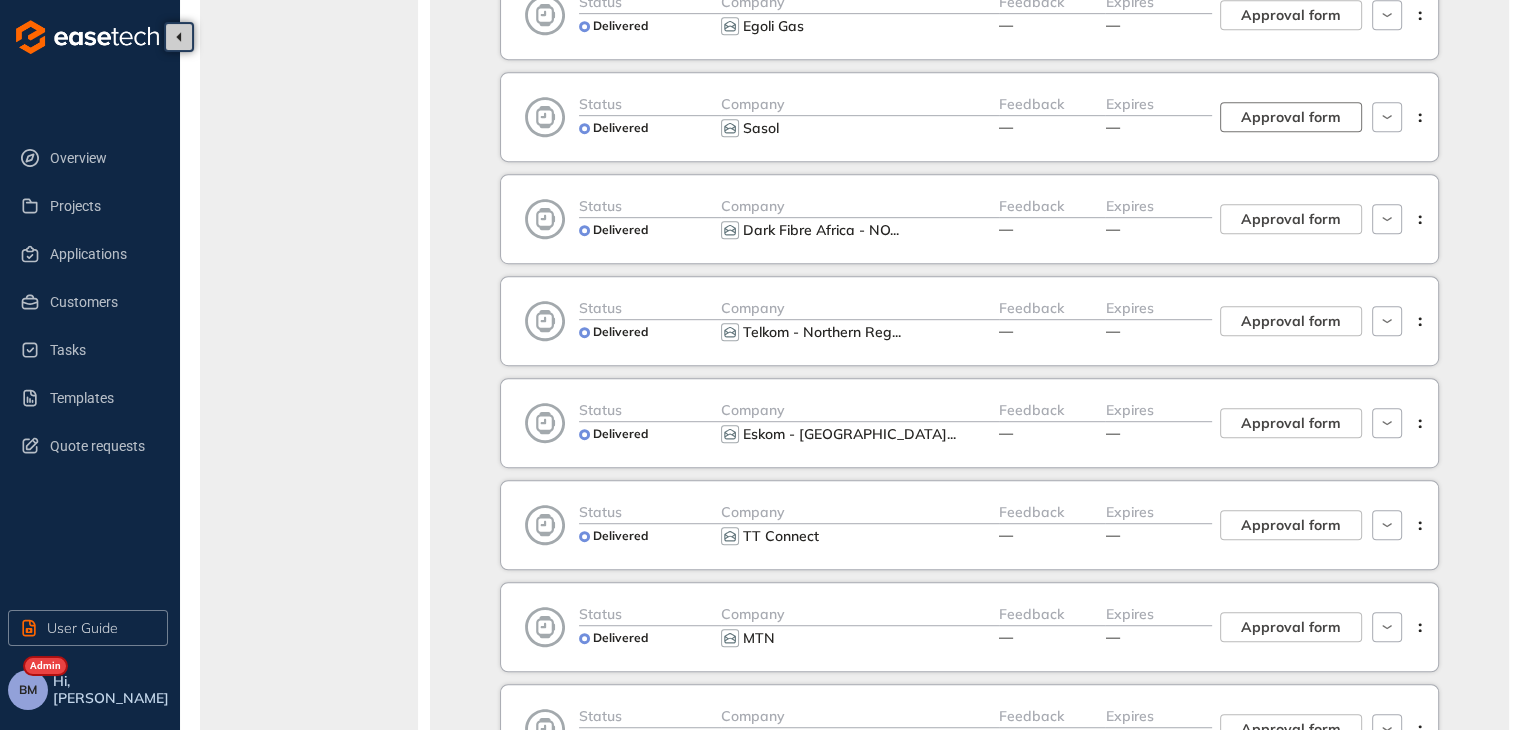 click on "Approval form" at bounding box center (1291, 117) 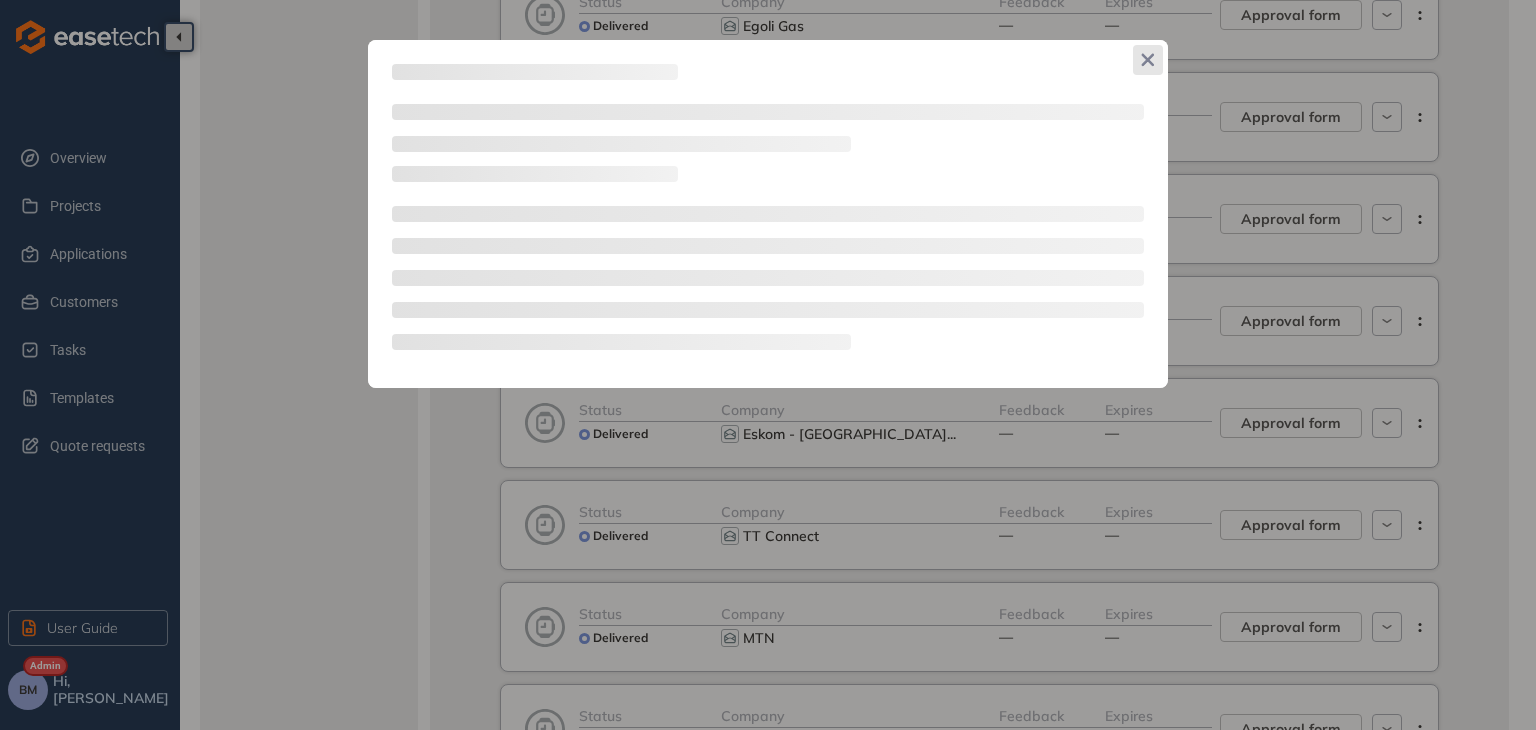 click at bounding box center [1148, 60] 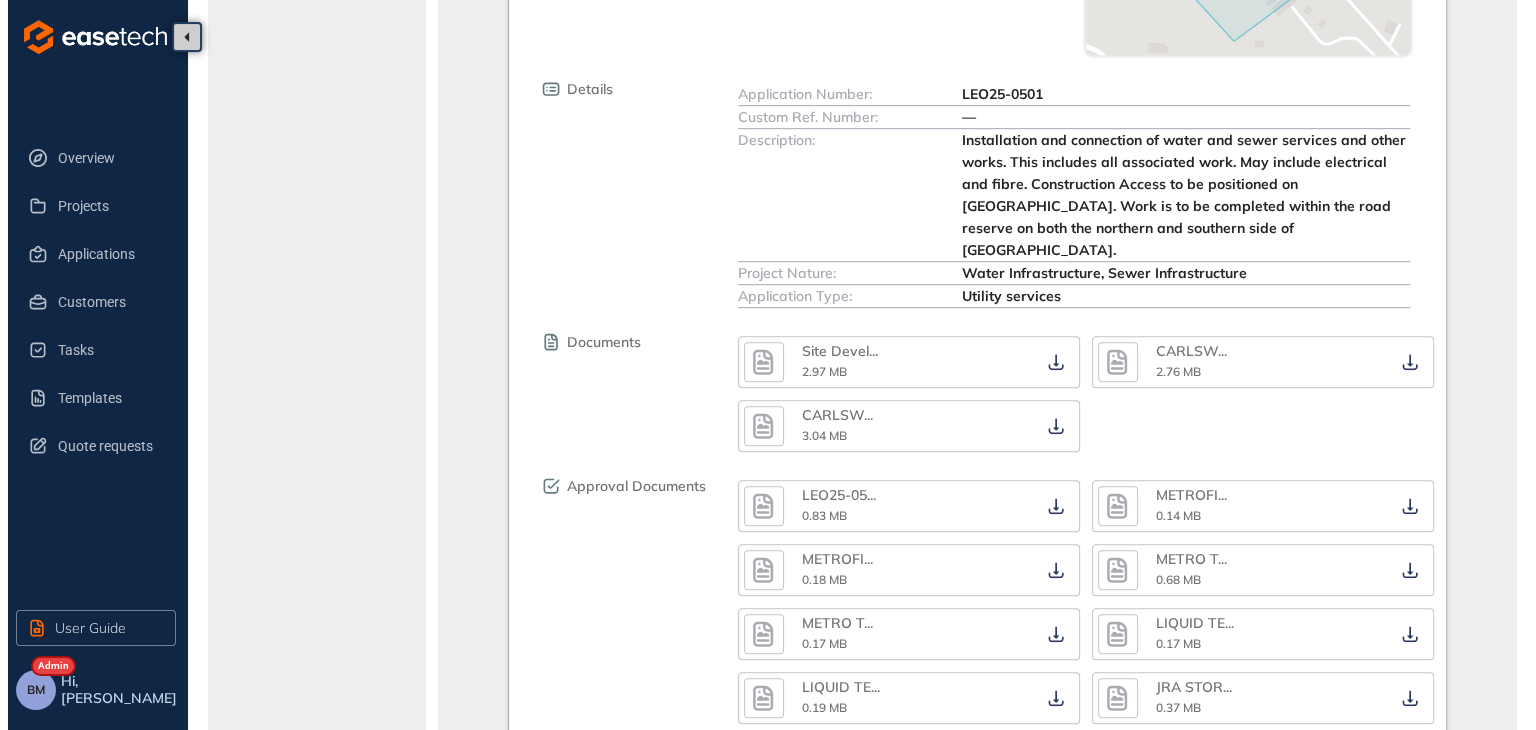 scroll, scrollTop: 0, scrollLeft: 0, axis: both 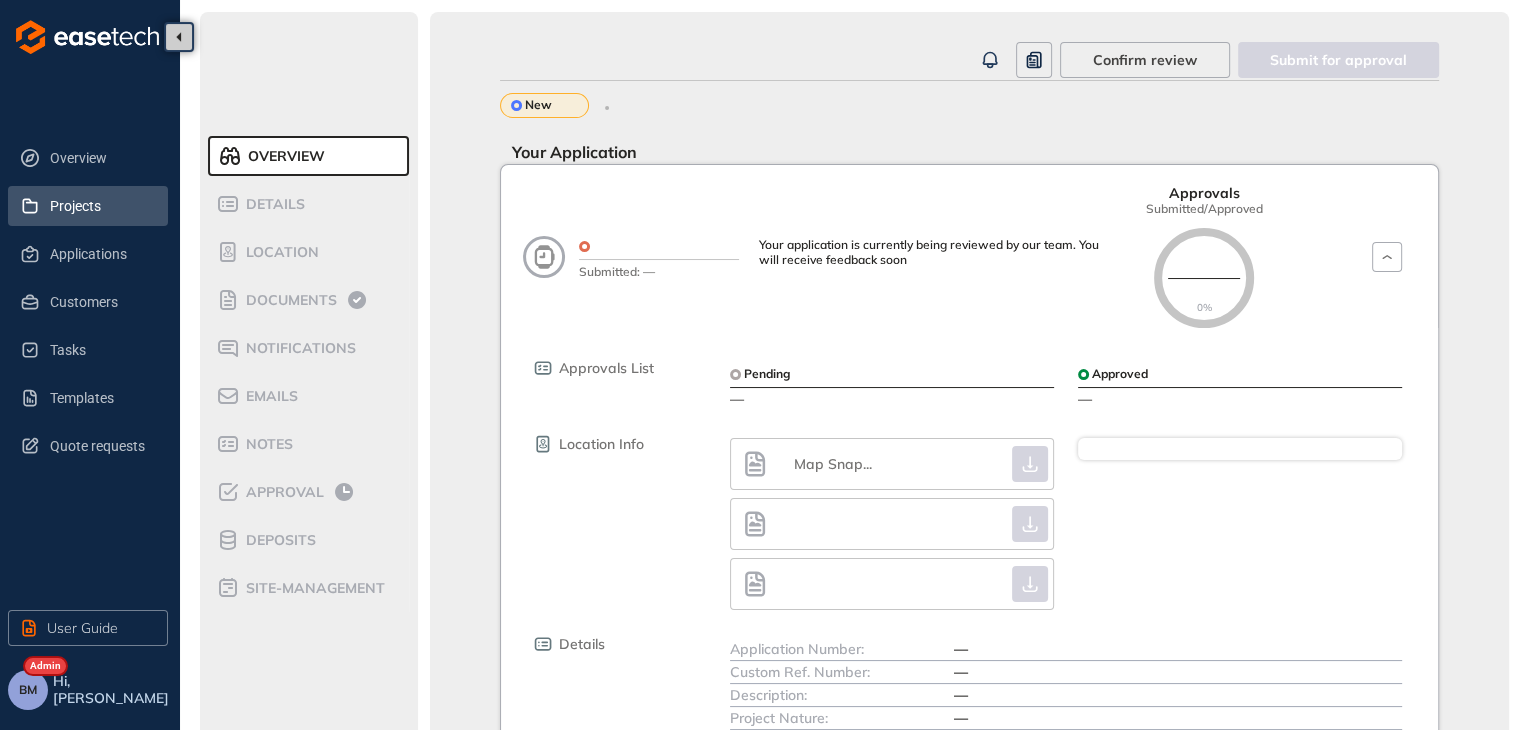 click on "Projects" at bounding box center (101, 206) 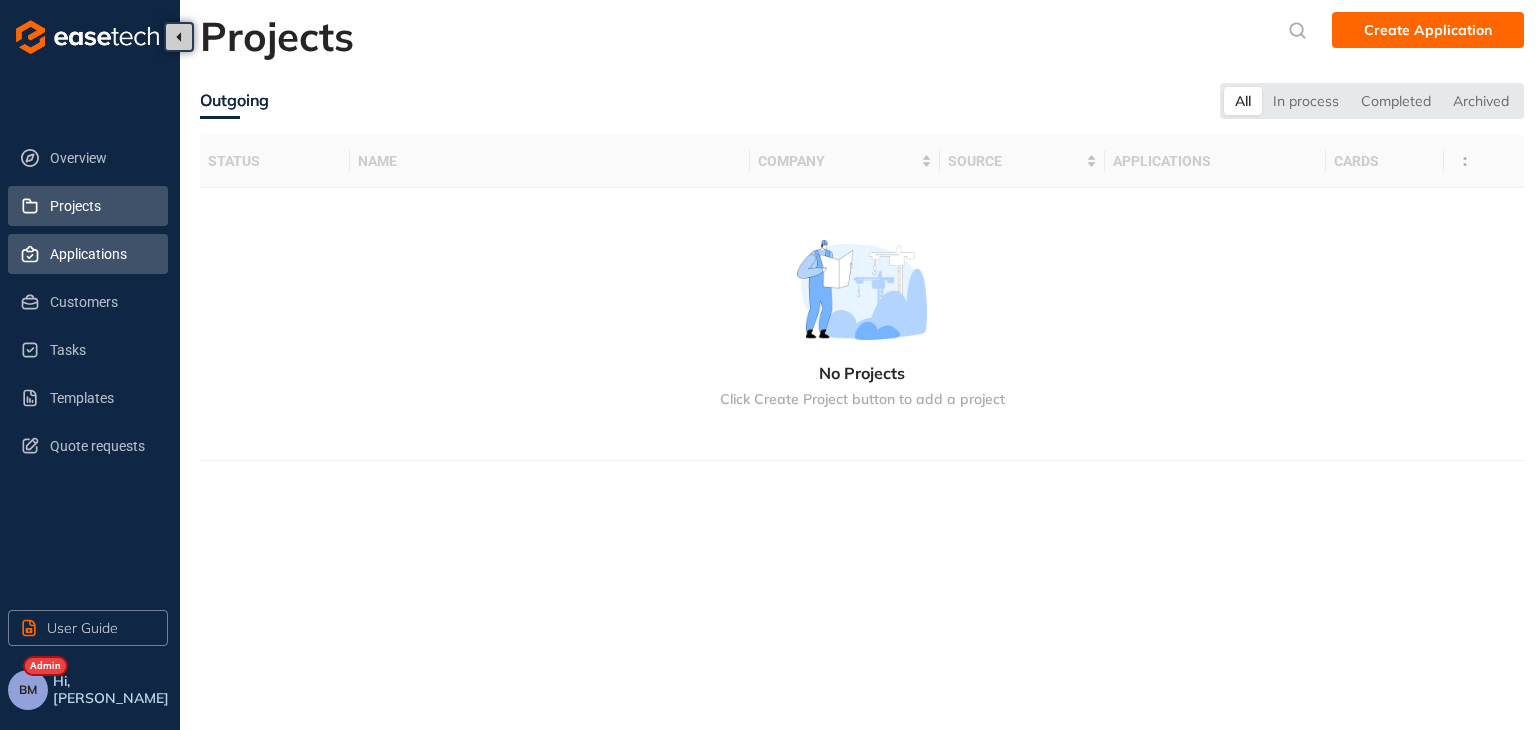 click on "Applications" at bounding box center (101, 254) 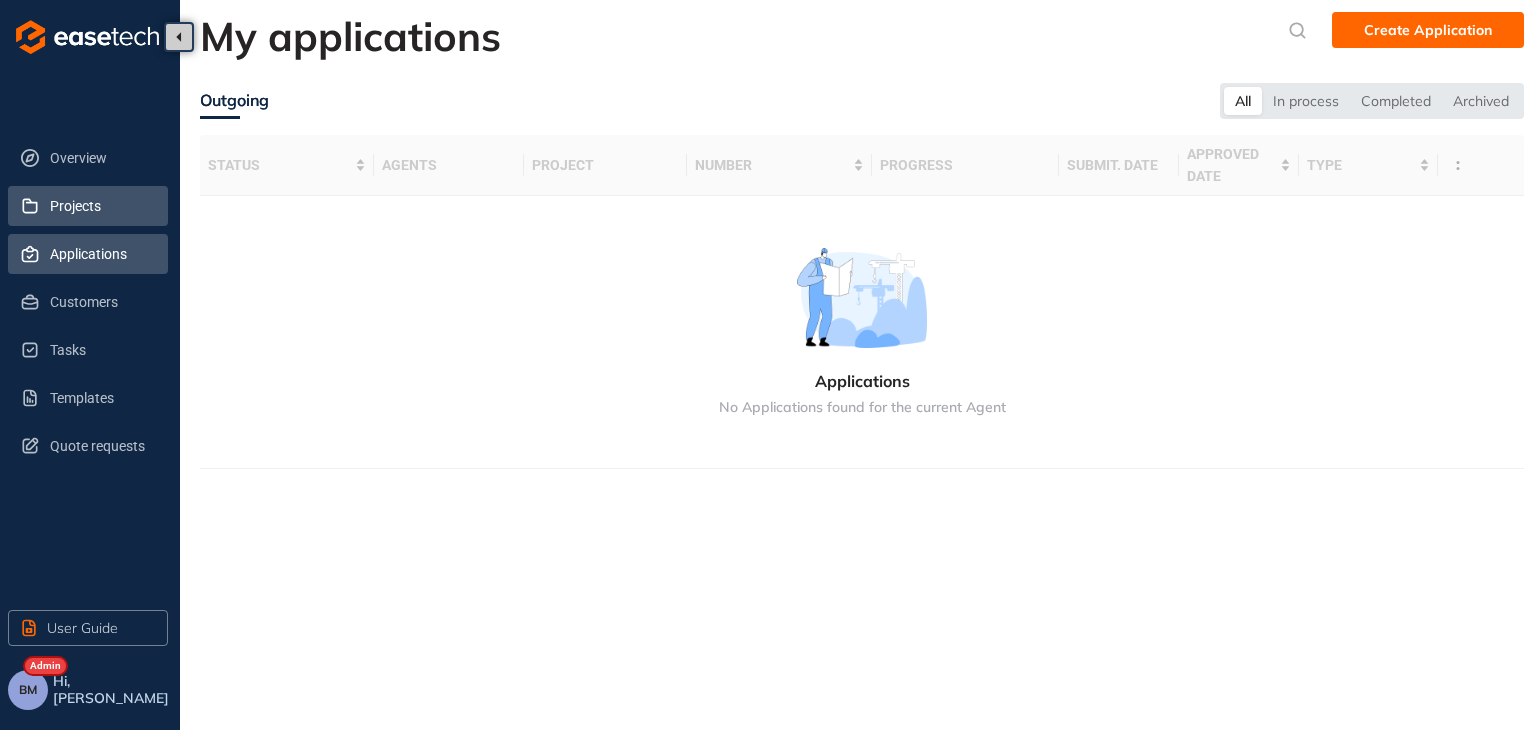 click on "Projects" at bounding box center (101, 206) 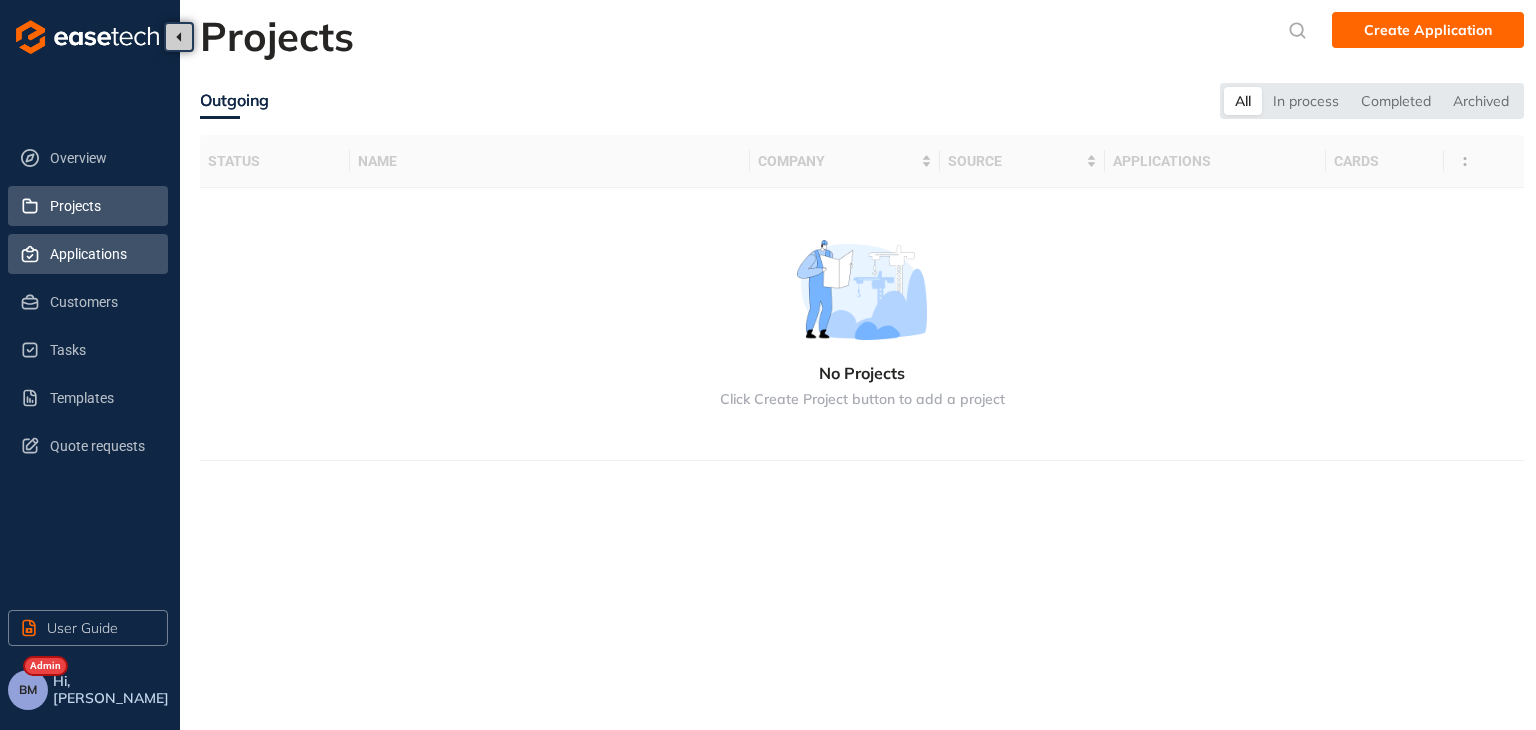 click on "Applications" at bounding box center [101, 254] 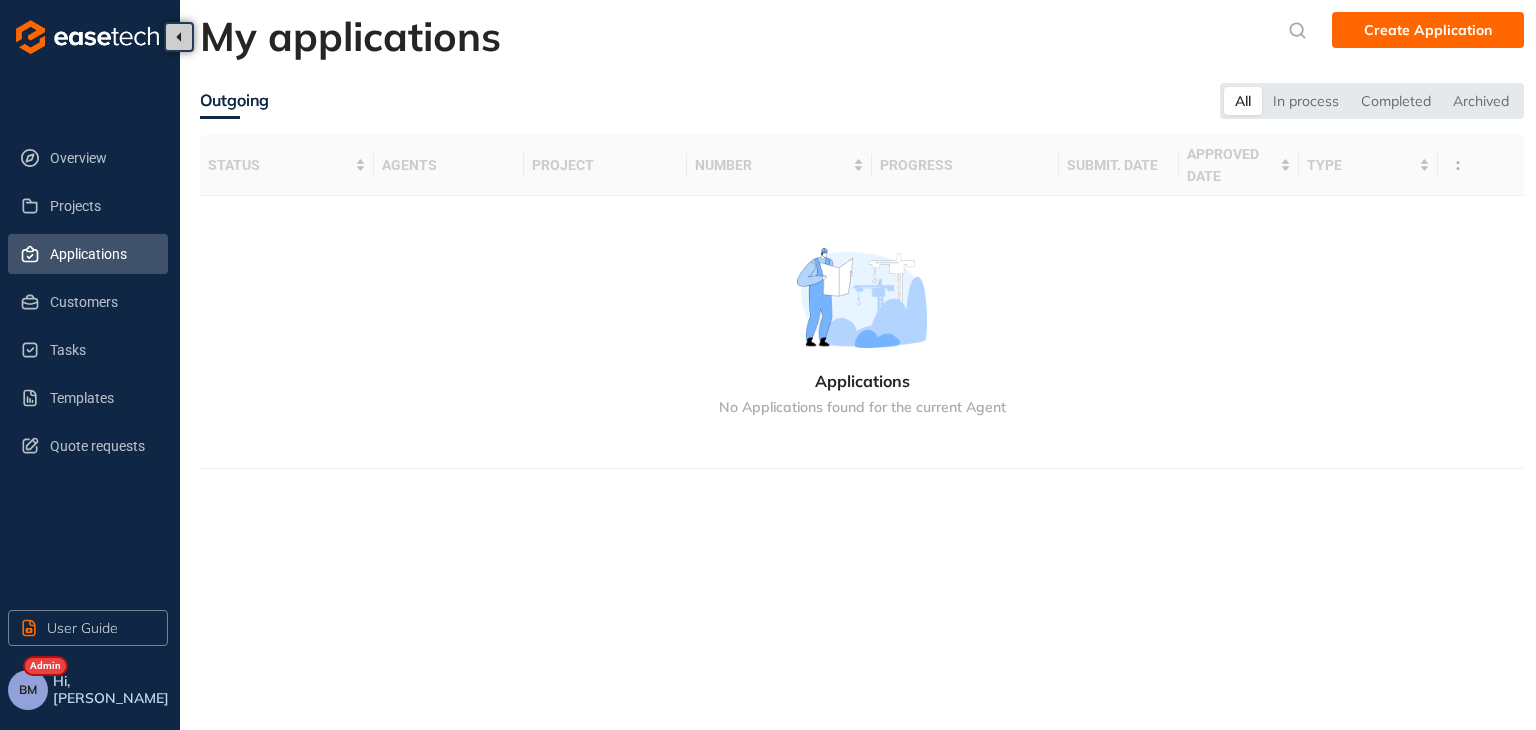 click on "My applications Create Application Outgoing All In process Completed Archived status agents project number progress submit. date approved date type Applications No Applications found for the current Agent" at bounding box center (858, 365) 